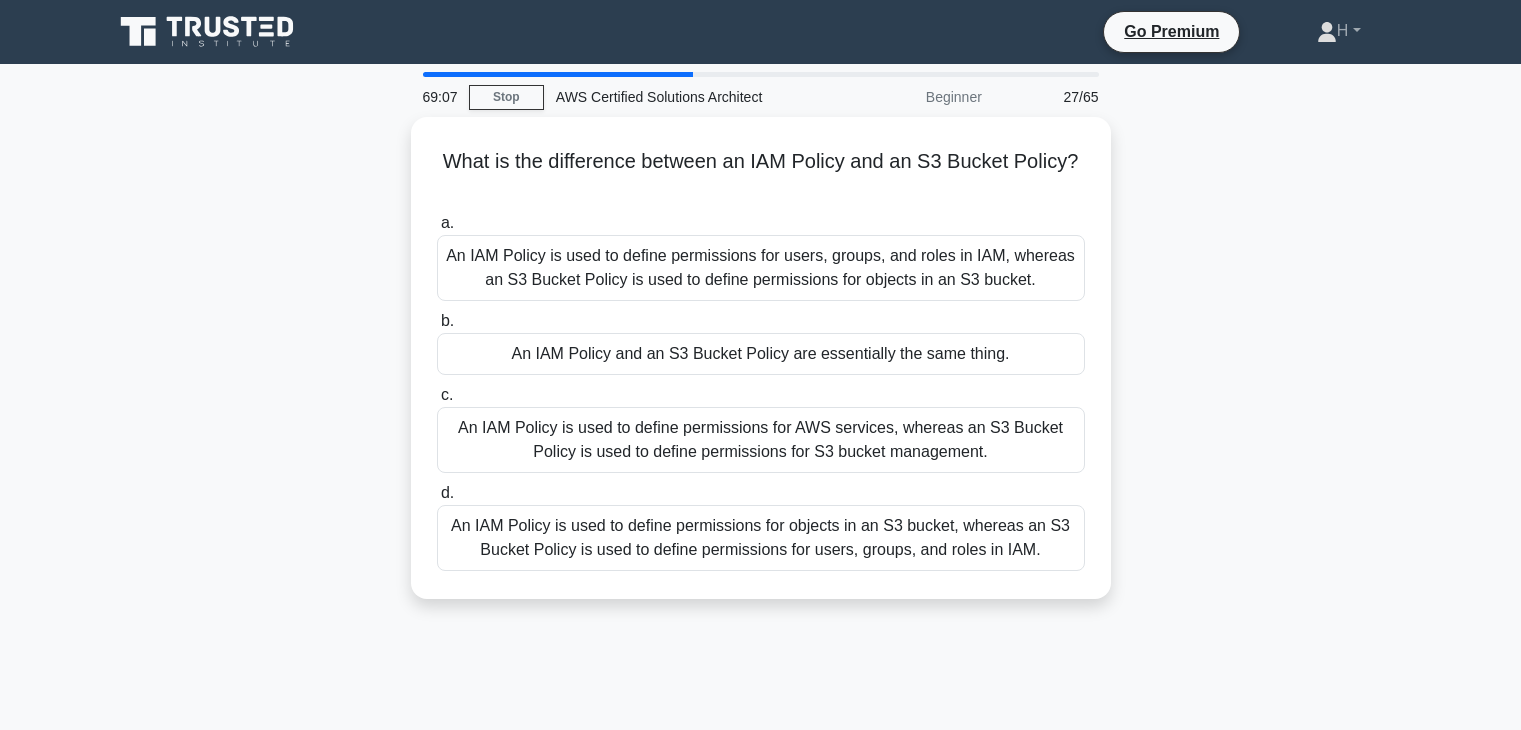 scroll, scrollTop: 0, scrollLeft: 0, axis: both 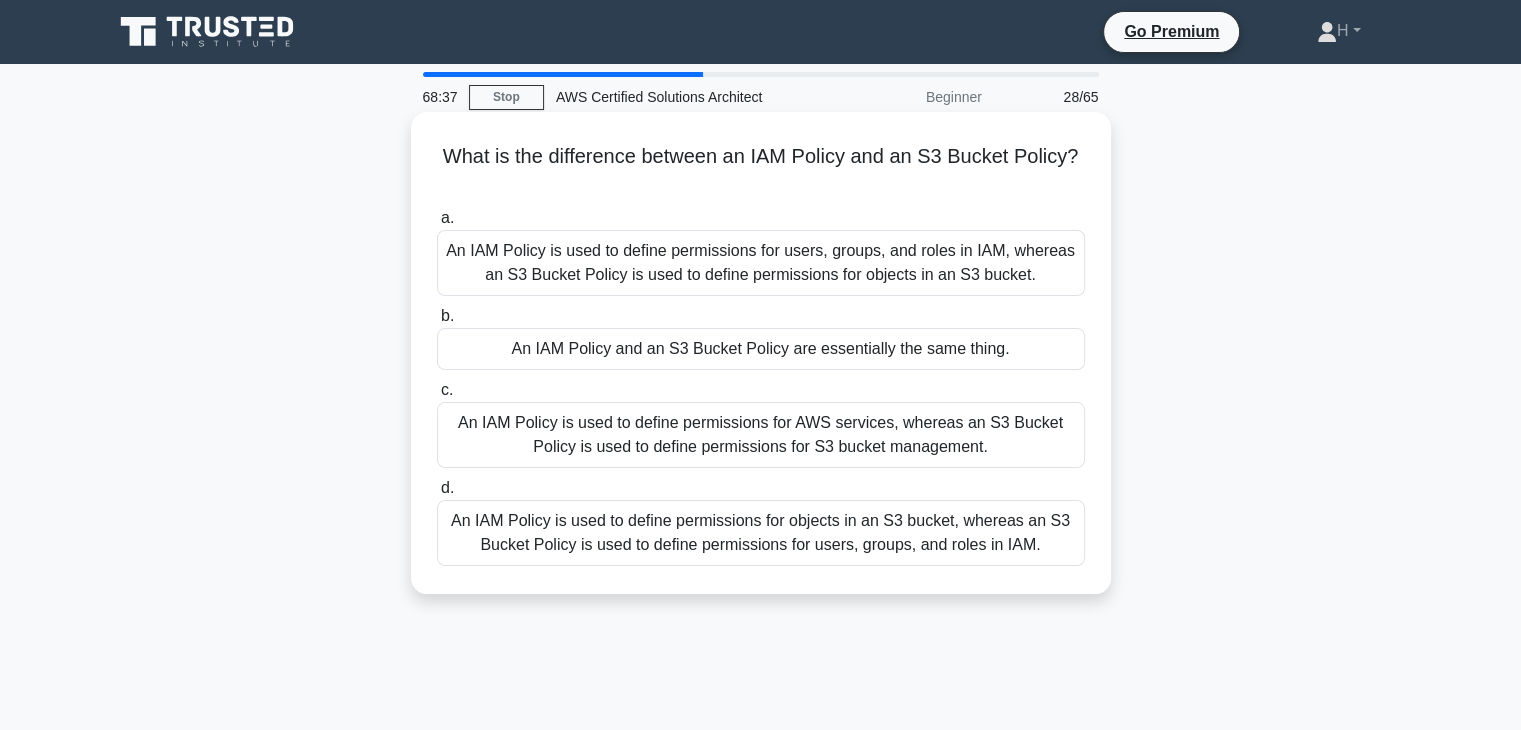 click on "An IAM Policy is used to define permissions for users, groups, and roles in IAM, whereas an S3 Bucket Policy is used to define permissions for objects in an S3 bucket." at bounding box center (761, 263) 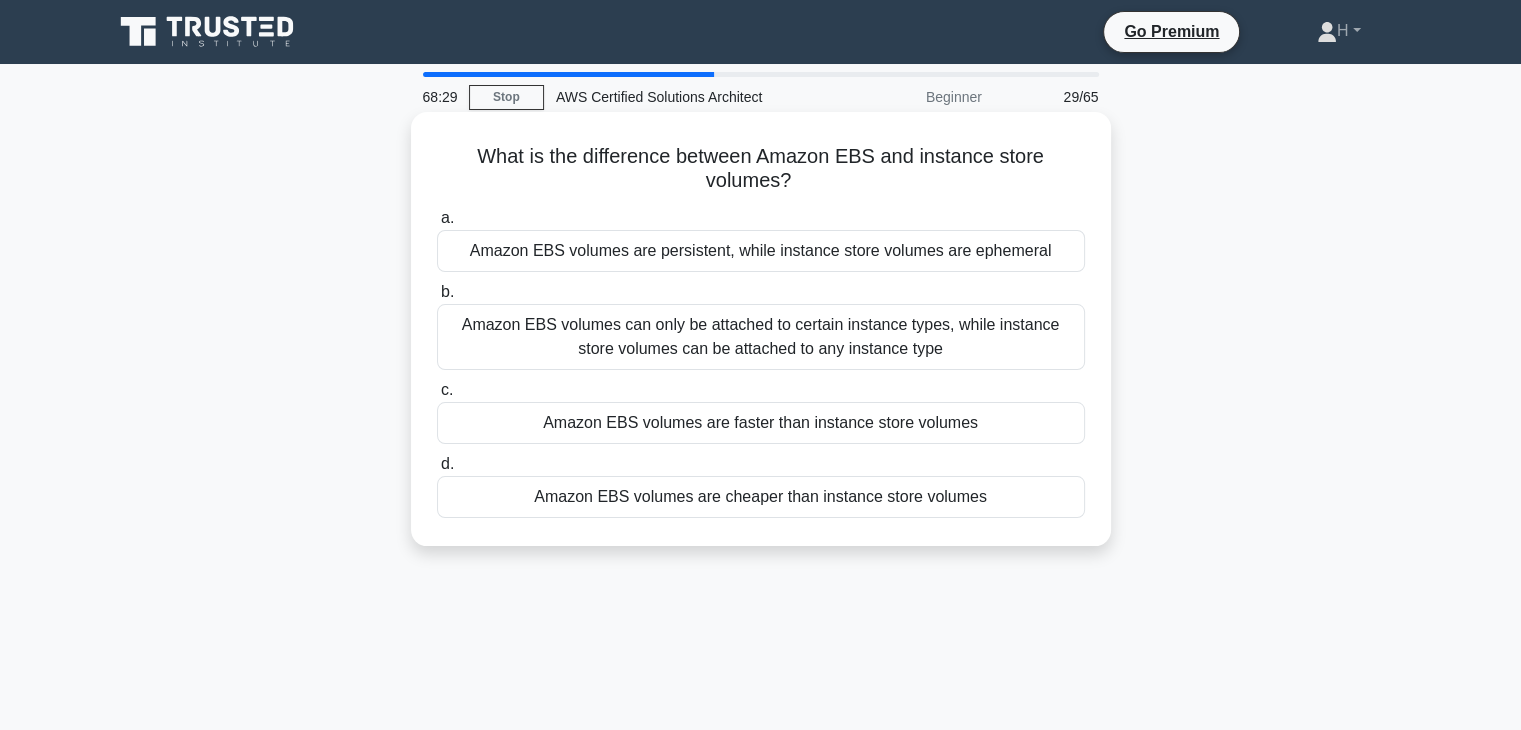 click on "Amazon EBS volumes are persistent, while instance store volumes are ephemeral" at bounding box center (761, 251) 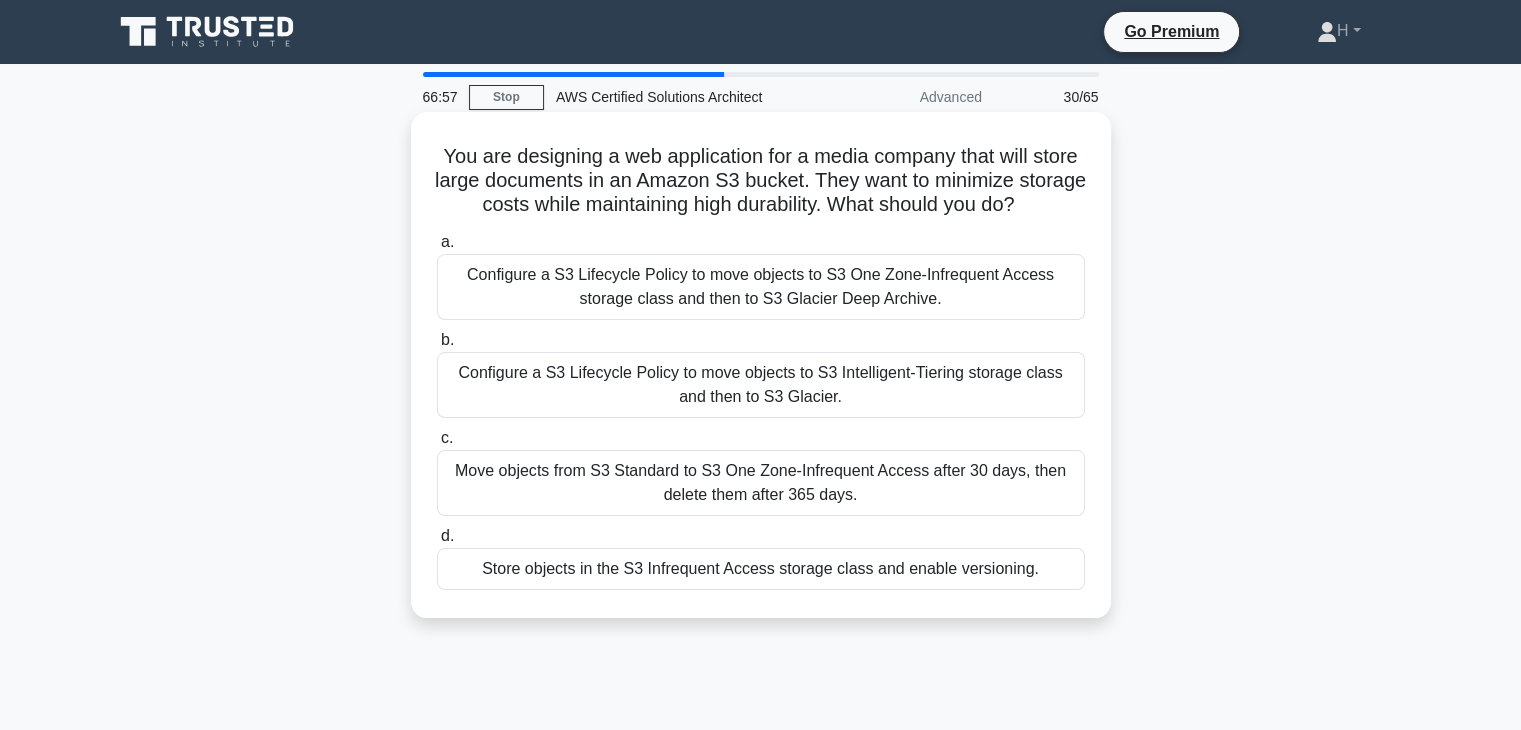 click on "Store objects in the S3 Infrequent Access storage class and enable versioning." at bounding box center [761, 569] 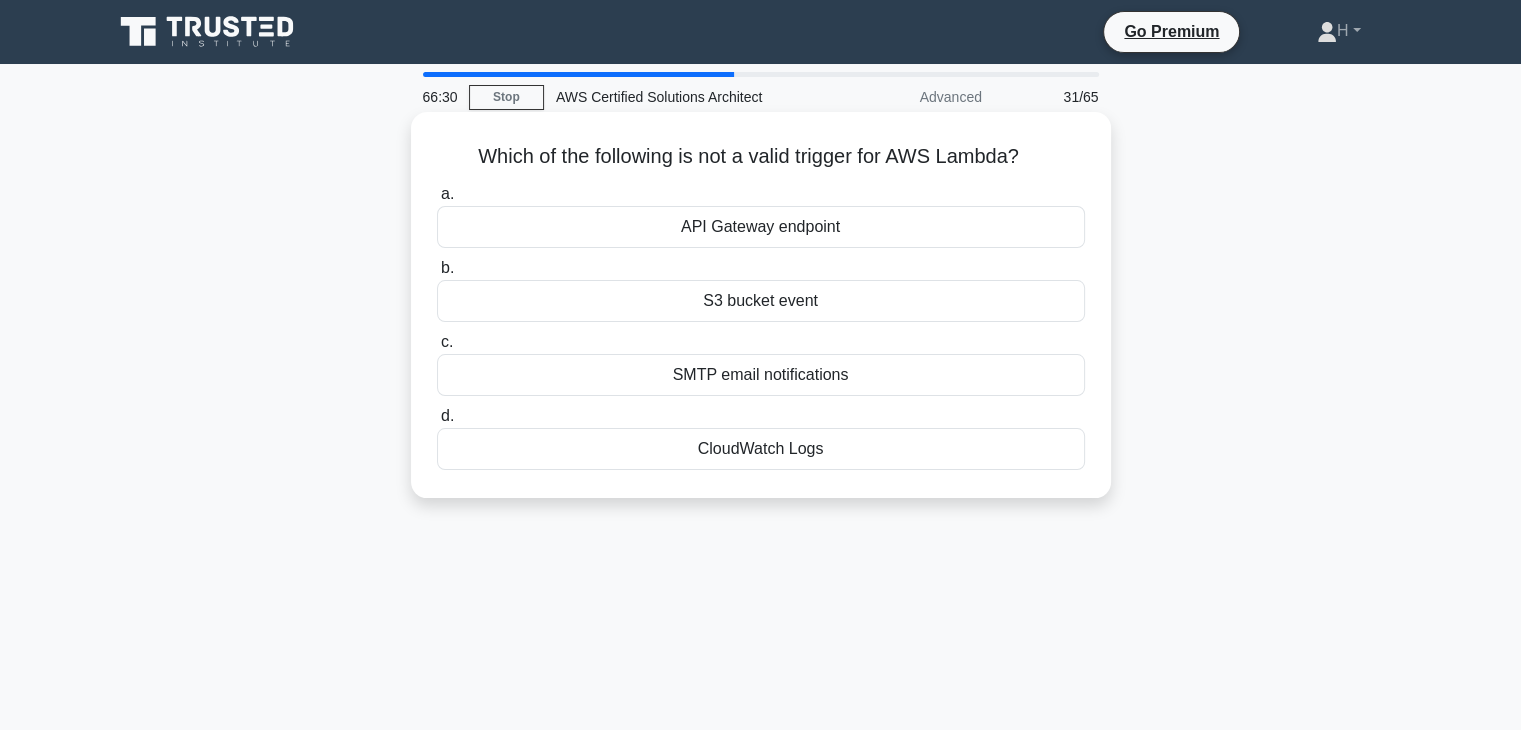 click on "SMTP email notifications" at bounding box center [761, 375] 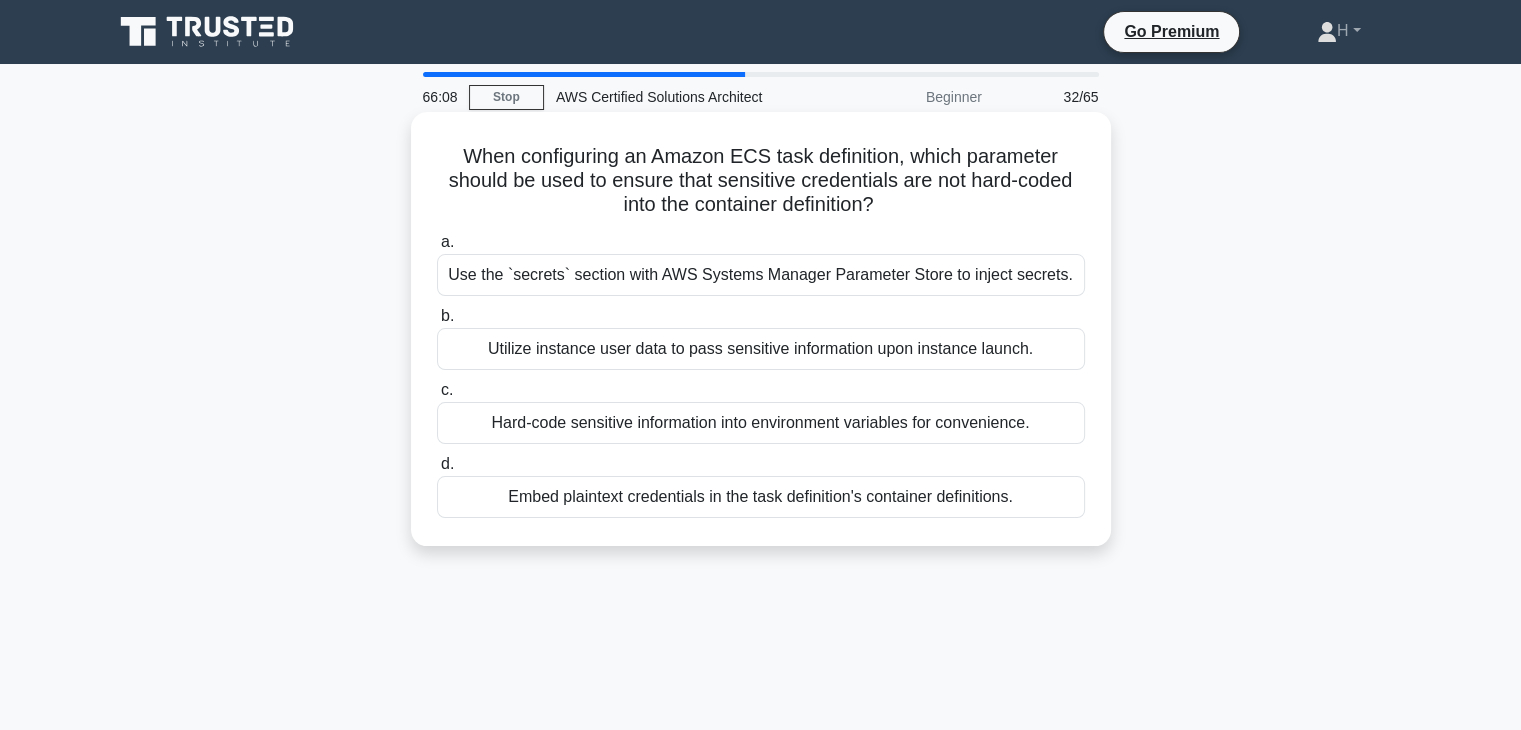 click on "Use the `secrets` section with AWS Systems Manager Parameter Store to inject secrets." at bounding box center (761, 275) 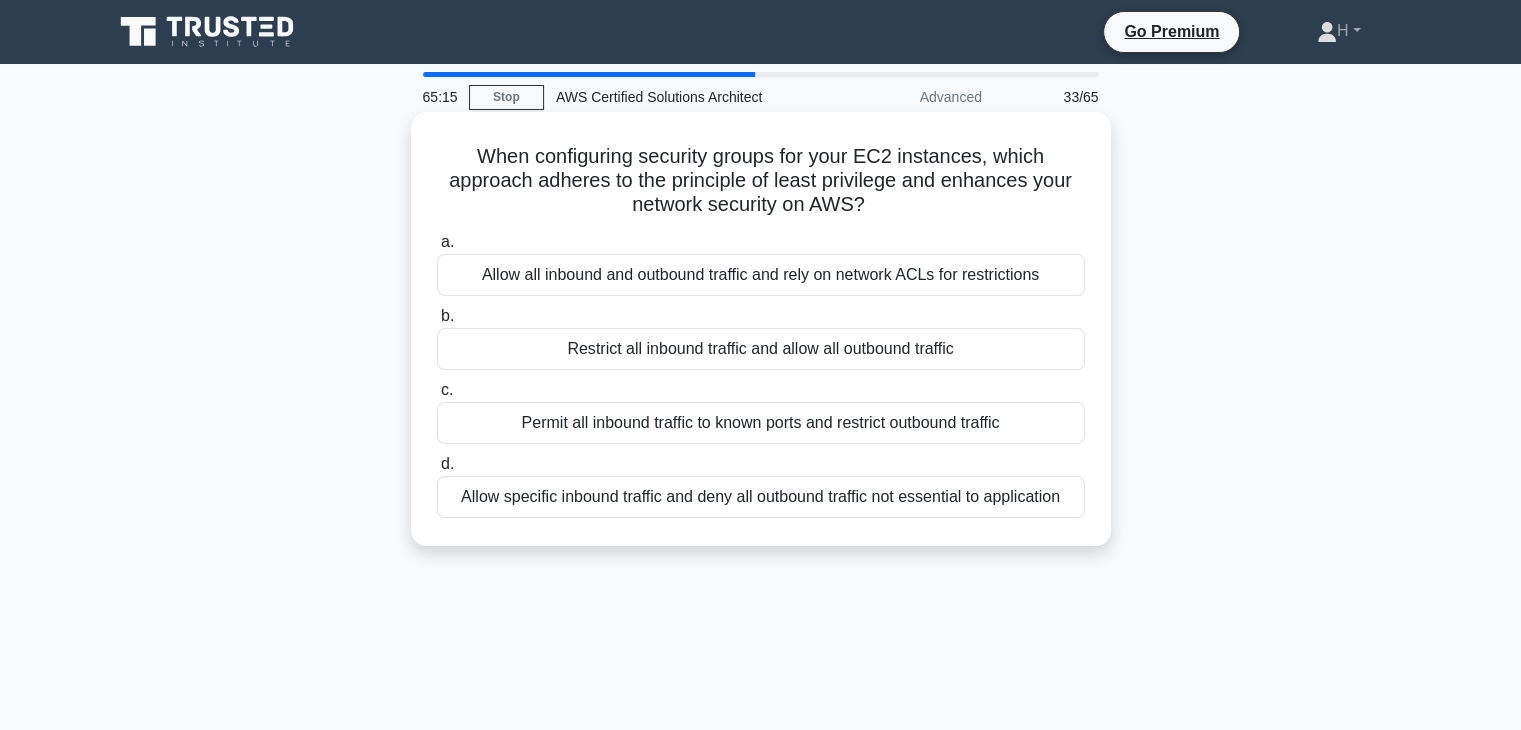click on "Restrict all inbound traffic and allow all outbound traffic" at bounding box center (761, 349) 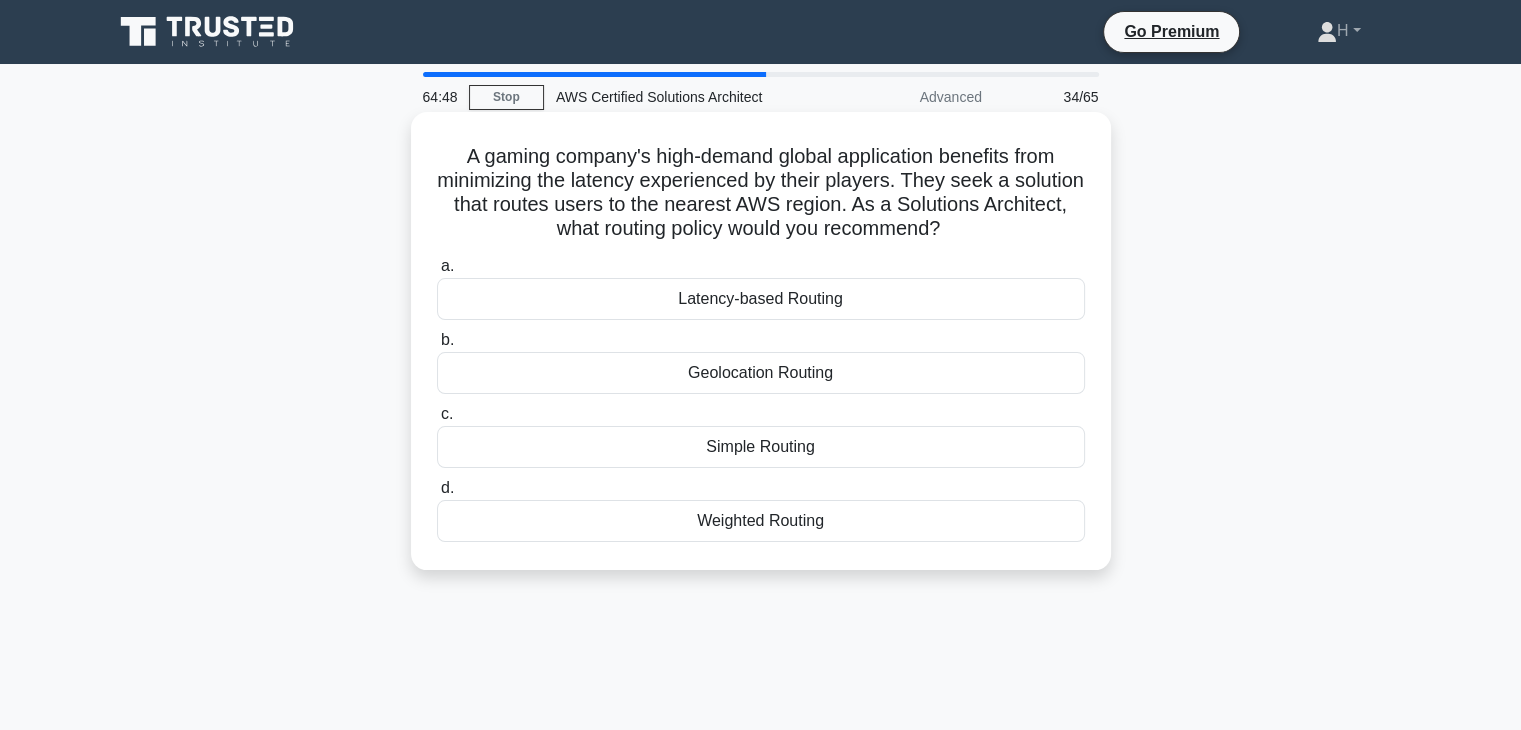 click on "Latency-based Routing" at bounding box center [761, 299] 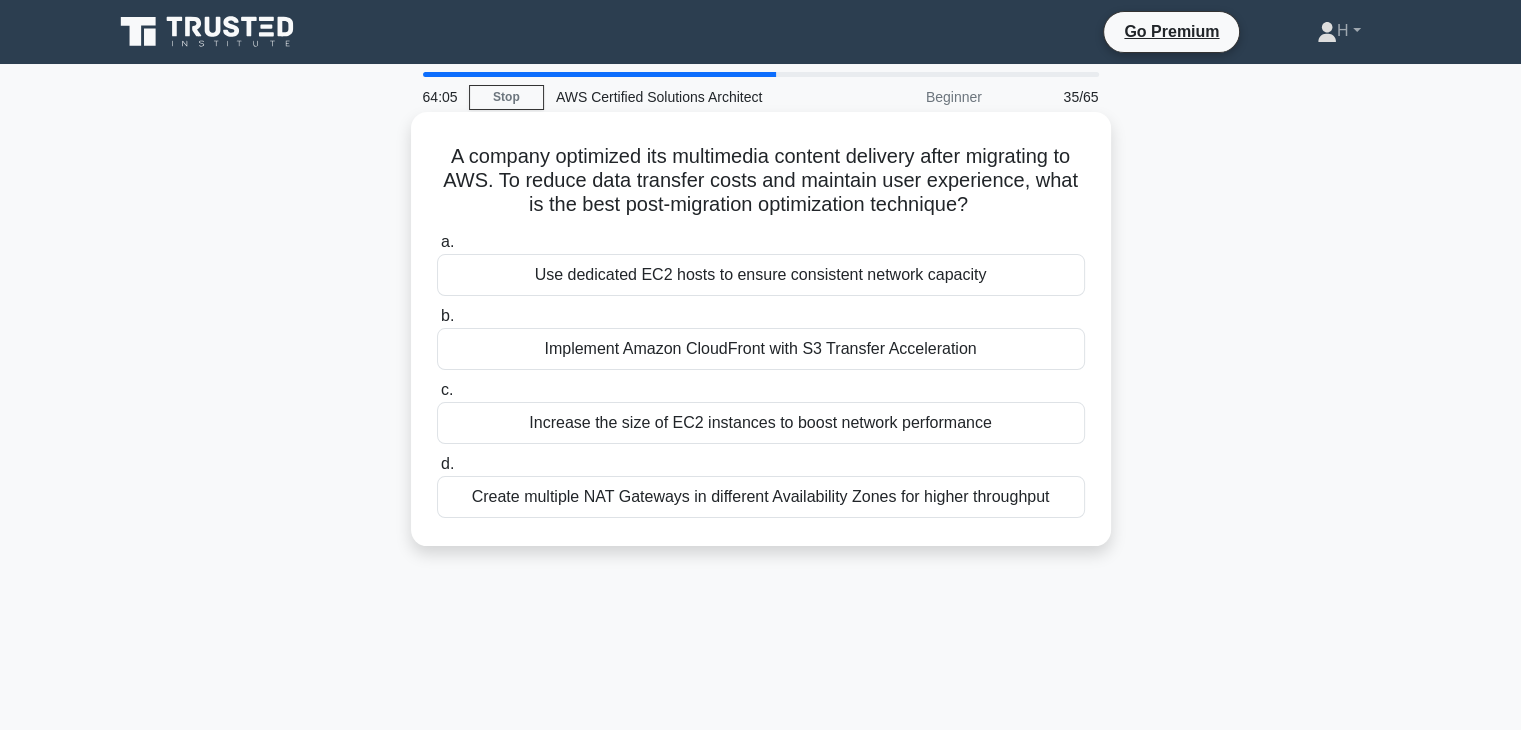 click on "Implement Amazon CloudFront with S3 Transfer Acceleration" at bounding box center [761, 349] 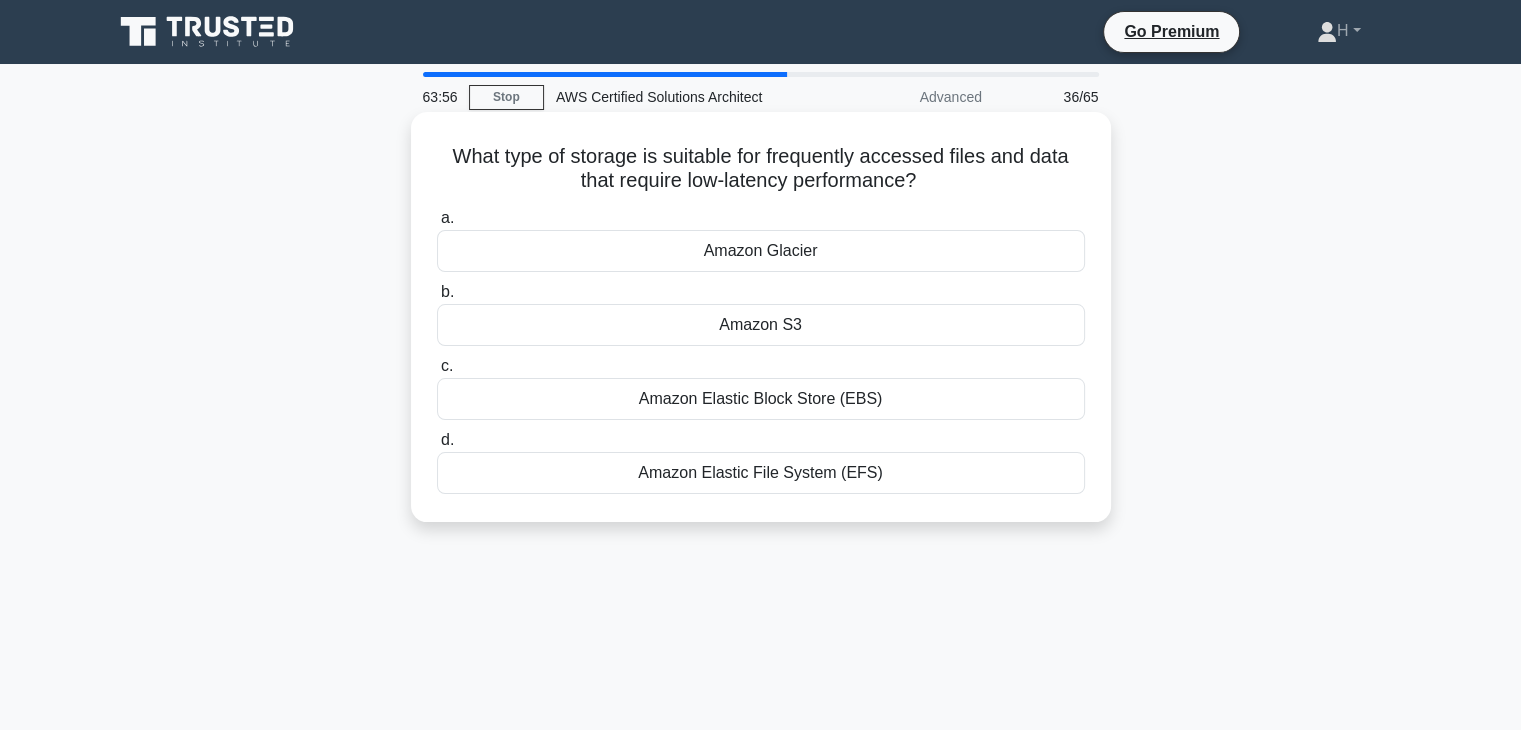 click on "Amazon S3" at bounding box center [761, 325] 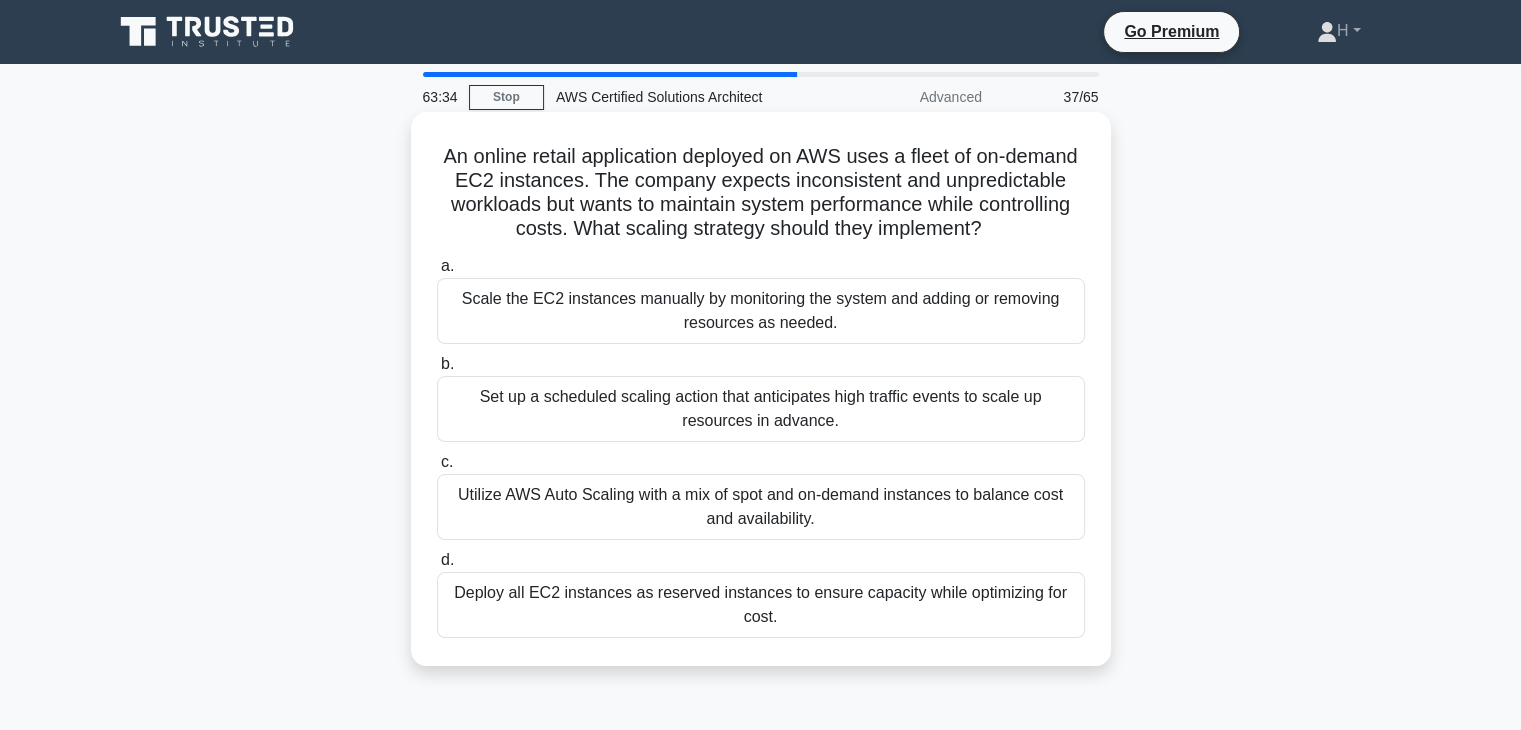 click on "Utilize AWS Auto Scaling with a mix of spot and on-demand instances to balance cost and availability." at bounding box center (761, 507) 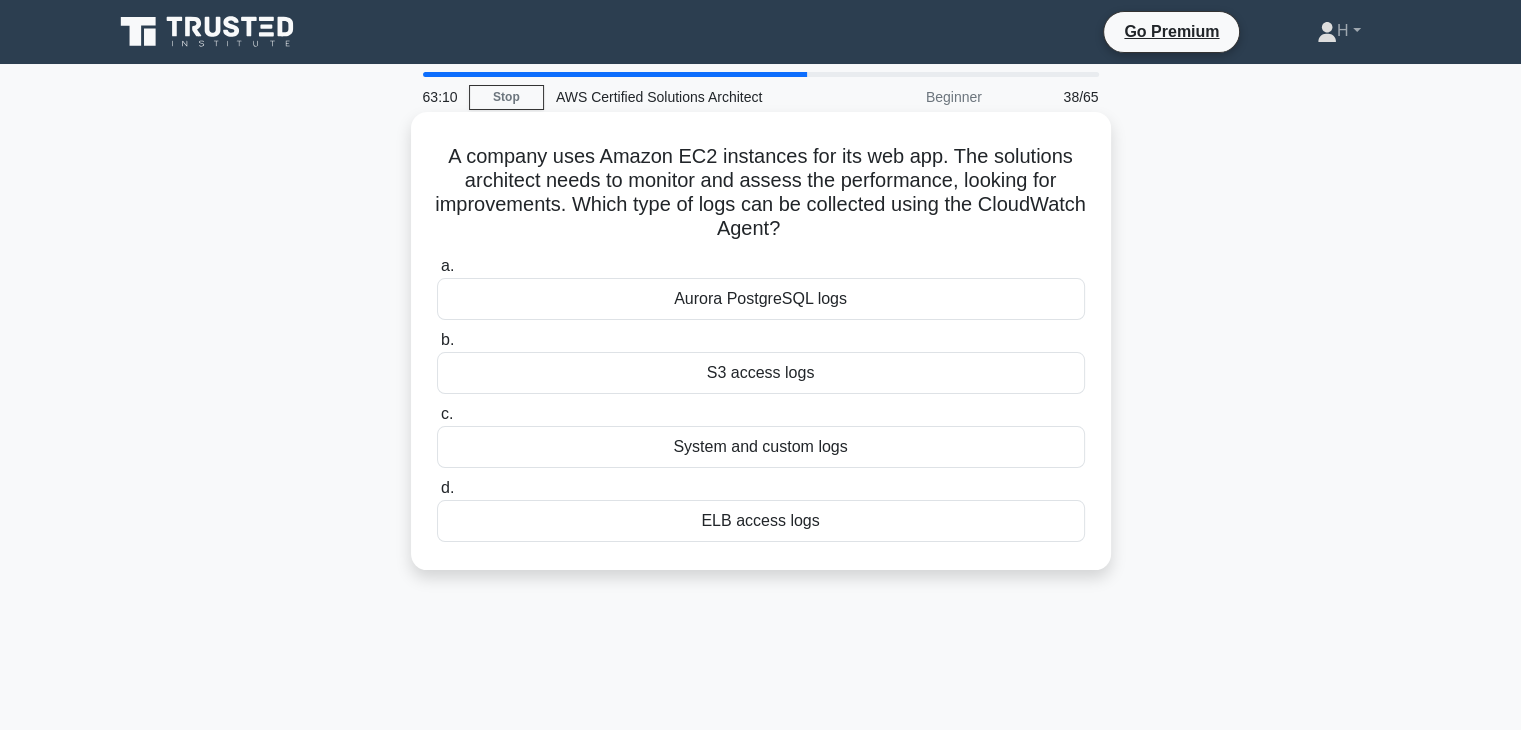 click on "S3 access logs" at bounding box center [761, 373] 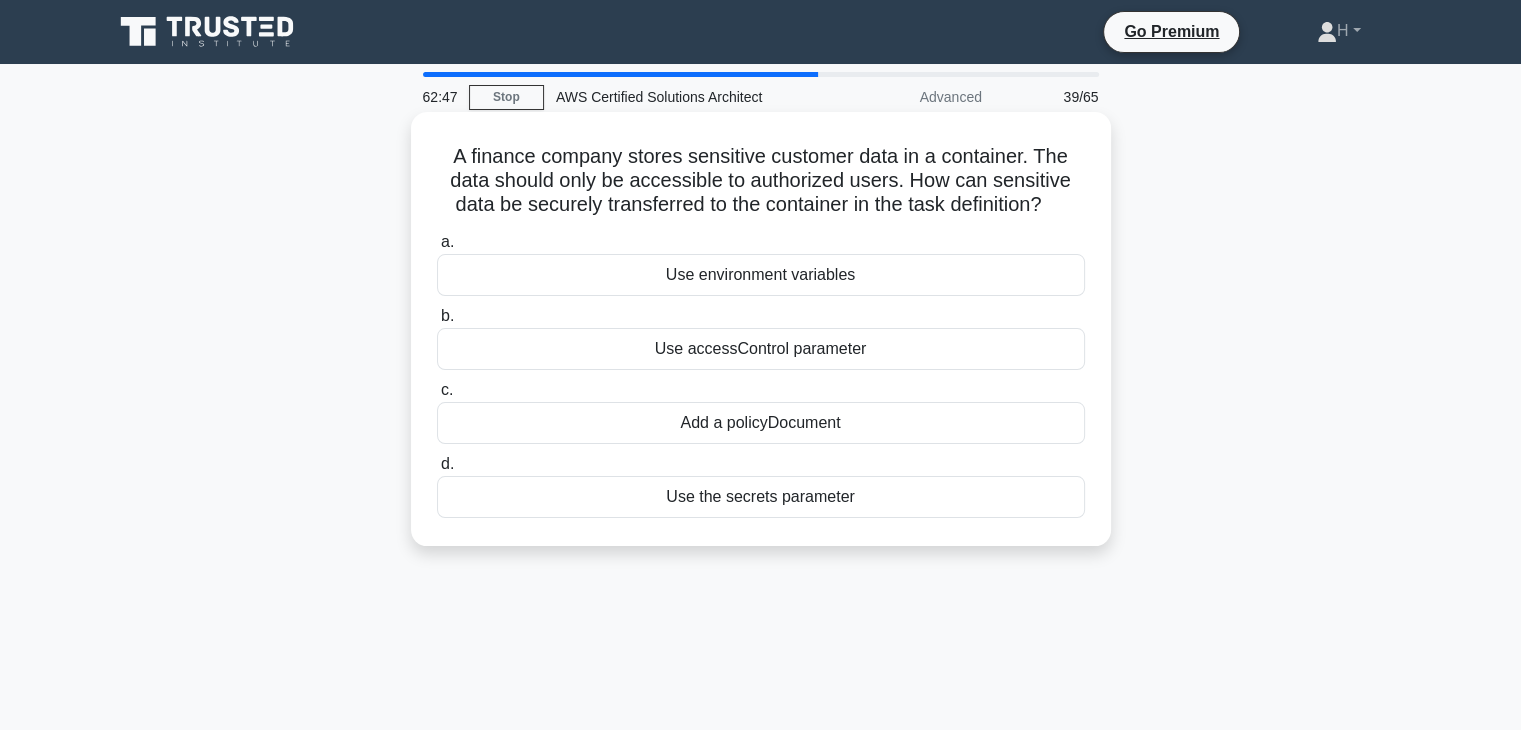 click on "Use environment variables" at bounding box center (761, 275) 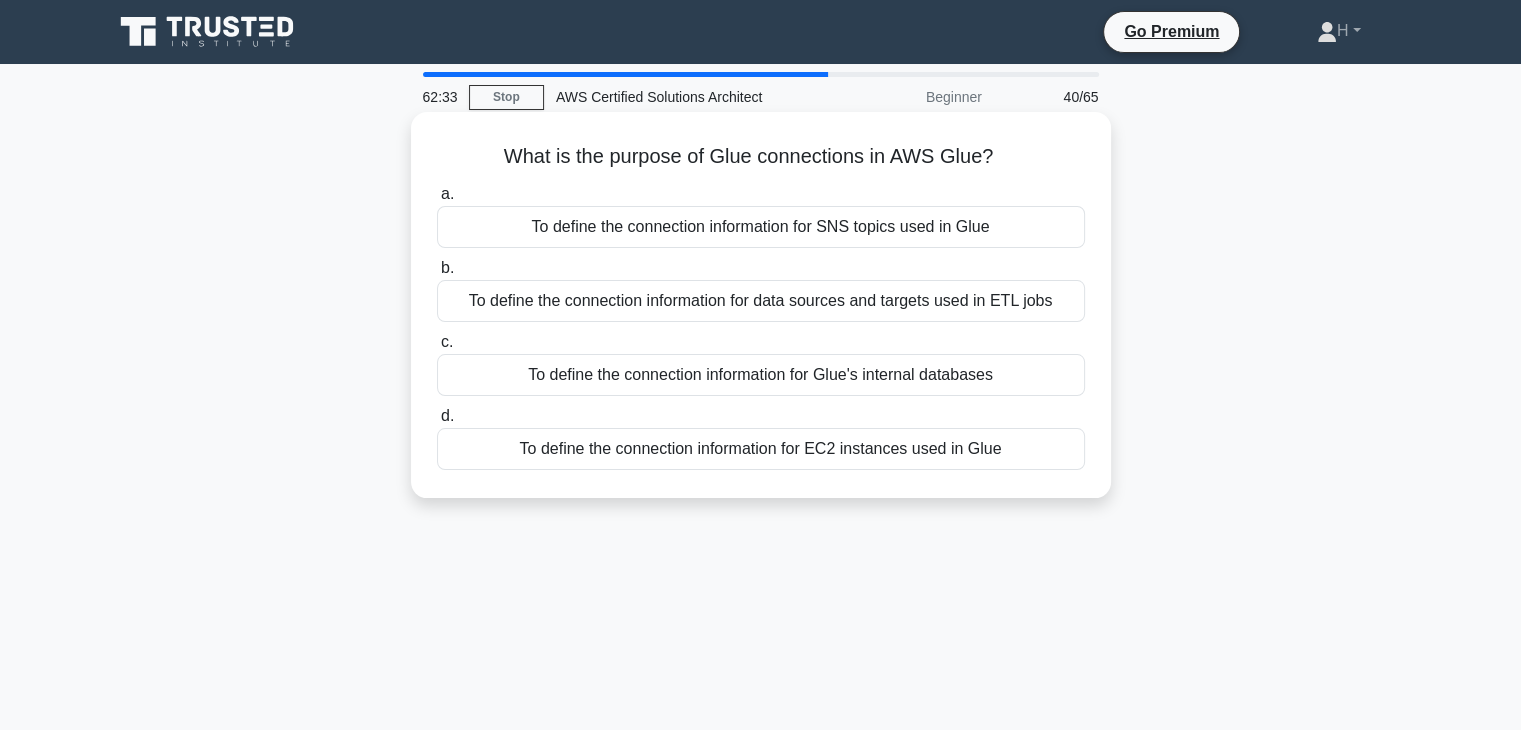 click on "To define the connection information for data sources and targets used in ETL jobs" at bounding box center (761, 301) 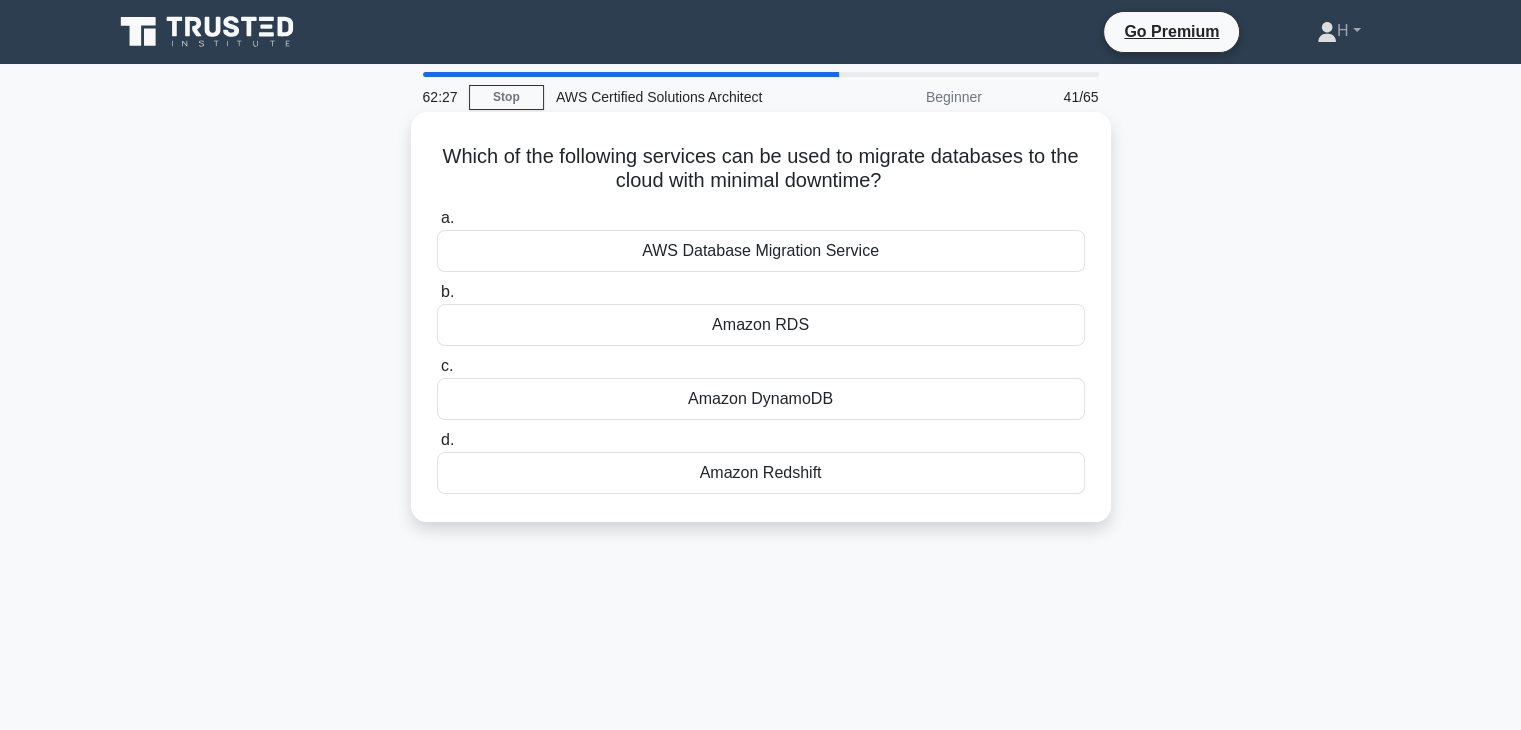 click on "AWS Database Migration Service" at bounding box center (761, 251) 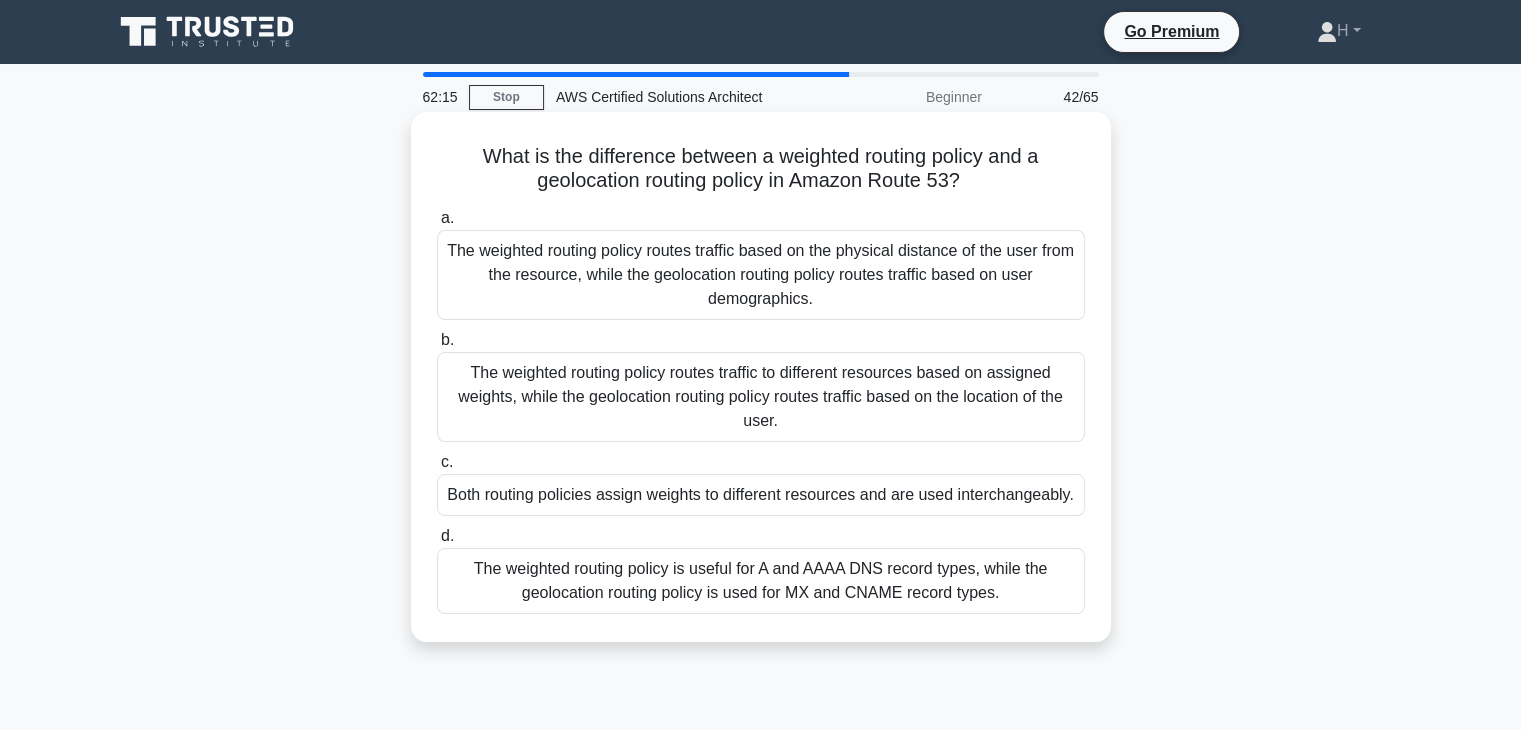 click on "The weighted routing policy routes traffic to different resources based on assigned weights, while the geolocation routing policy routes traffic based on the location of the user." at bounding box center (761, 397) 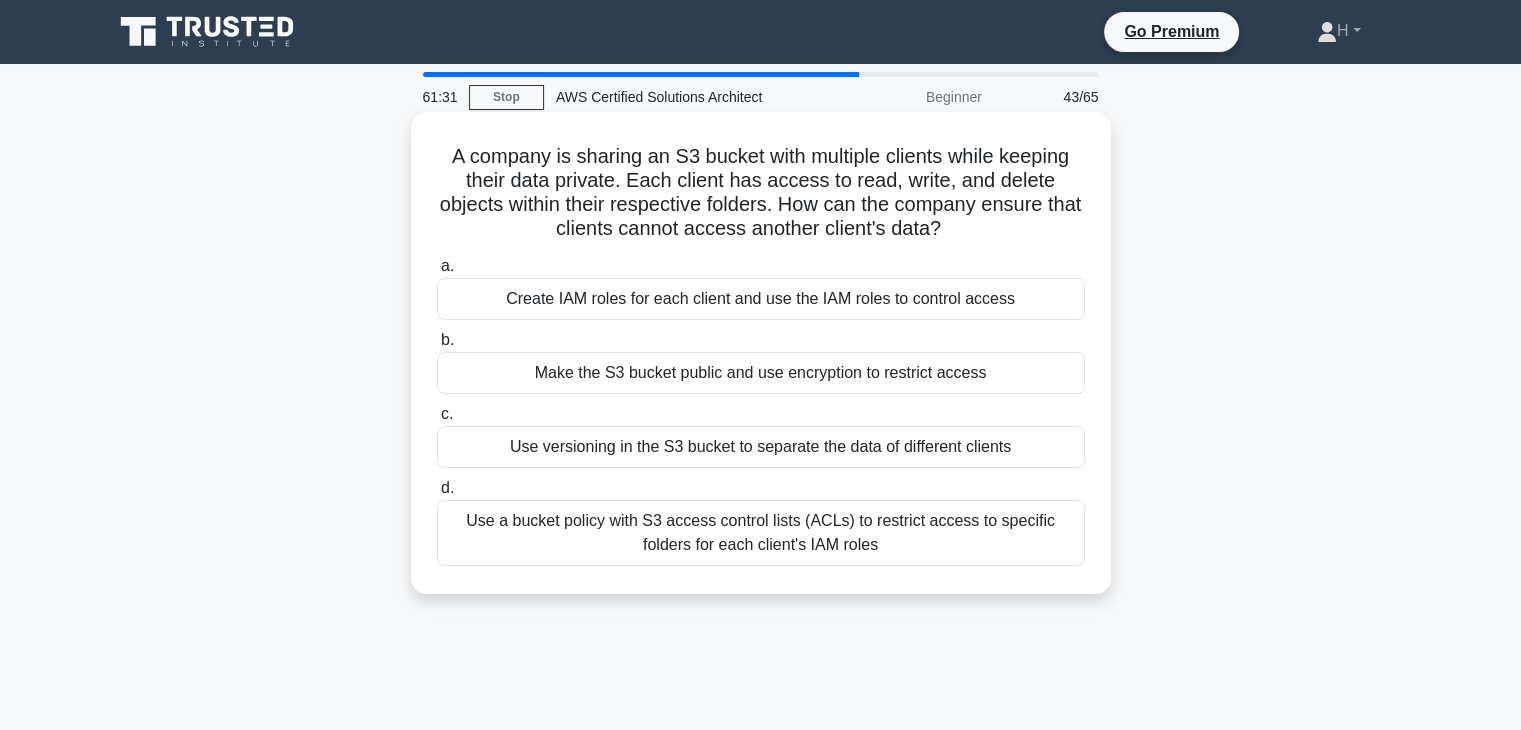 click on "Use a bucket policy with S3 access control lists (ACLs) to restrict access to specific folders for each client's IAM roles" at bounding box center (761, 533) 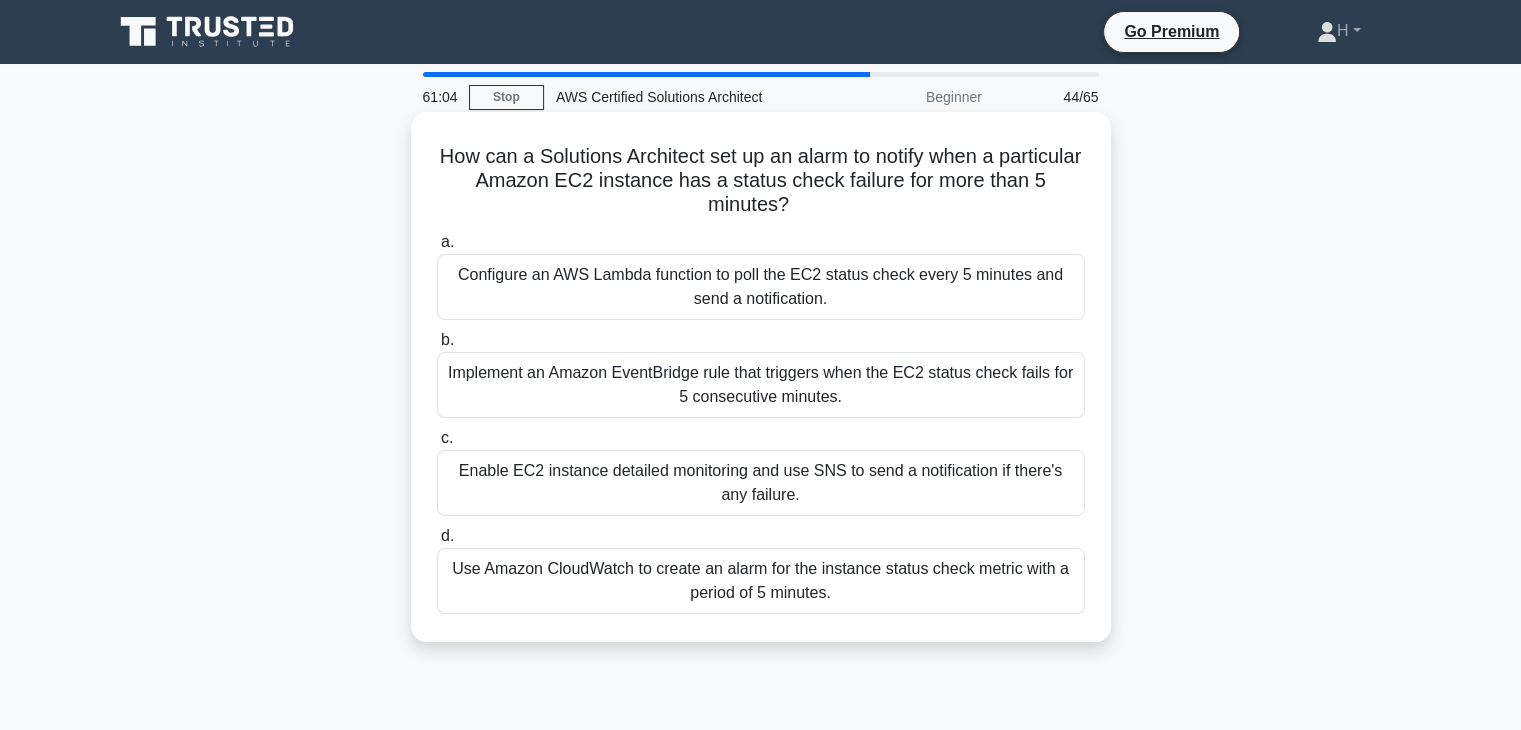 click on "Implement an Amazon EventBridge rule that triggers when the EC2 status check fails for 5 consecutive minutes." at bounding box center [761, 385] 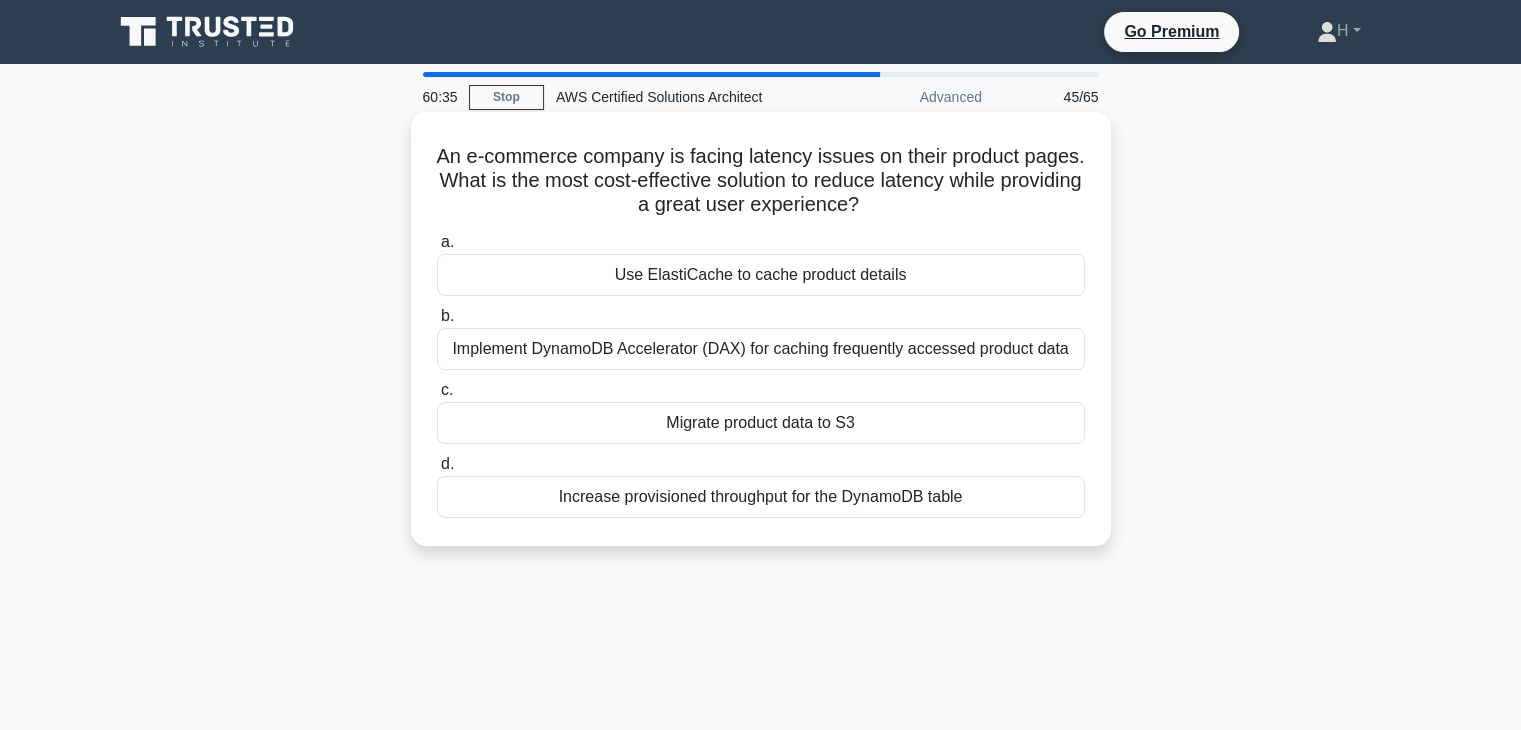 click on "Use ElastiCache to cache product details" at bounding box center [761, 275] 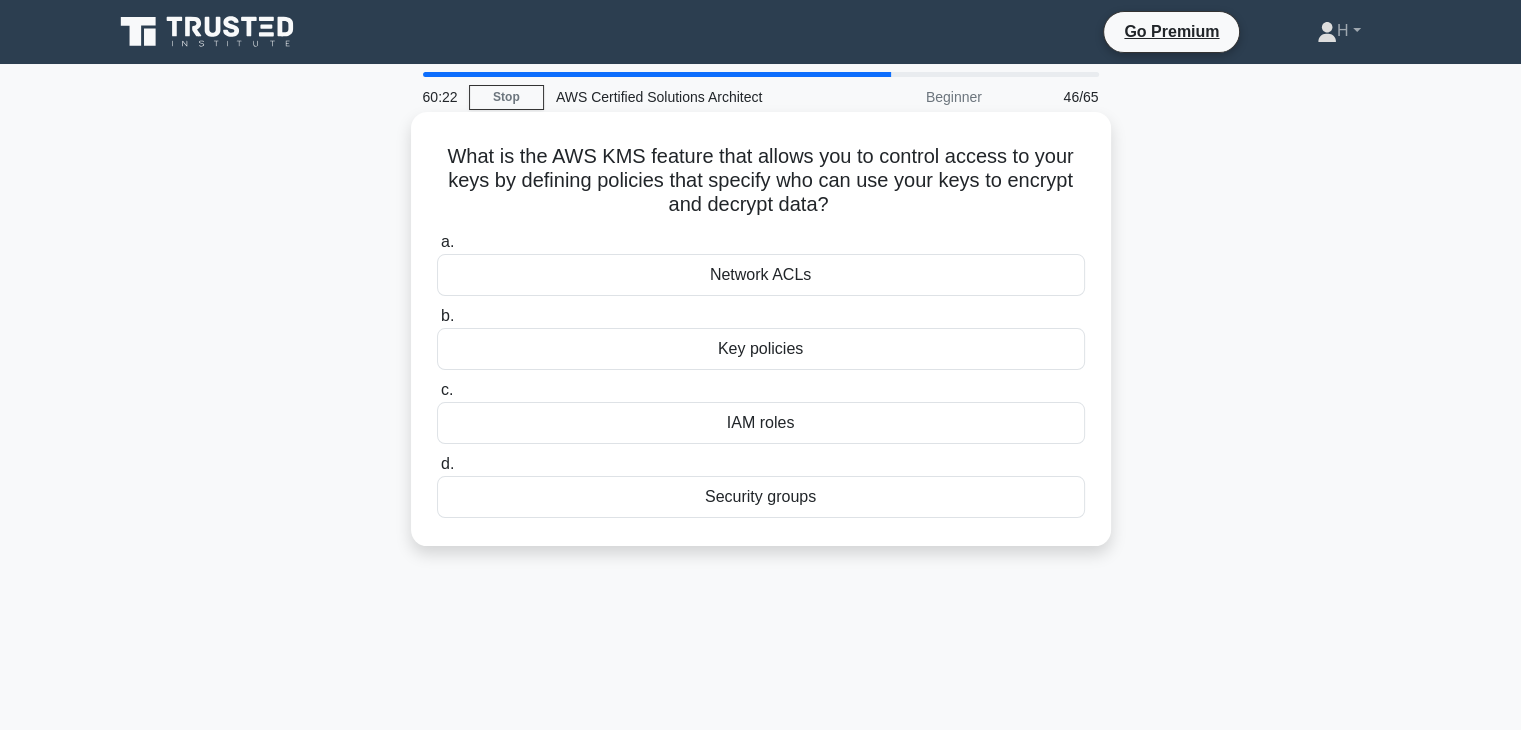 click on "Key policies" at bounding box center [761, 349] 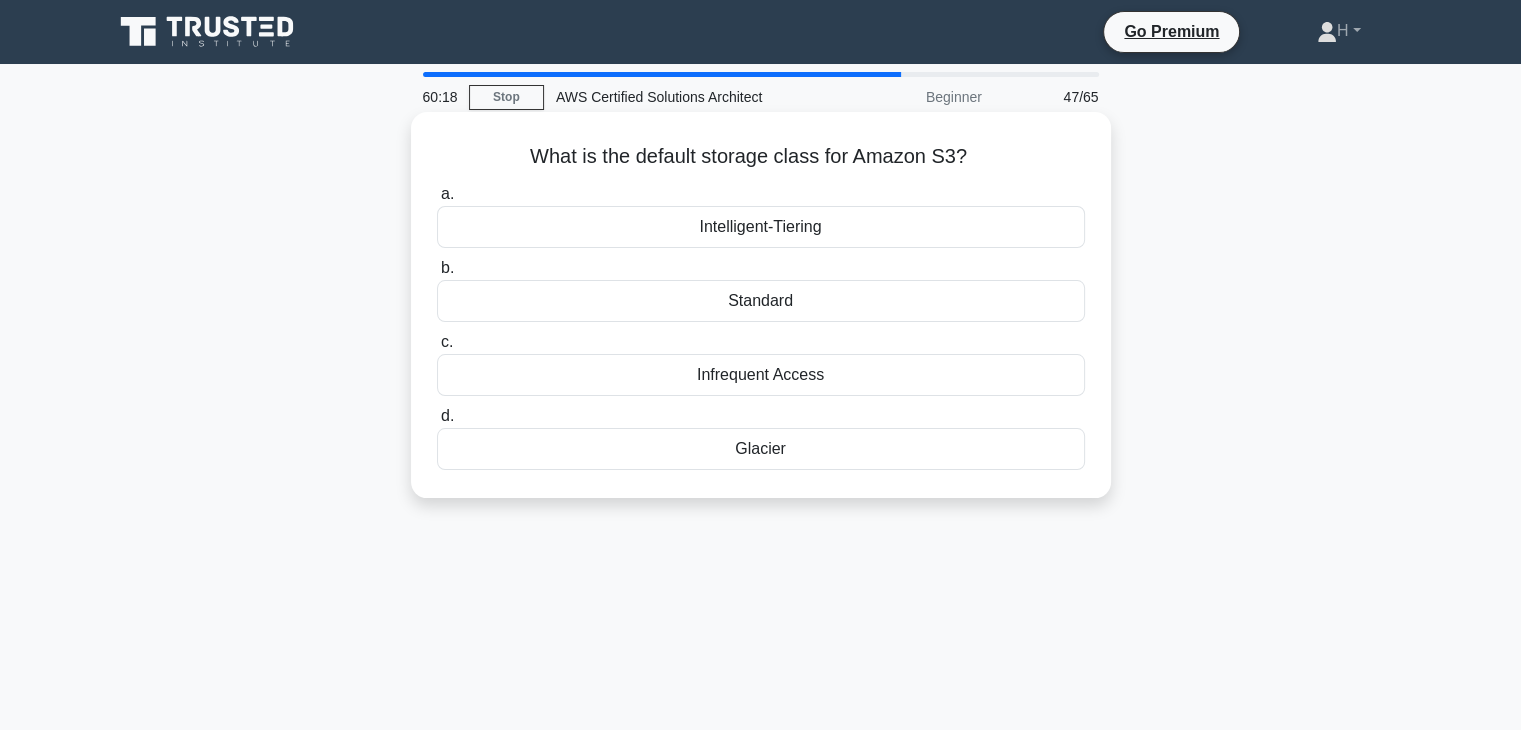 click on "Standard" at bounding box center (761, 301) 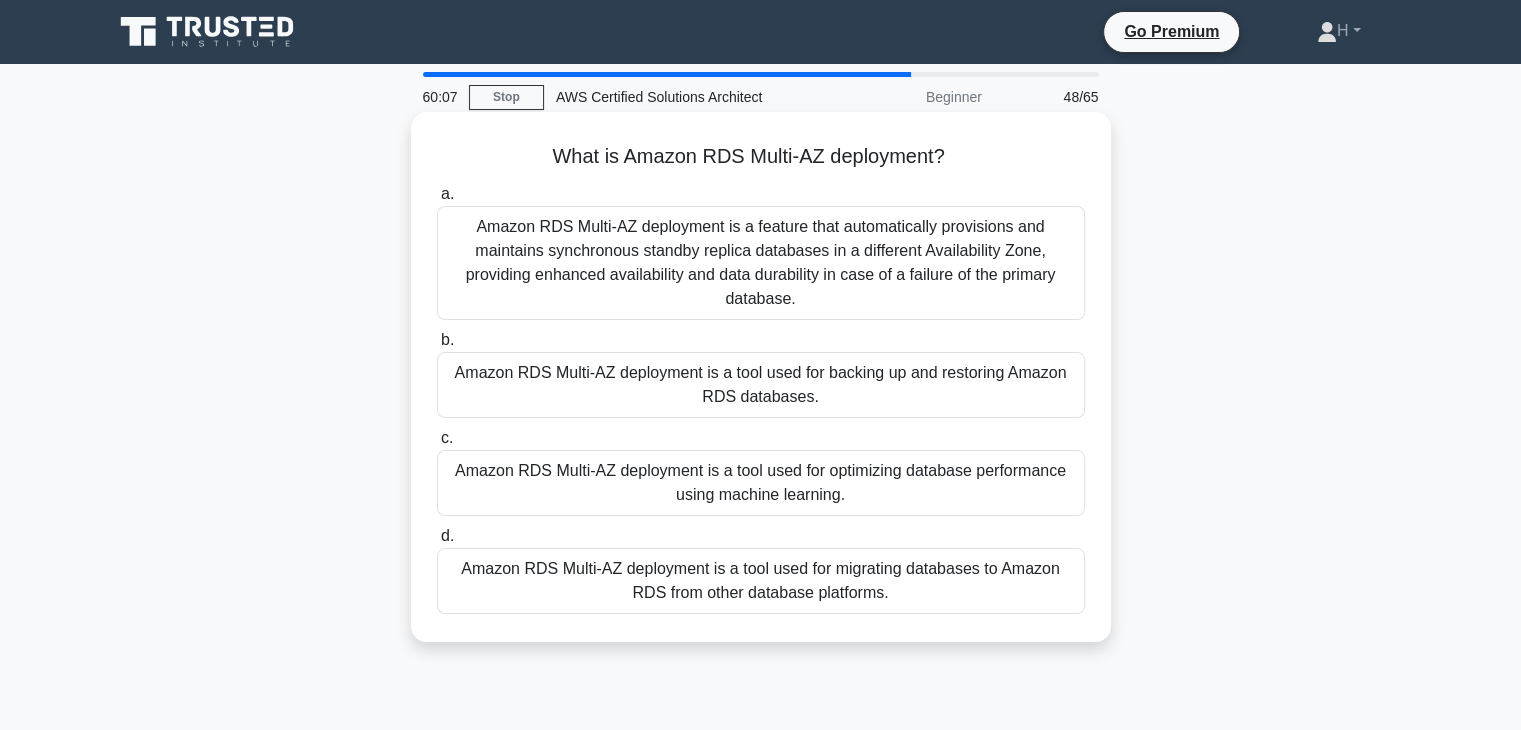 click on "Amazon RDS Multi-AZ deployment is a feature that automatically provisions and maintains synchronous standby replica databases in a different Availability Zone, providing enhanced availability and data durability in case of a failure of the primary database." at bounding box center (761, 263) 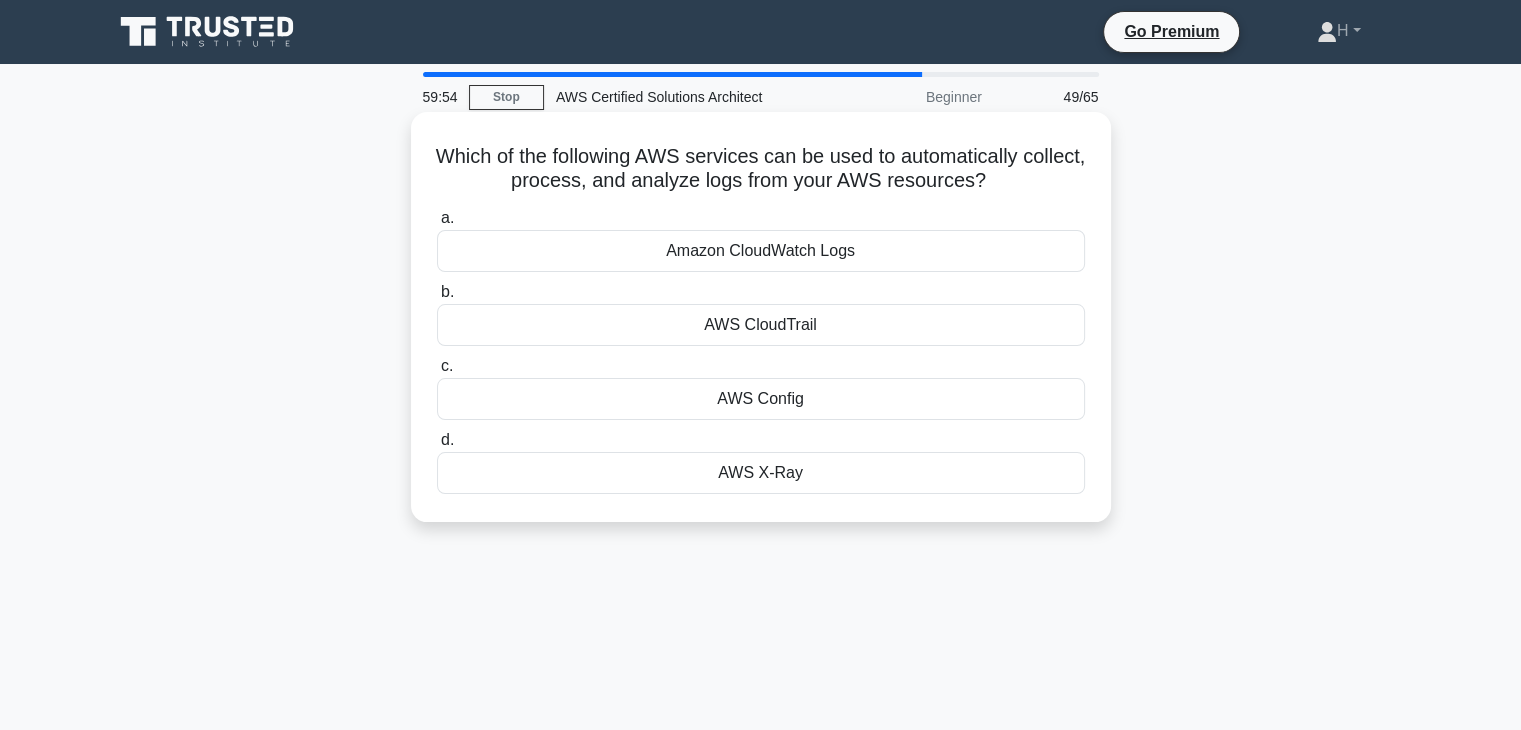 click on "AWS CloudTrail" at bounding box center [761, 325] 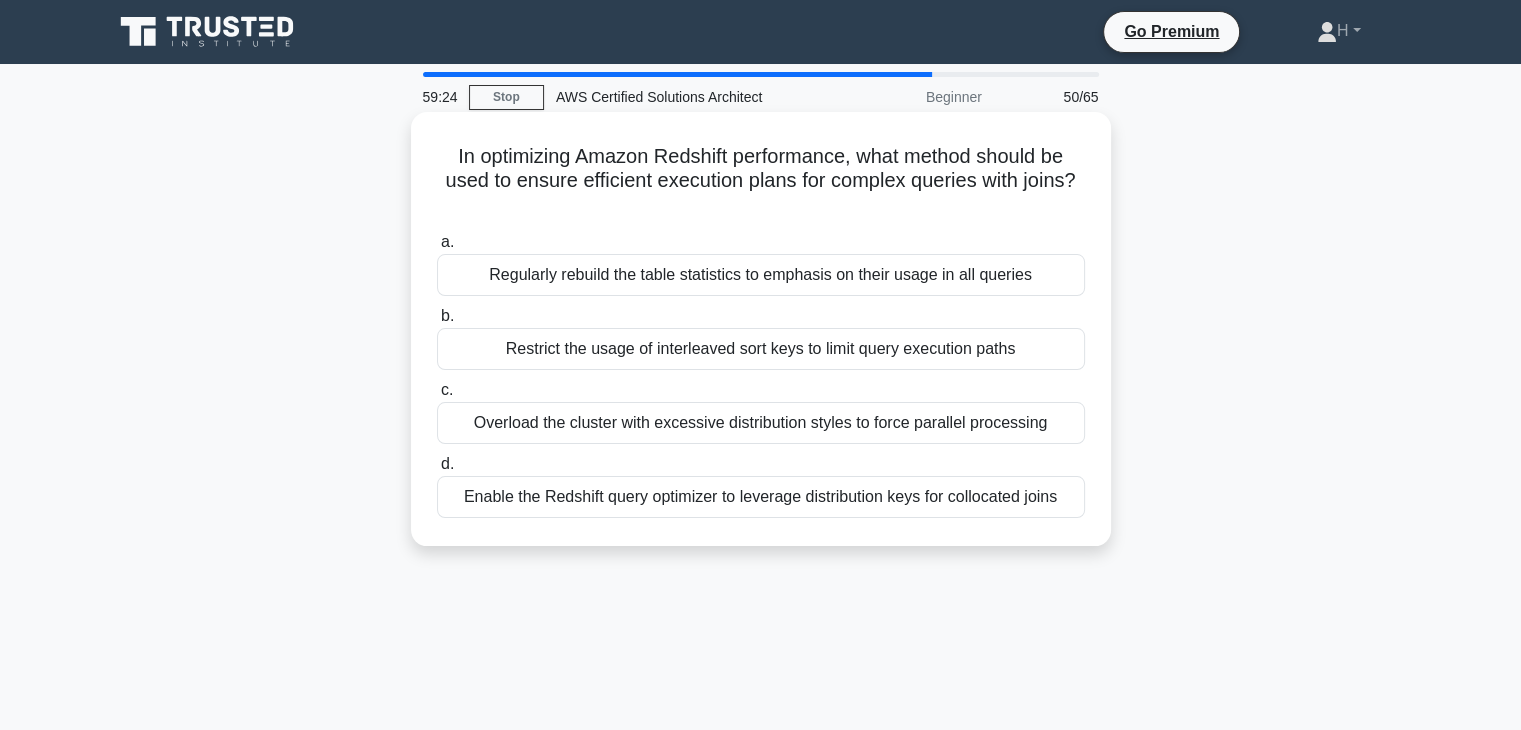 click on "Enable the Redshift query optimizer to leverage distribution keys for collocated joins" at bounding box center [761, 497] 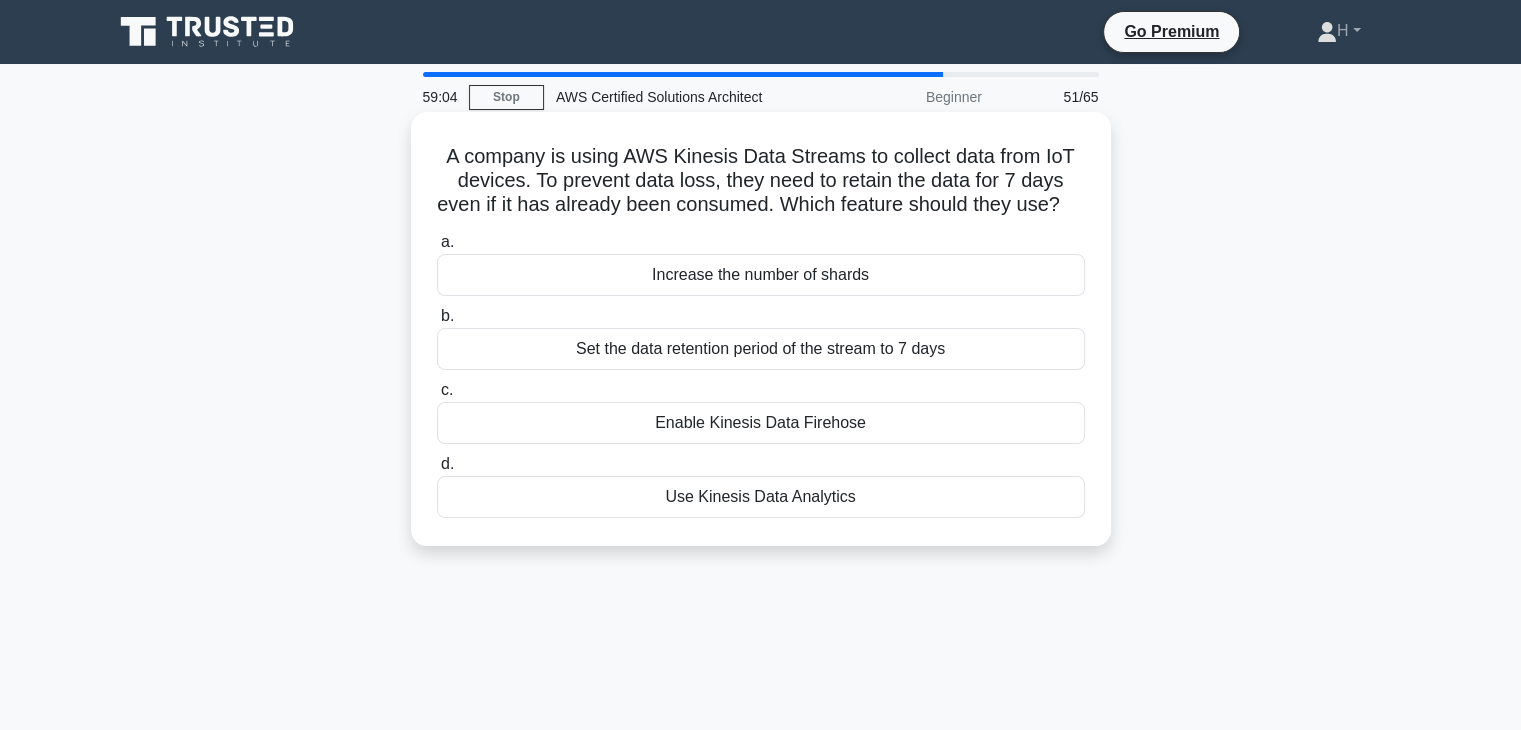 click on "Set the data retention period of the stream to 7 days" at bounding box center (761, 349) 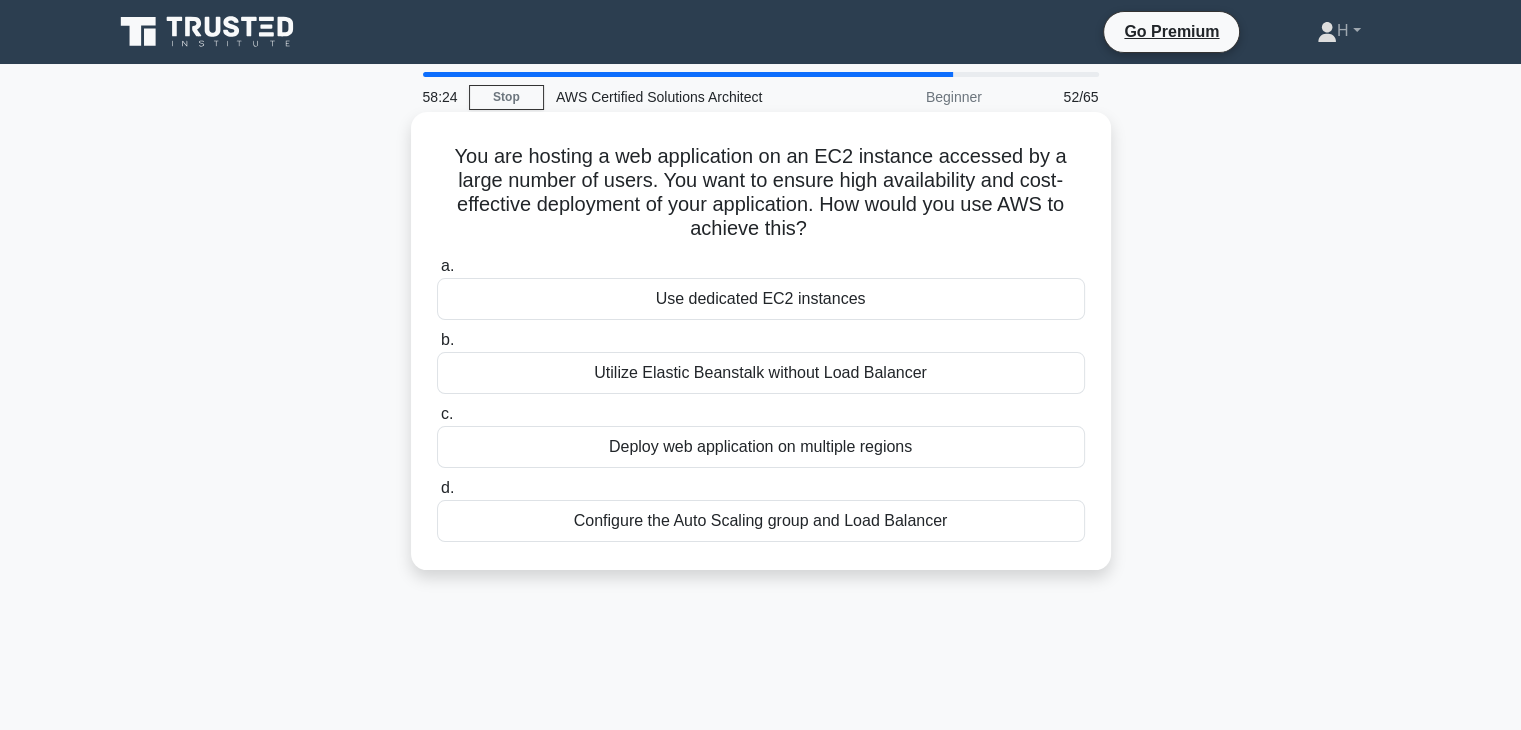 click on "Configure the Auto Scaling group and Load Balancer" at bounding box center [761, 521] 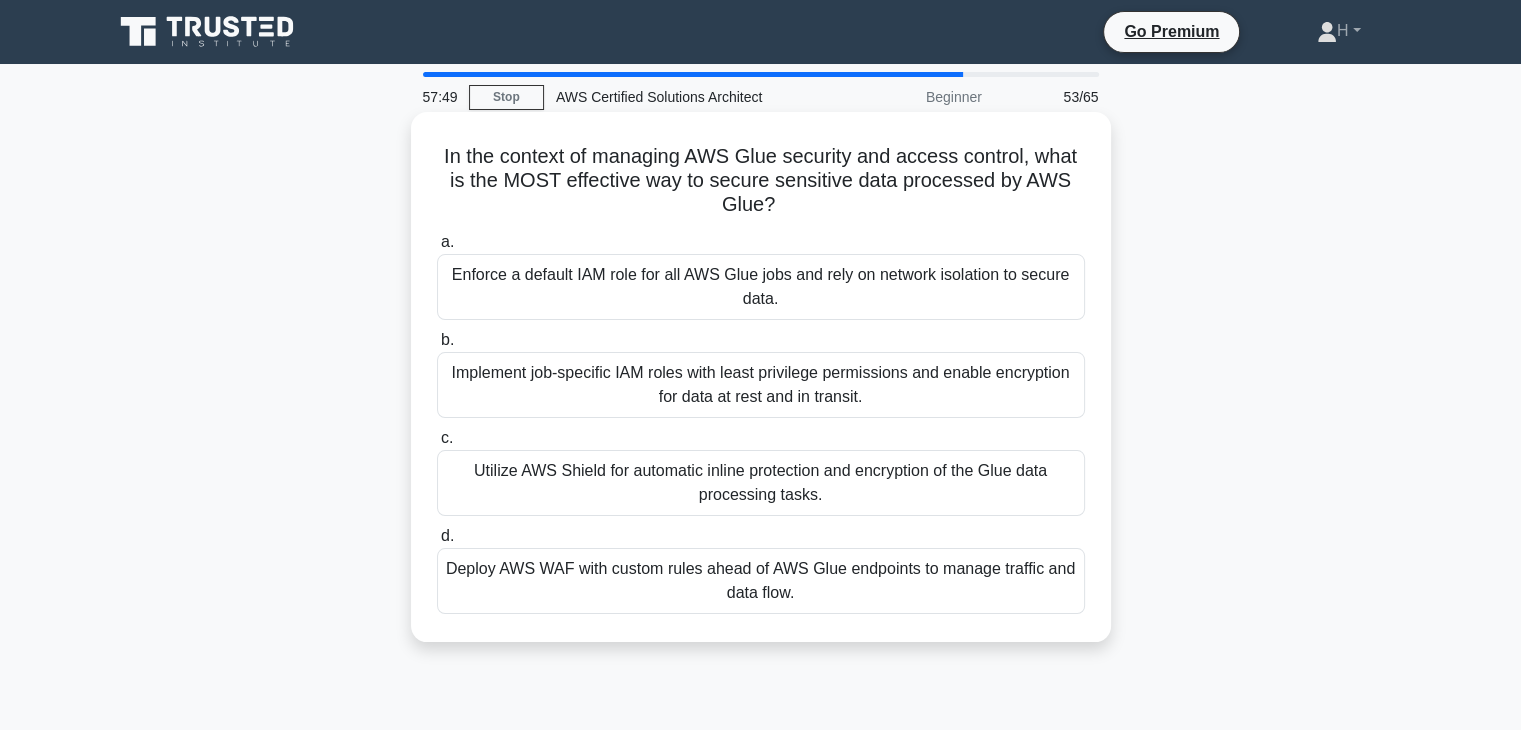 click on "Implement job-specific IAM roles with least privilege permissions and enable encryption for data at rest and in transit." at bounding box center [761, 385] 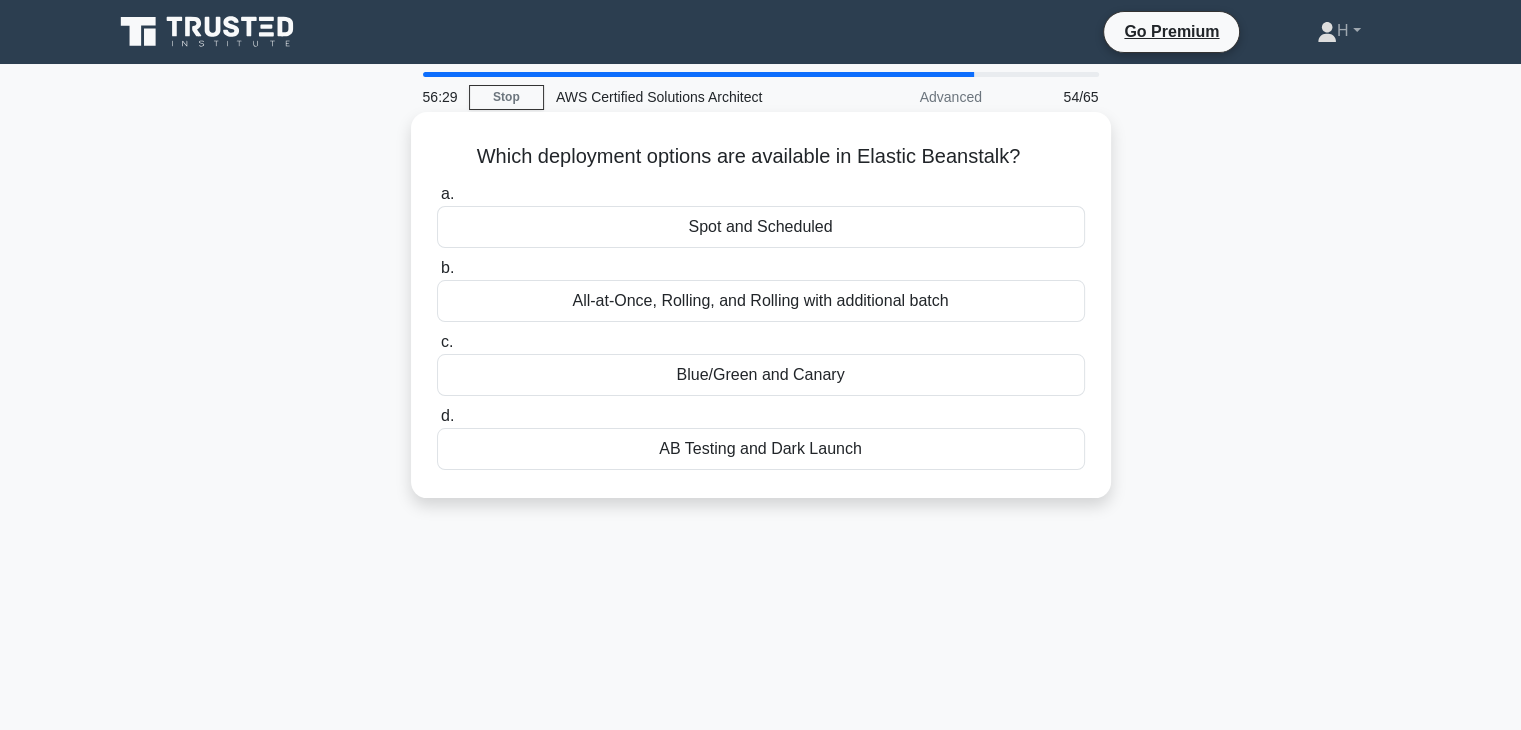 click on "Blue/Green and Canary" at bounding box center [761, 375] 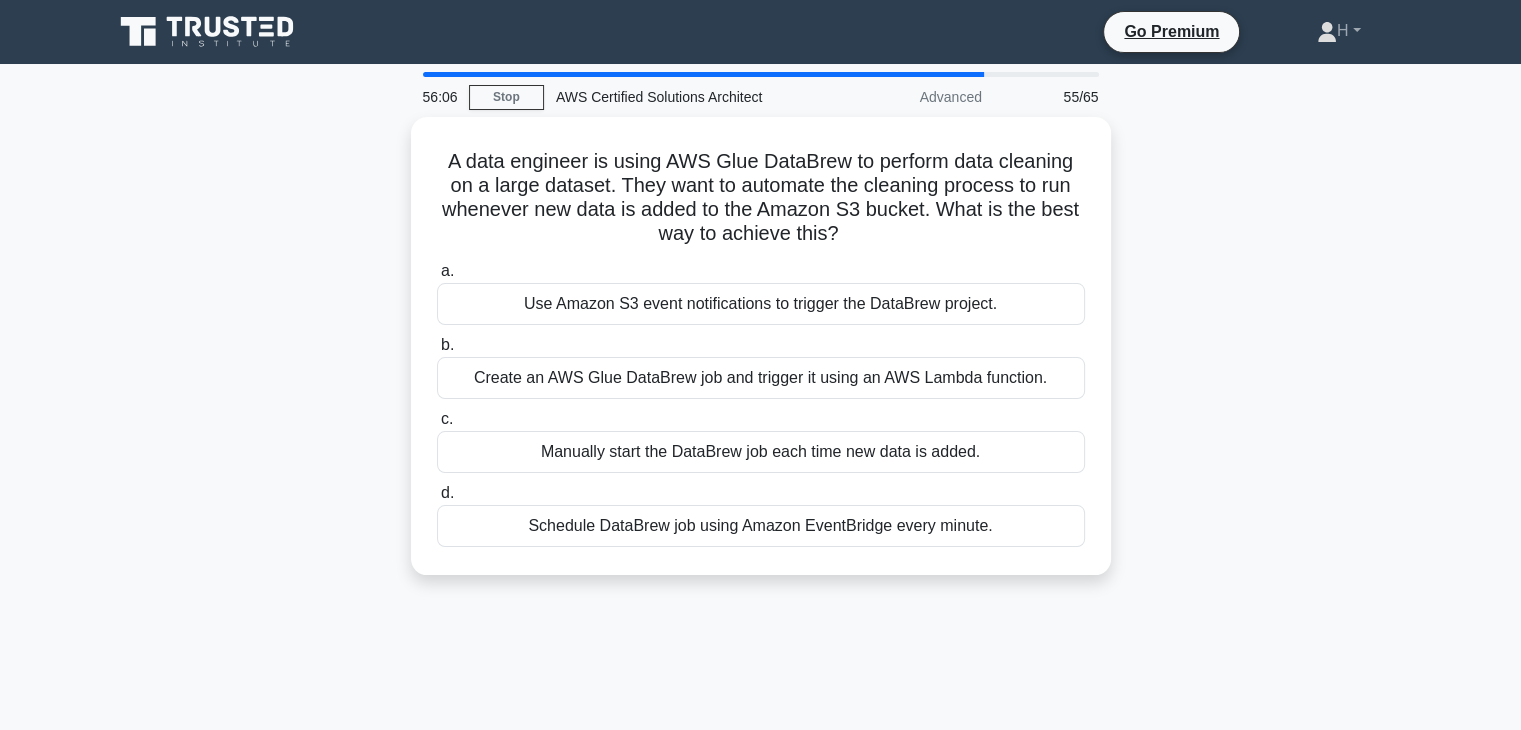 click on "Create an AWS Glue DataBrew job and trigger it using an AWS Lambda function." at bounding box center [761, 378] 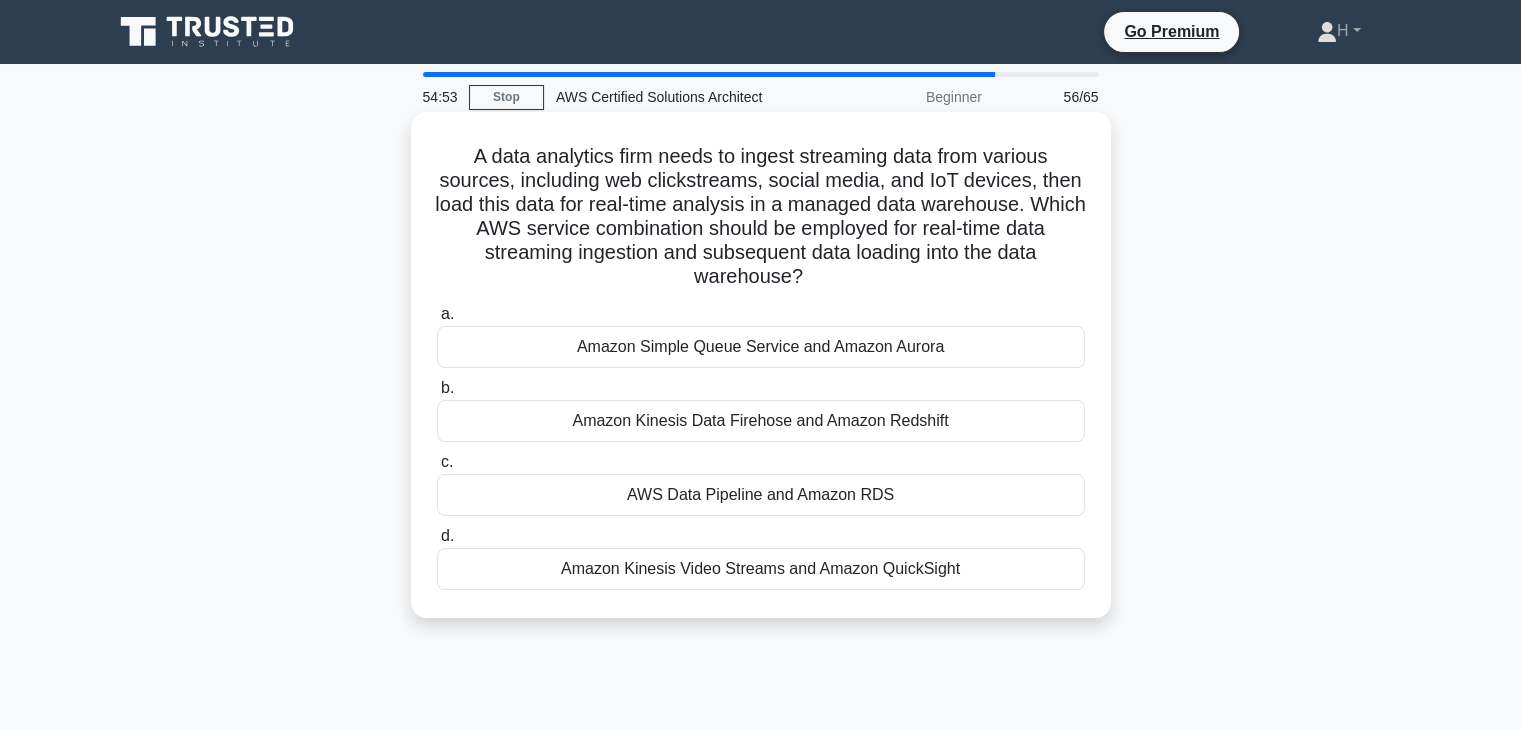 click on "Amazon Kinesis Data Firehose and Amazon Redshift" at bounding box center [761, 421] 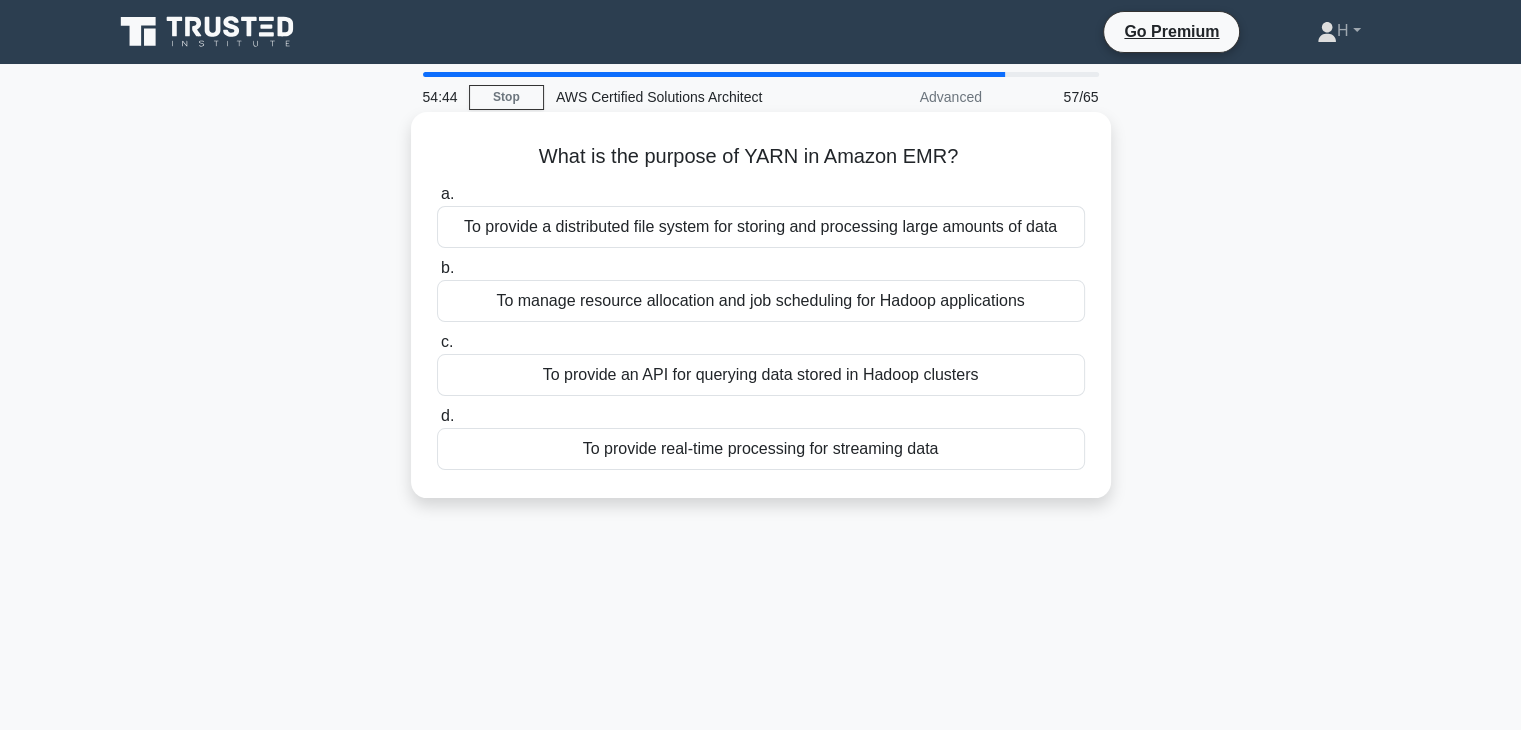 click on "To provide a distributed file system for storing and processing large amounts of data" at bounding box center (761, 227) 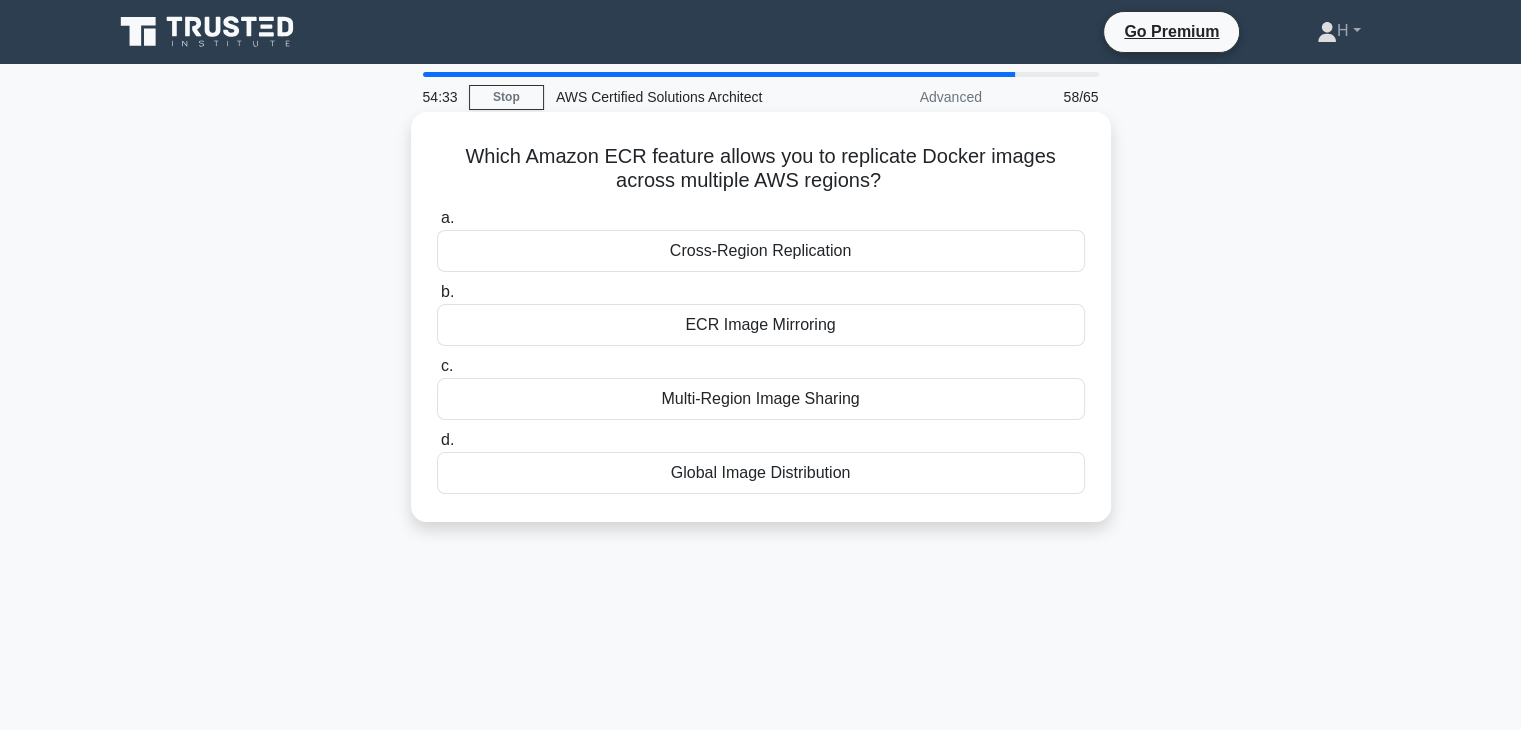 click on "Cross-Region Replication" at bounding box center (761, 251) 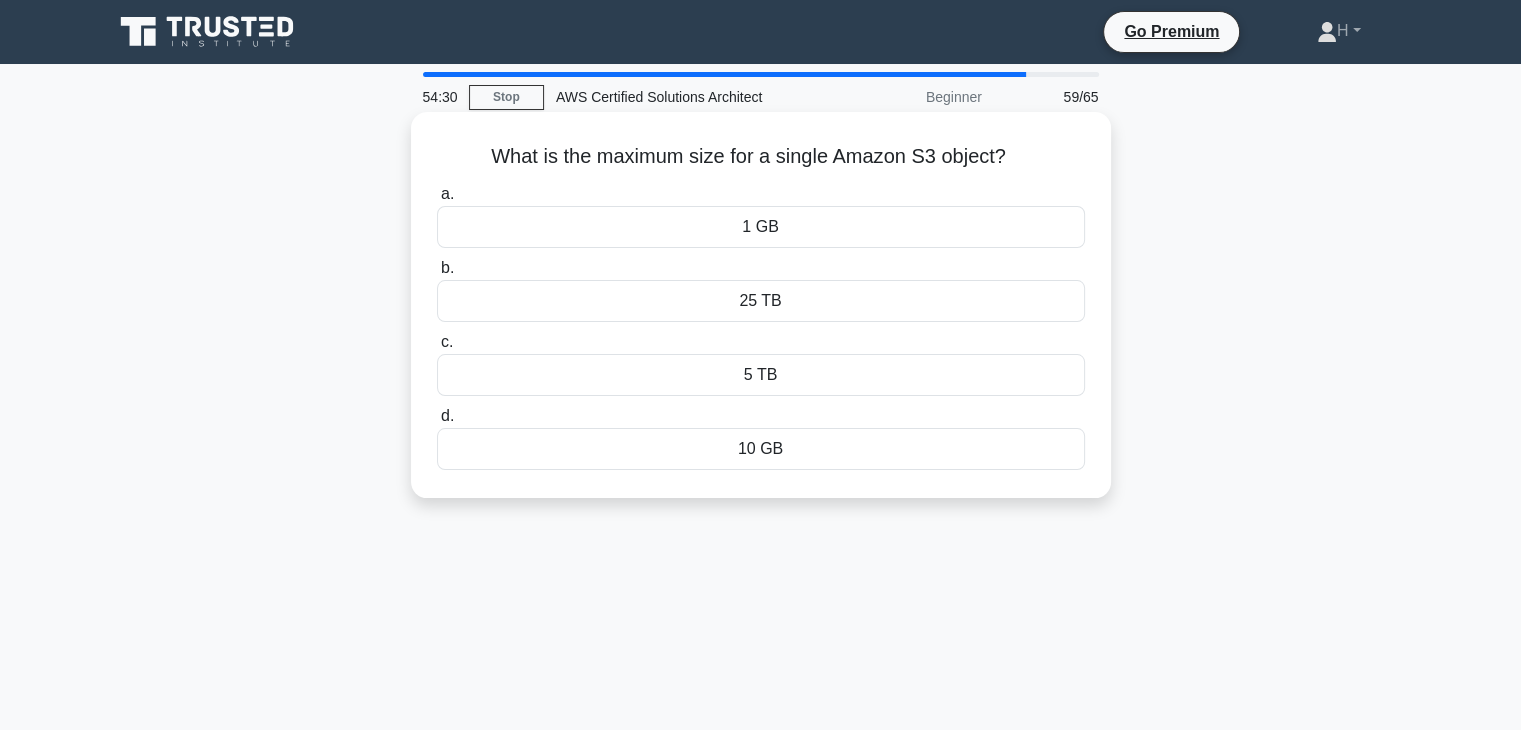 click on "5 TB" at bounding box center (761, 375) 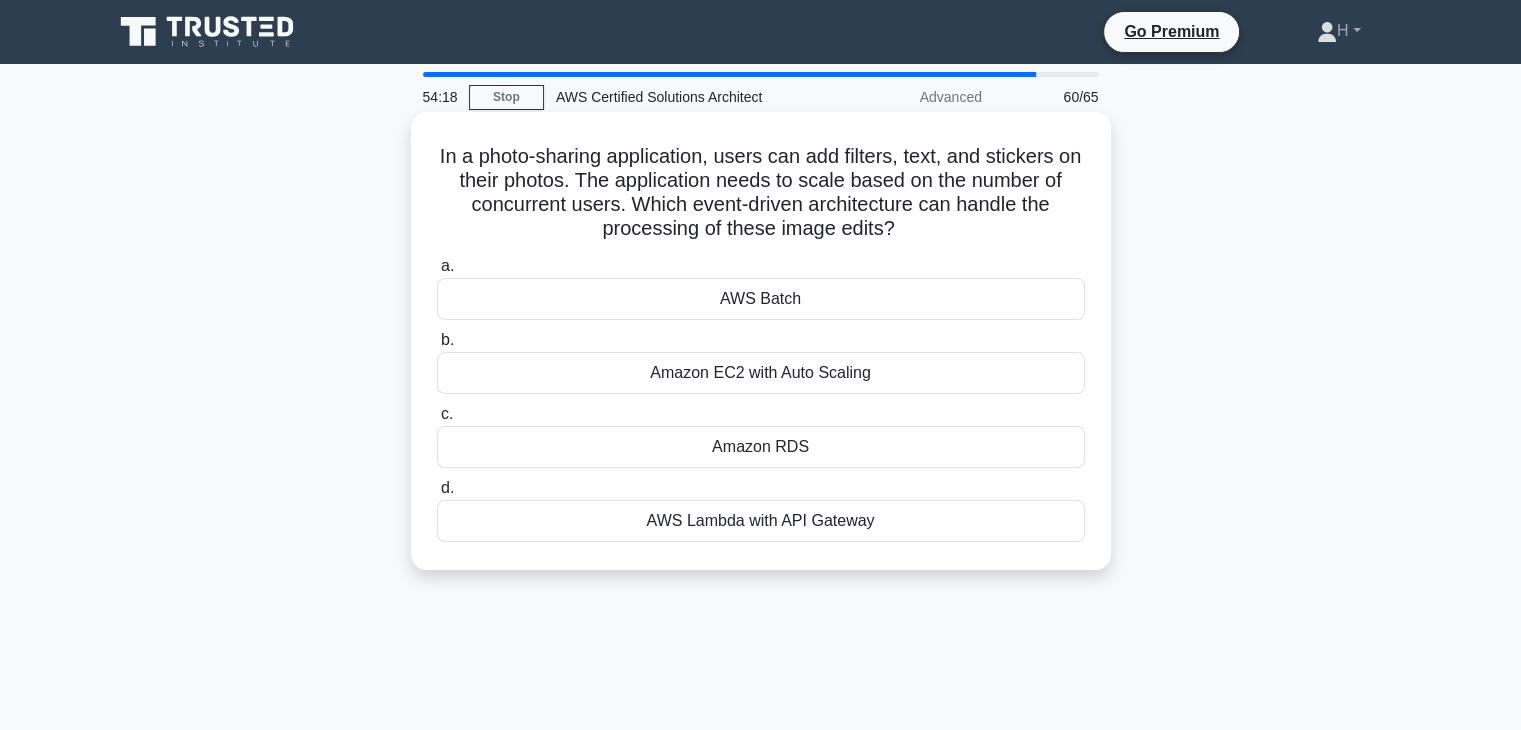 click on "AWS Batch" at bounding box center [761, 299] 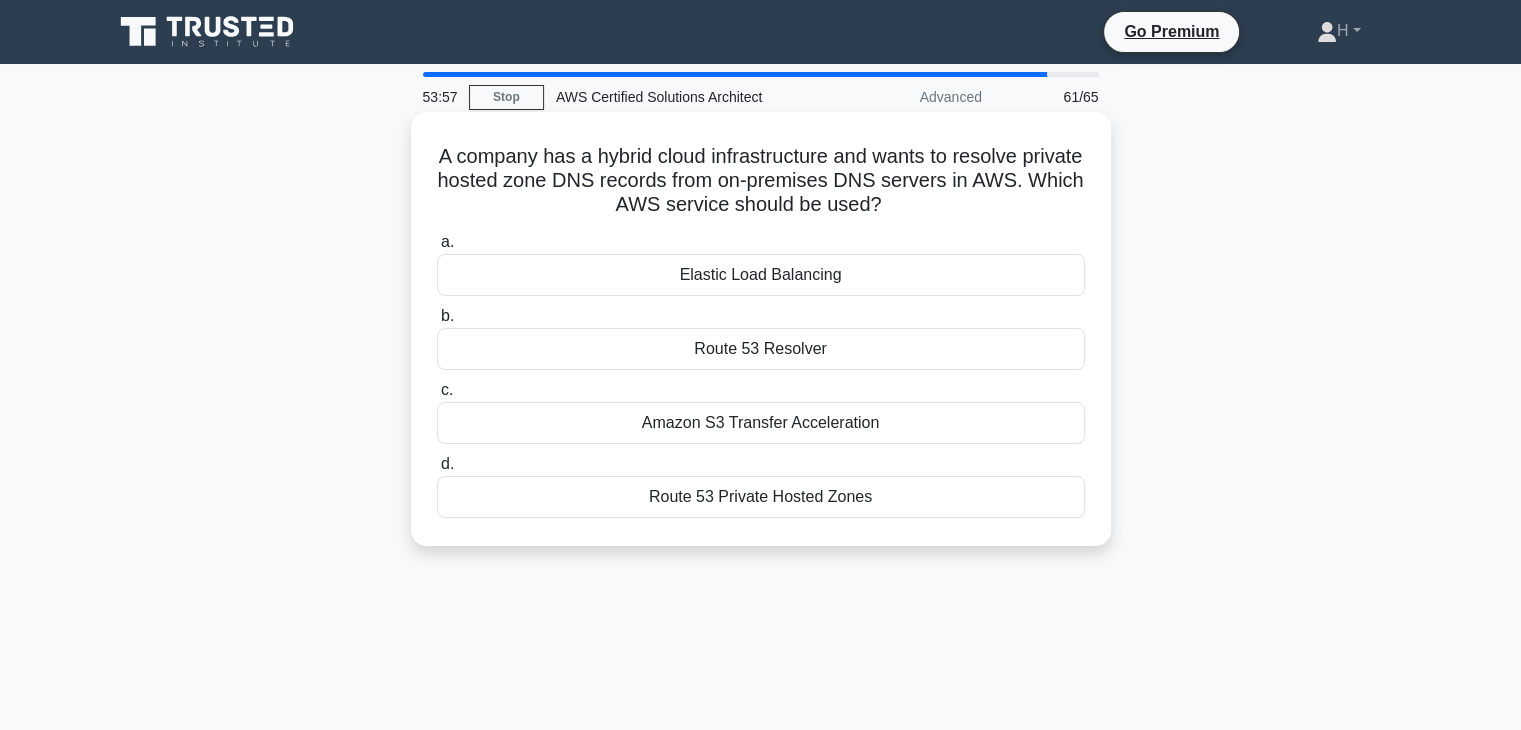 click on "Route 53 Resolver" at bounding box center (761, 349) 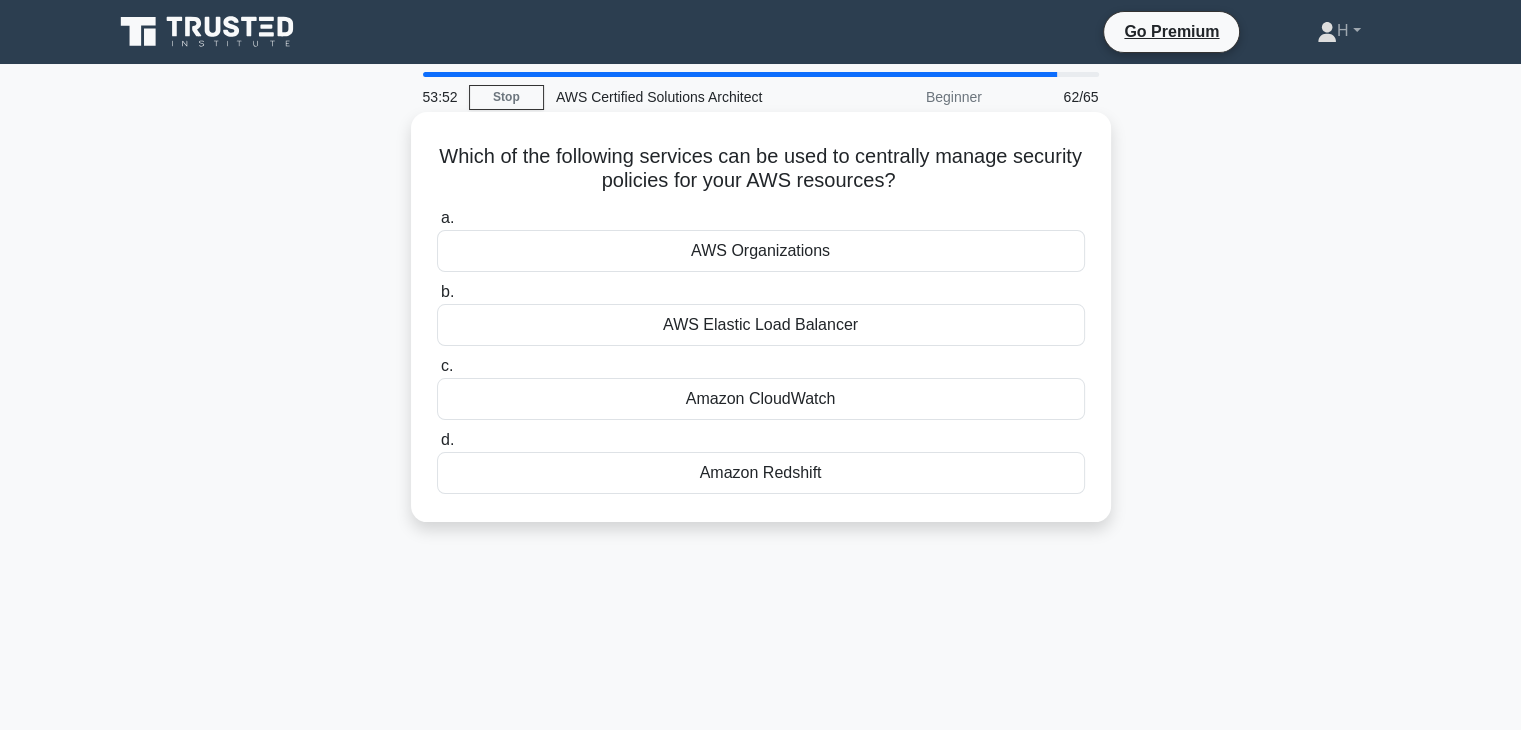 click on "AWS Organizations" at bounding box center (761, 251) 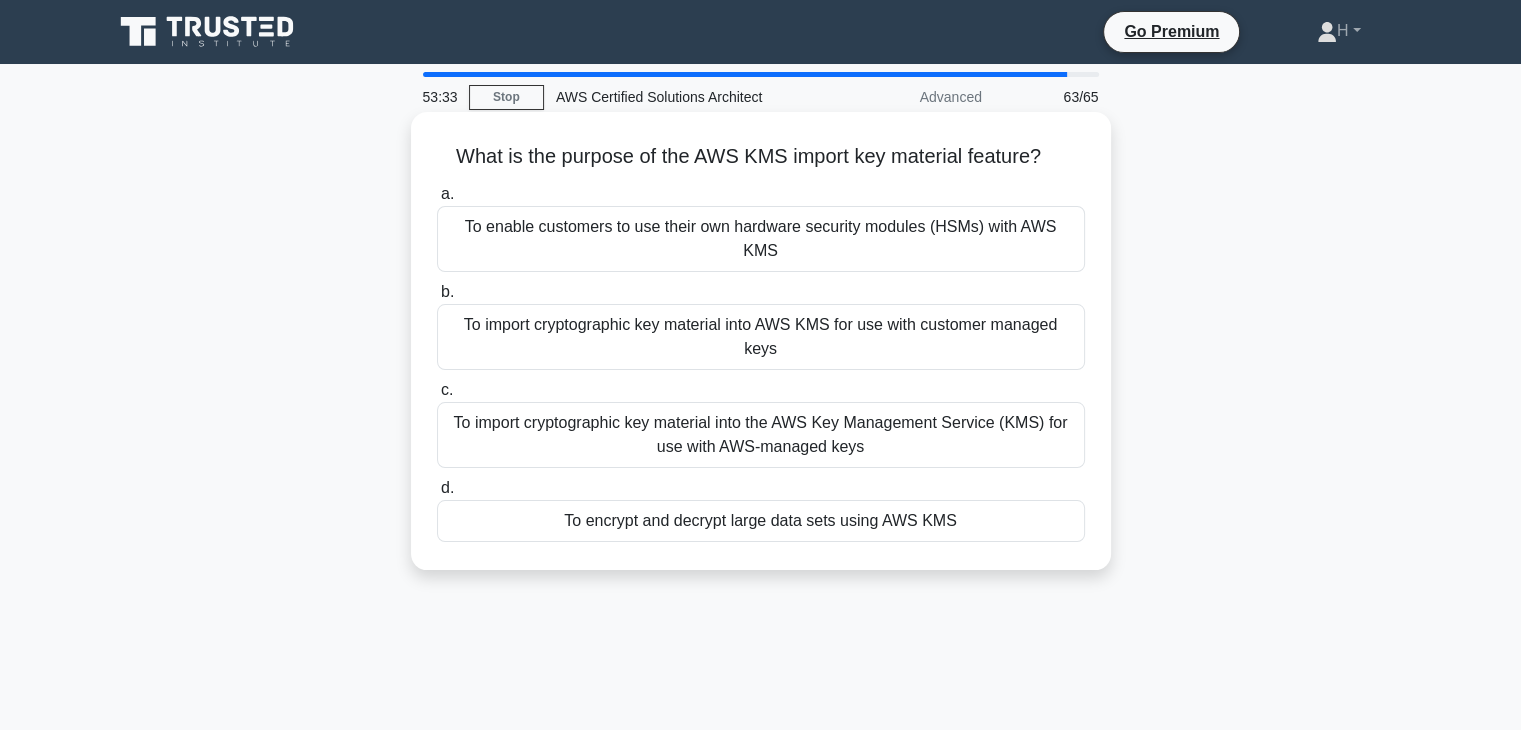 click on "To import cryptographic key material into the AWS Key Management Service (KMS) for use with AWS-managed keys" at bounding box center (761, 435) 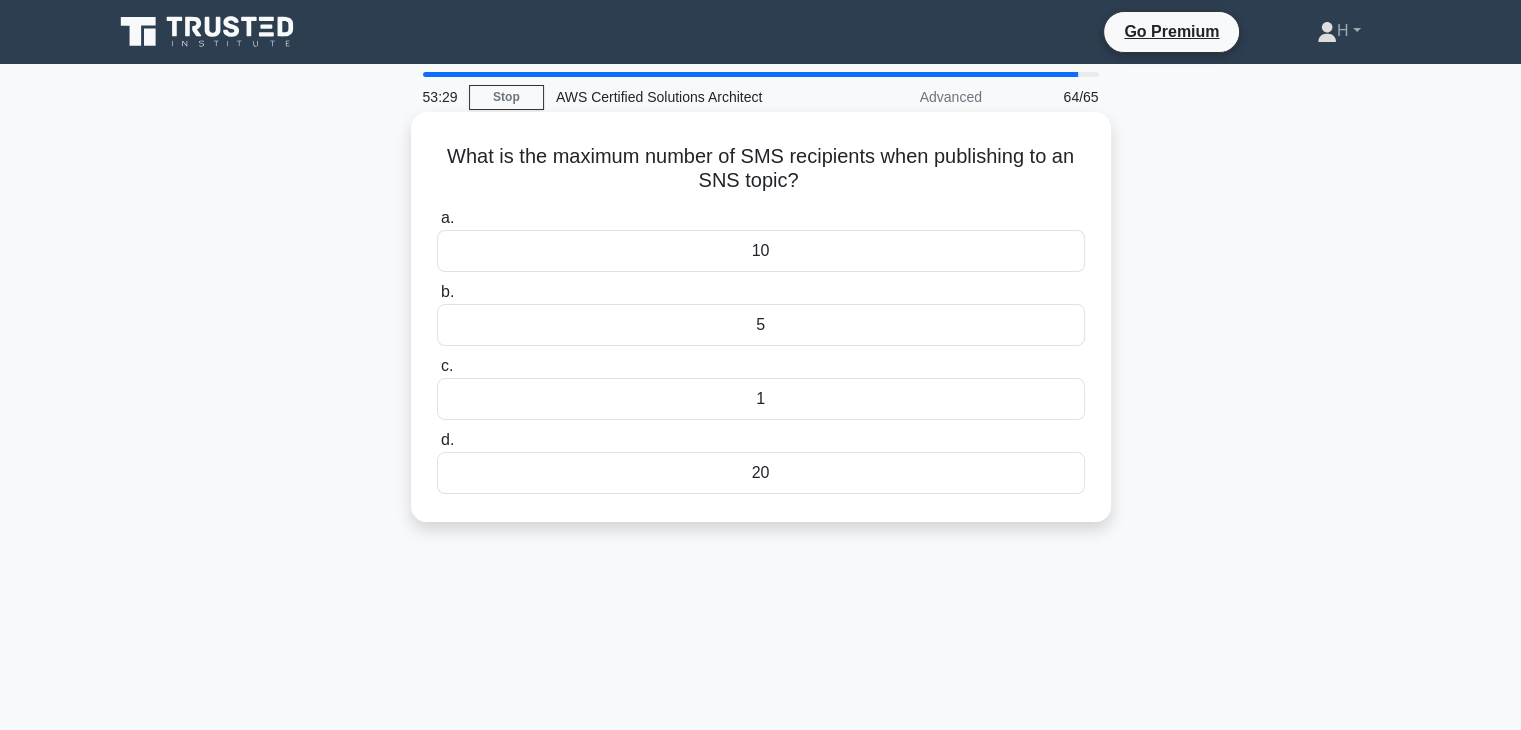 click on "20" at bounding box center [761, 473] 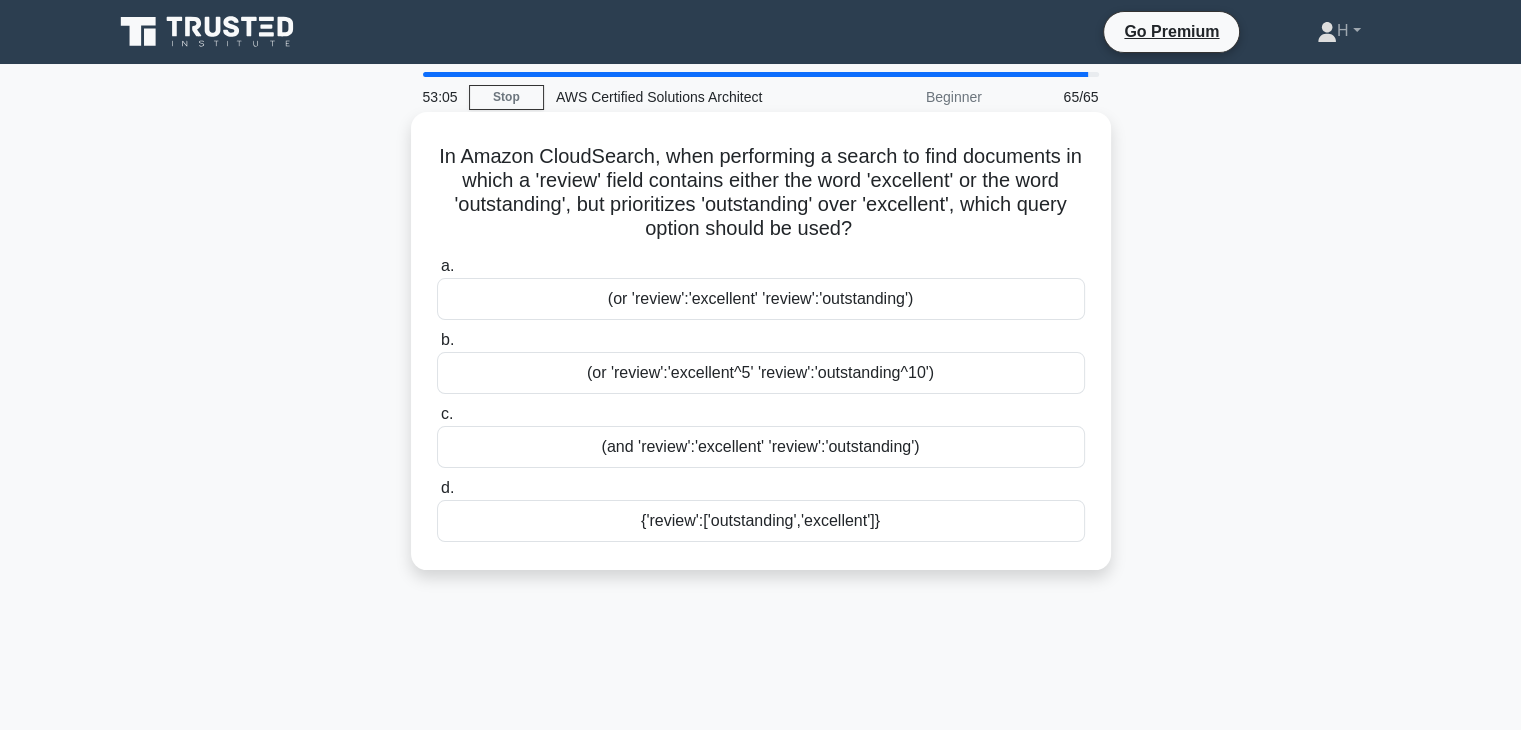 click on "(or 'review':'excellent^5' 'review':'outstanding^10')" at bounding box center [761, 373] 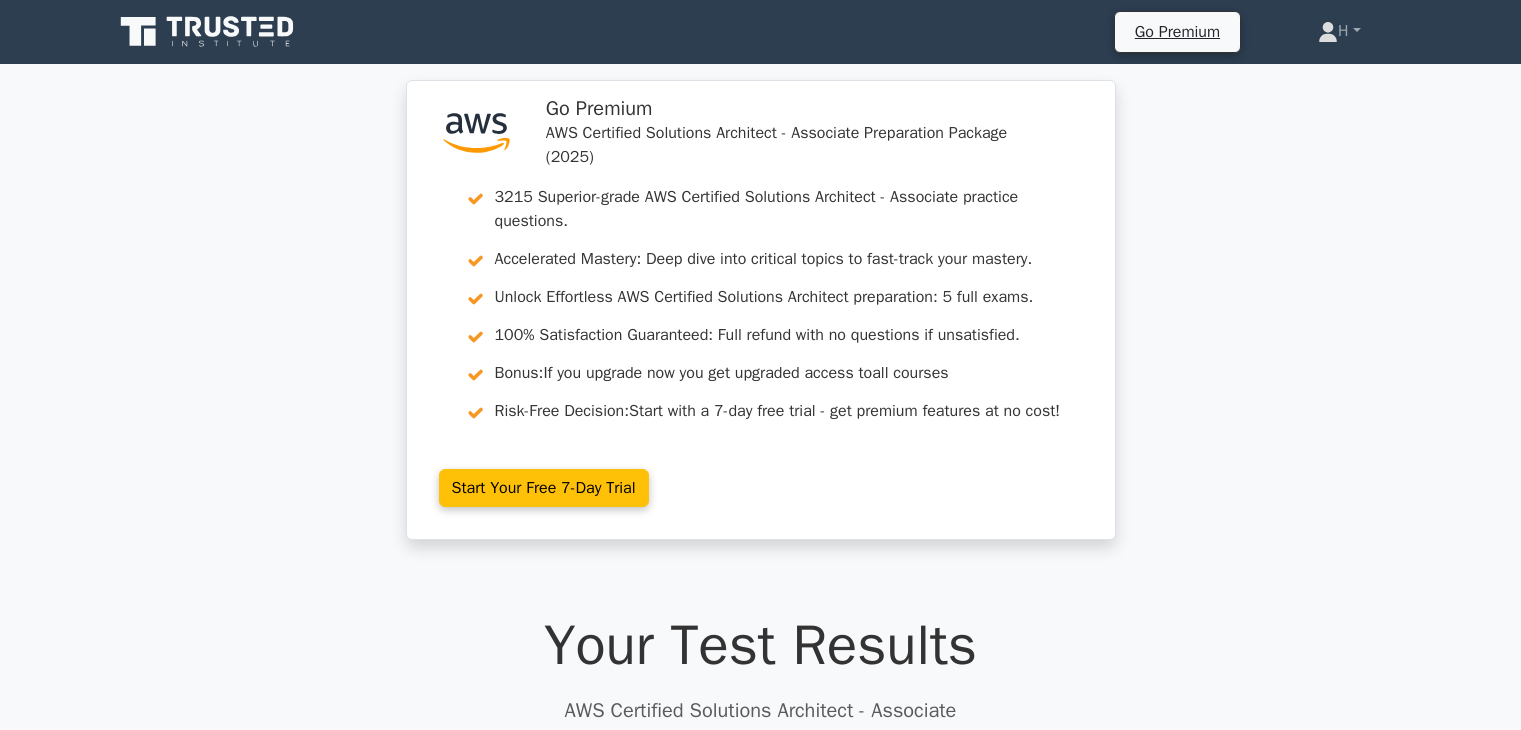 scroll, scrollTop: 0, scrollLeft: 0, axis: both 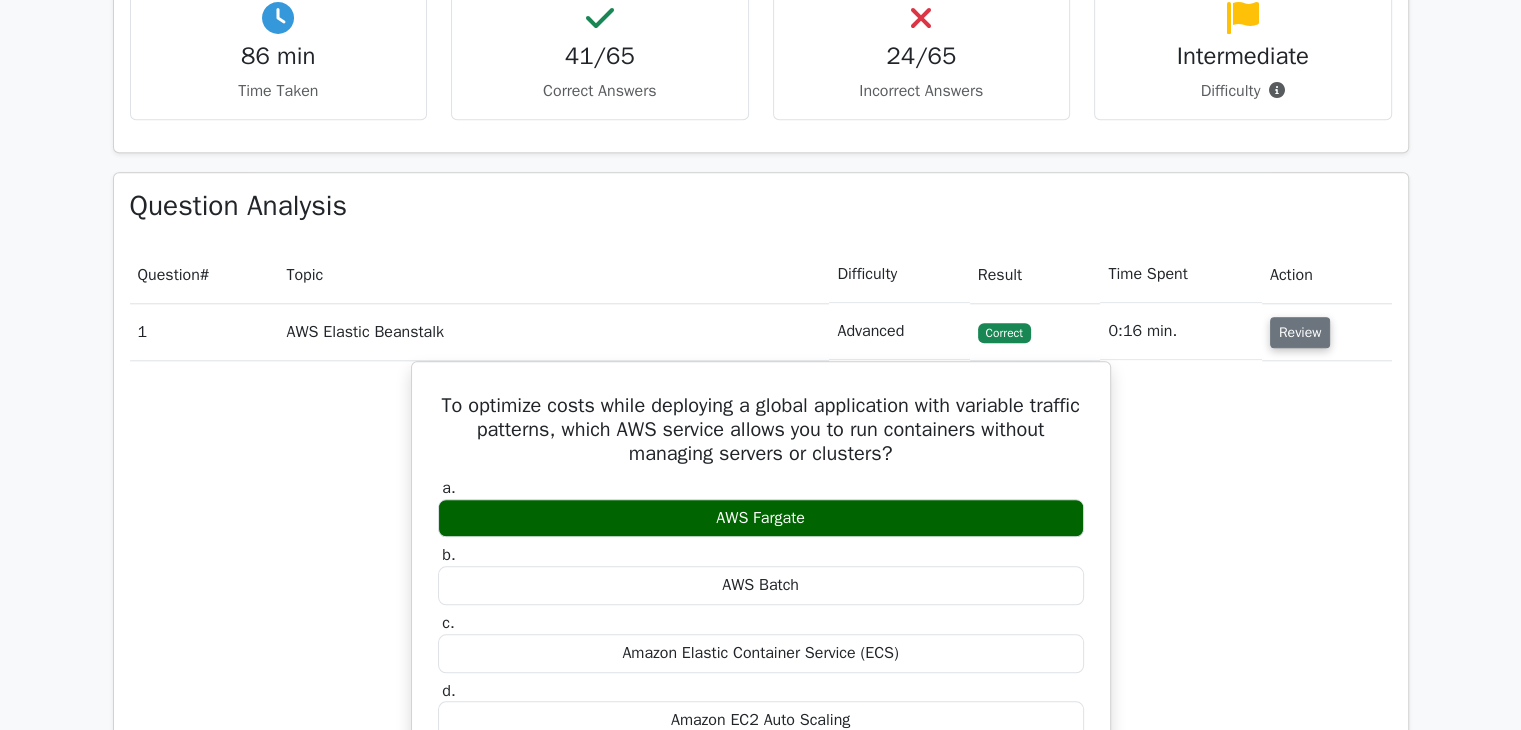 click on "Review" at bounding box center [1300, 332] 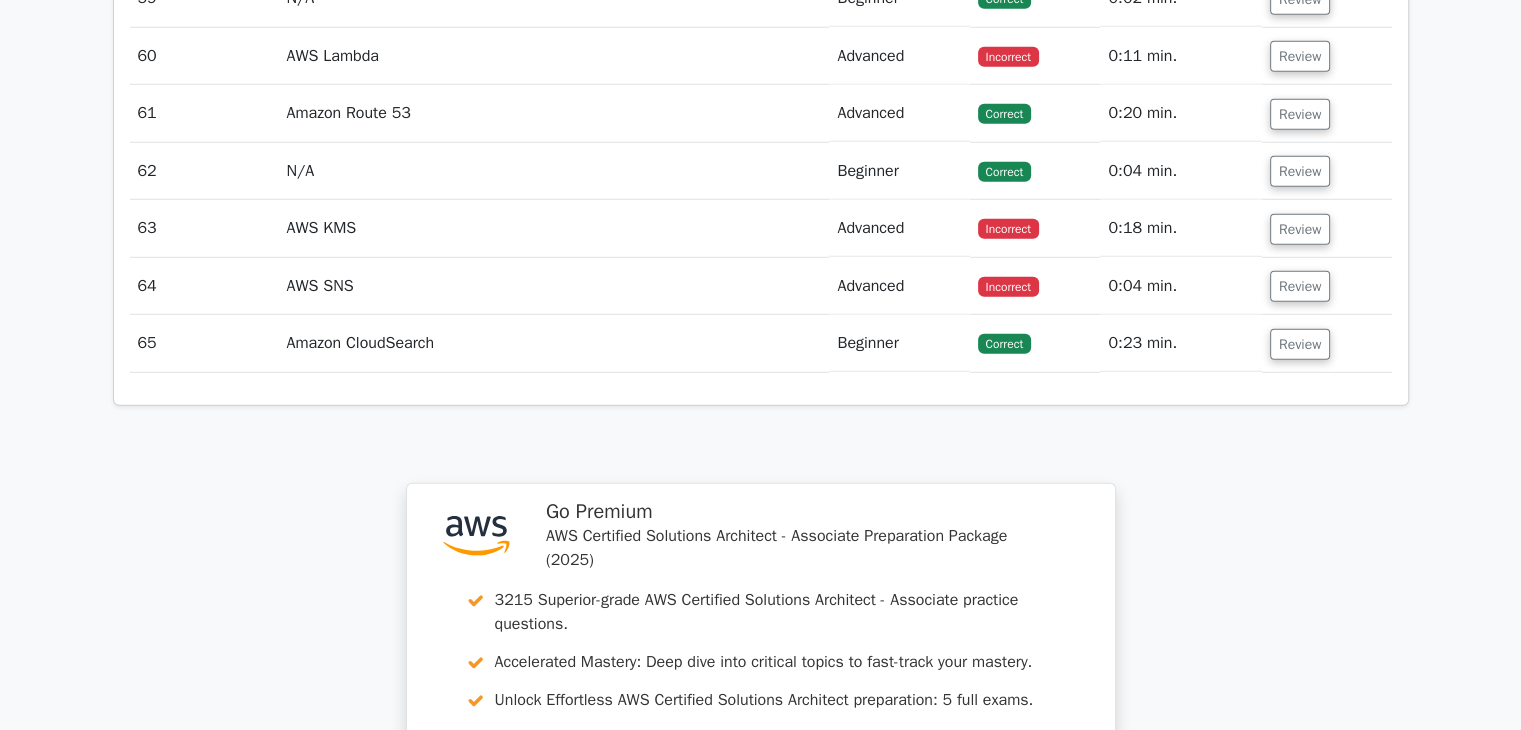 scroll, scrollTop: 5507, scrollLeft: 0, axis: vertical 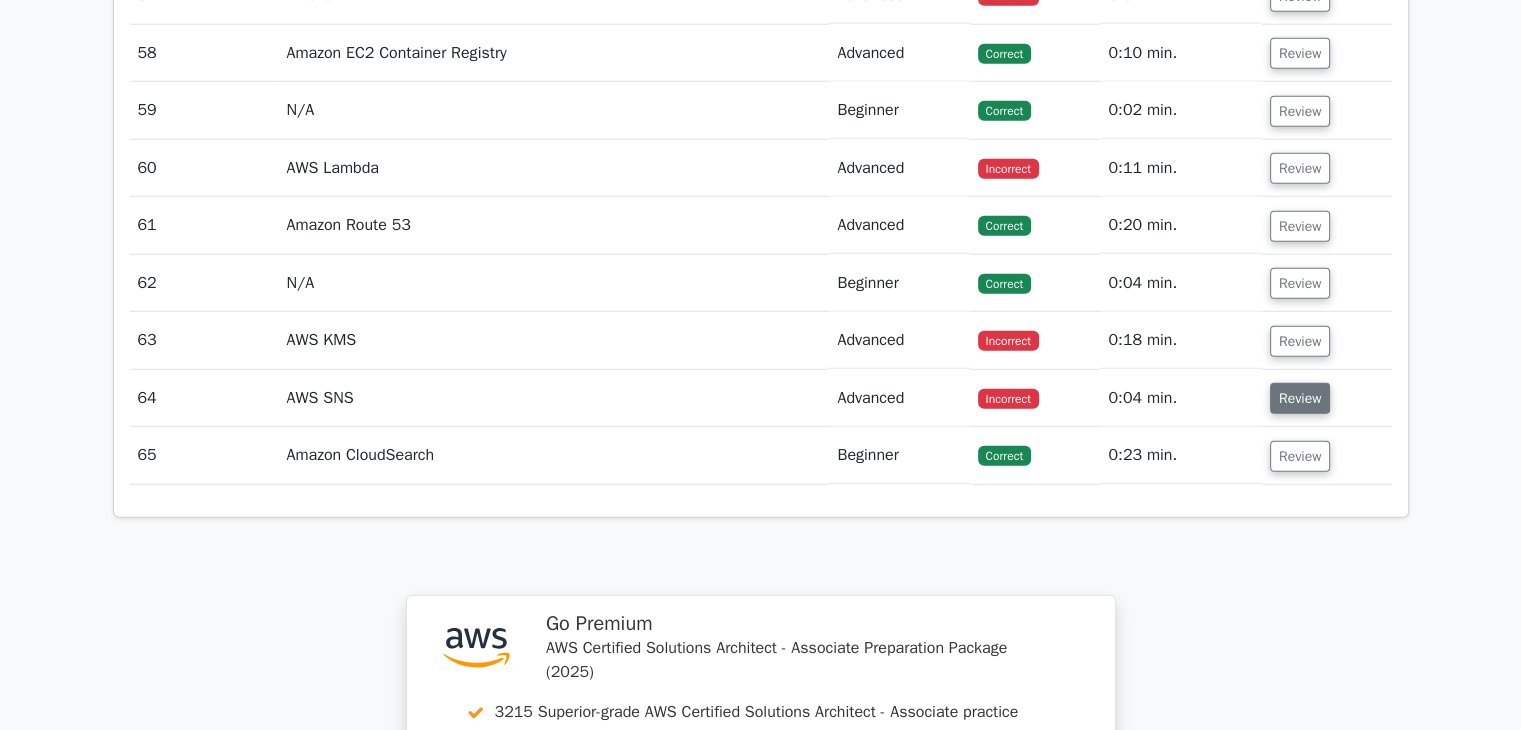 drag, startPoint x: 1312, startPoint y: 360, endPoint x: 1300, endPoint y: 388, distance: 30.463093 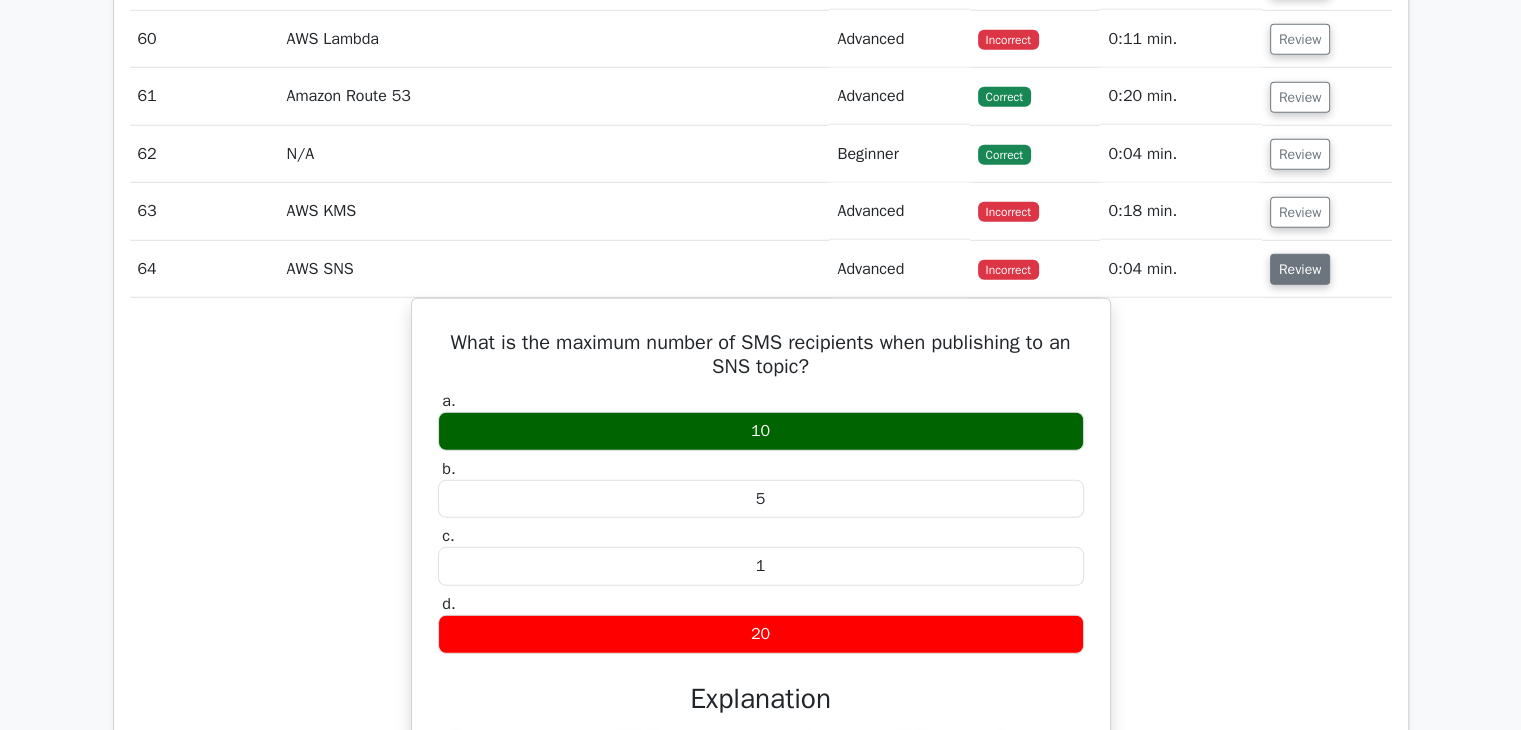 scroll, scrollTop: 5632, scrollLeft: 0, axis: vertical 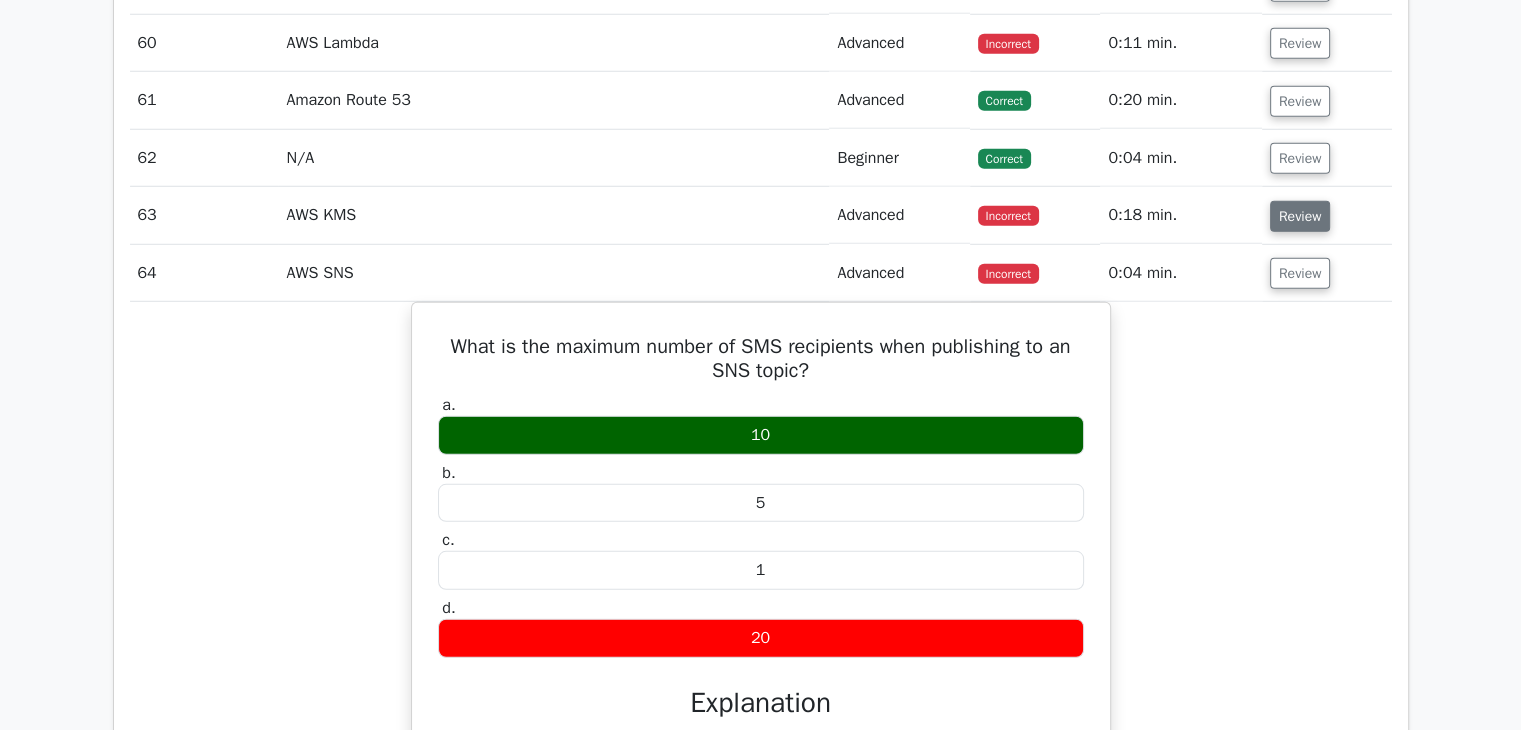 click on "Review" at bounding box center (1300, 216) 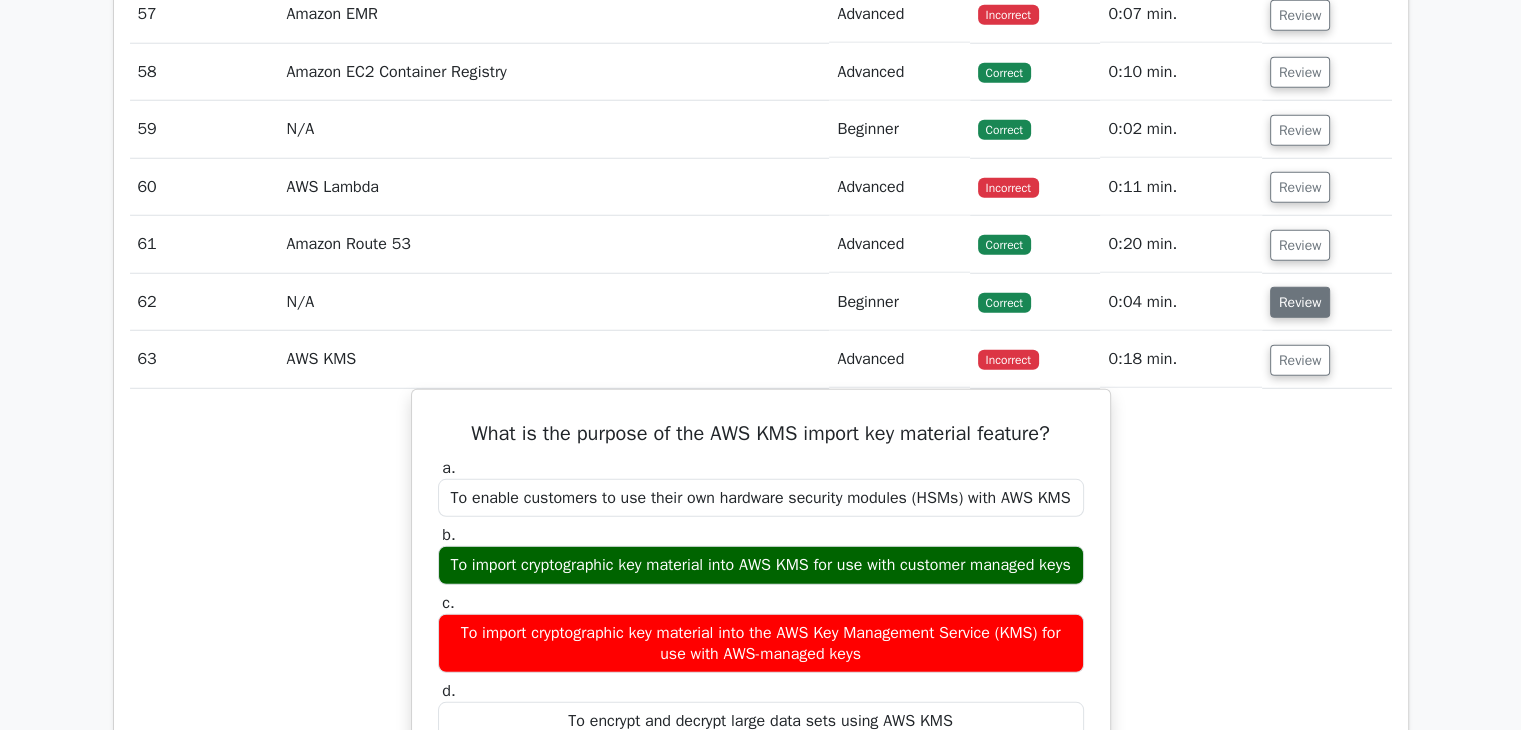 scroll, scrollTop: 5484, scrollLeft: 0, axis: vertical 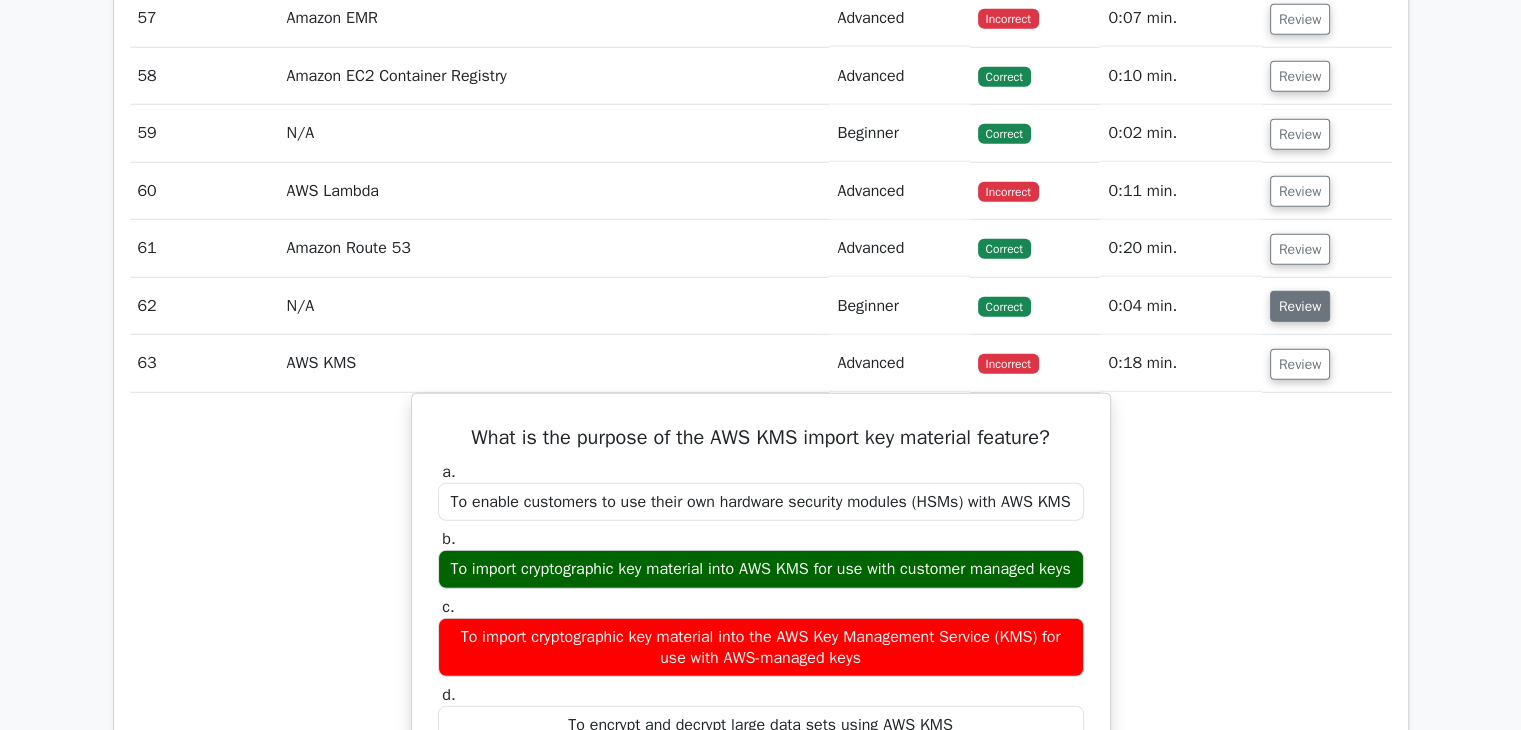 click on "Review" at bounding box center (1300, 191) 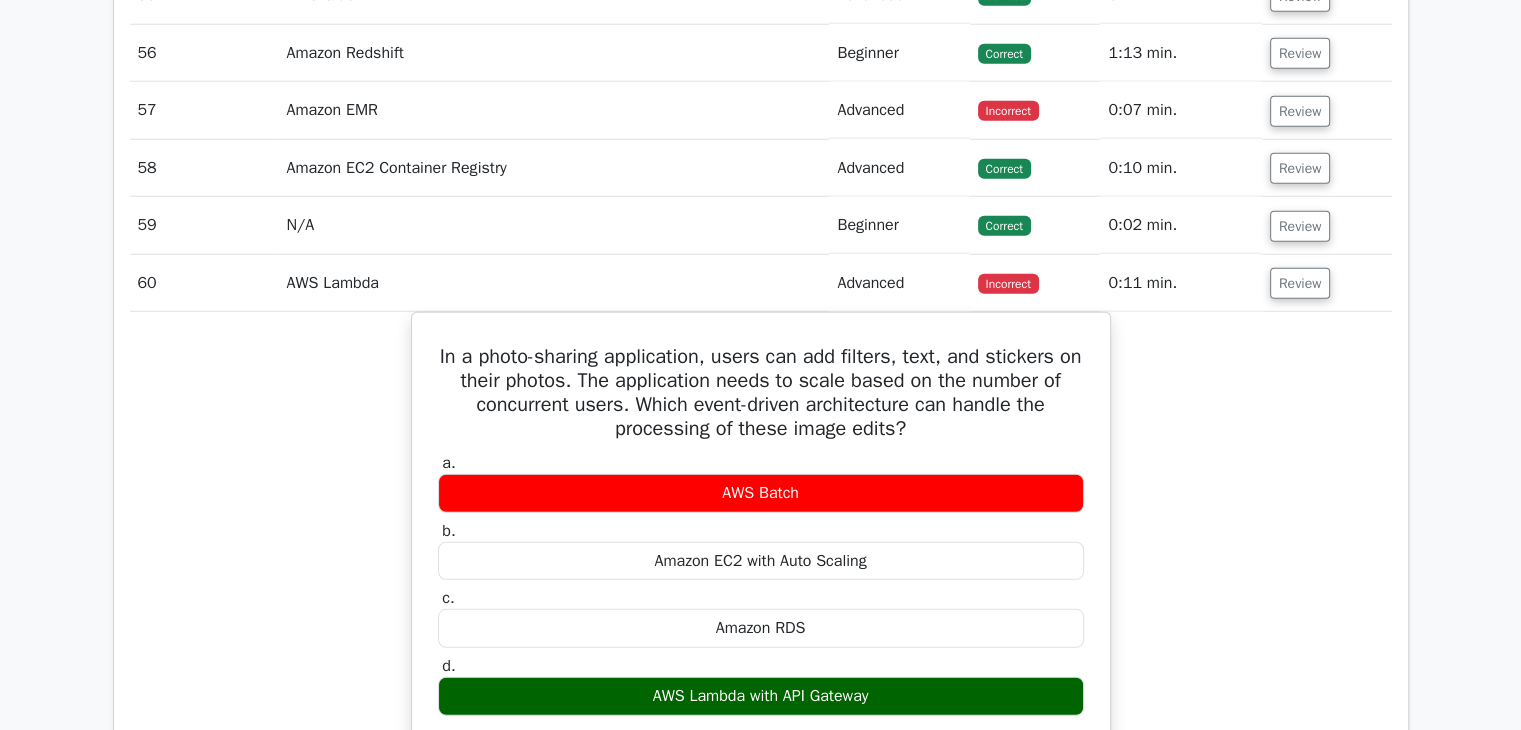 scroll, scrollTop: 5374, scrollLeft: 0, axis: vertical 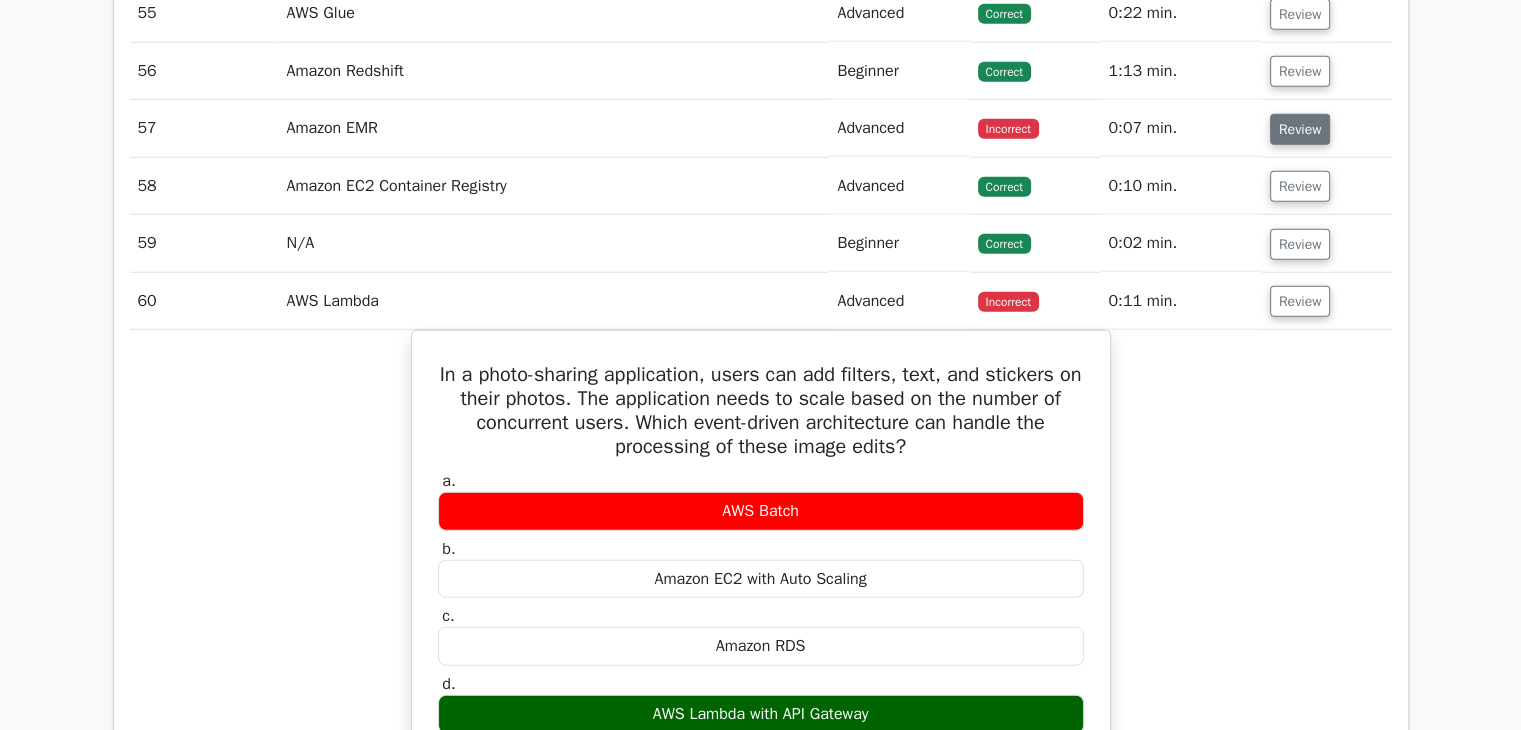 click on "Review" at bounding box center [1300, 129] 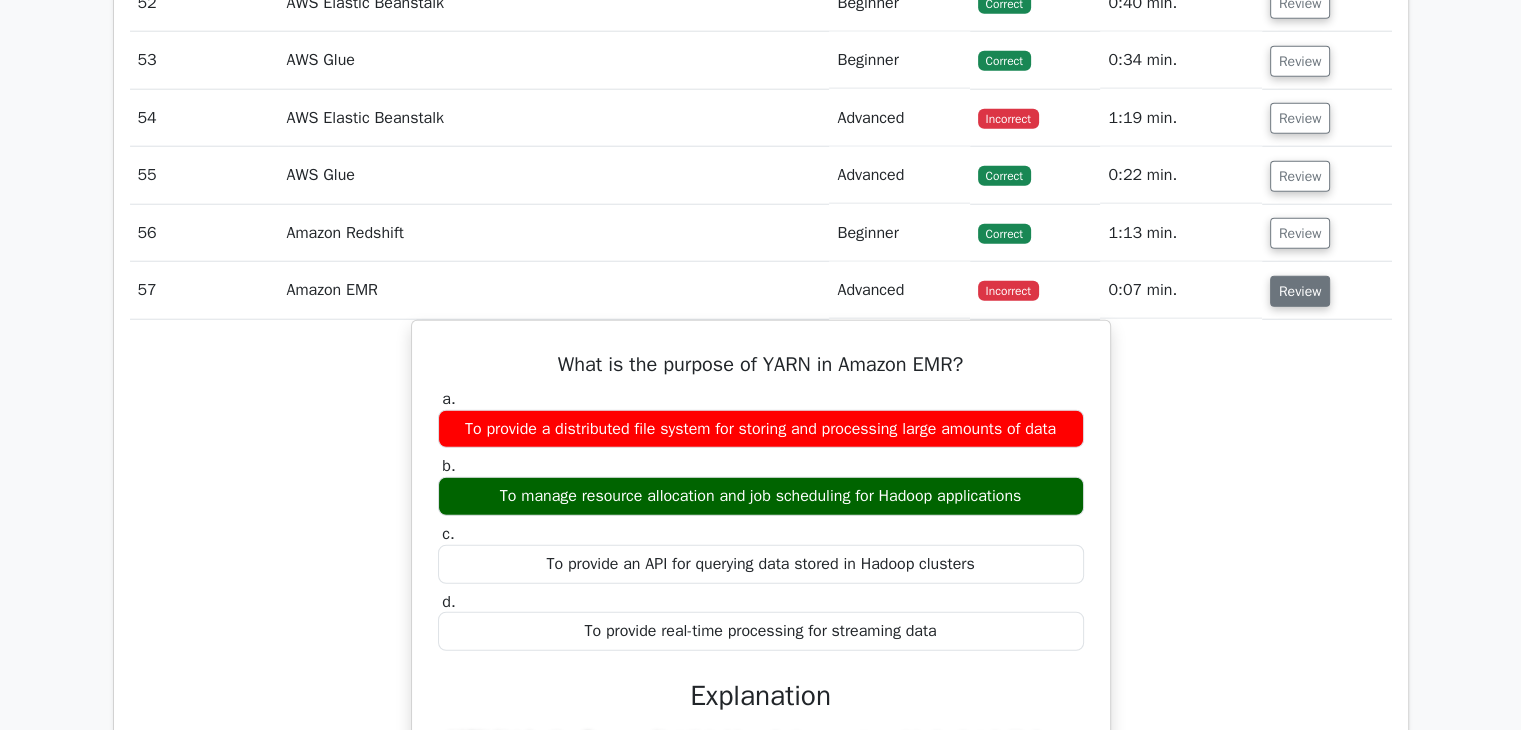 scroll, scrollTop: 5210, scrollLeft: 0, axis: vertical 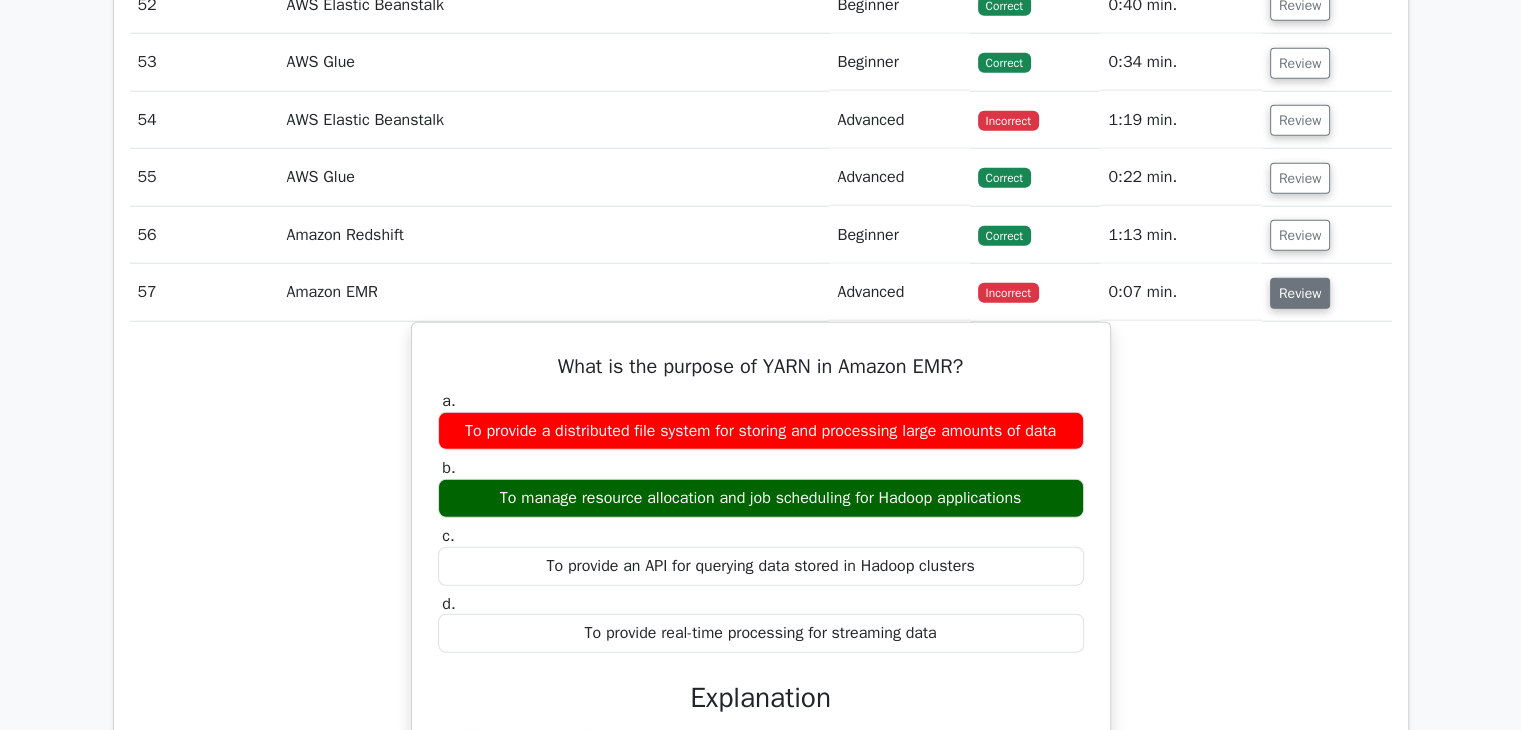 click on "Review" at bounding box center (1300, 120) 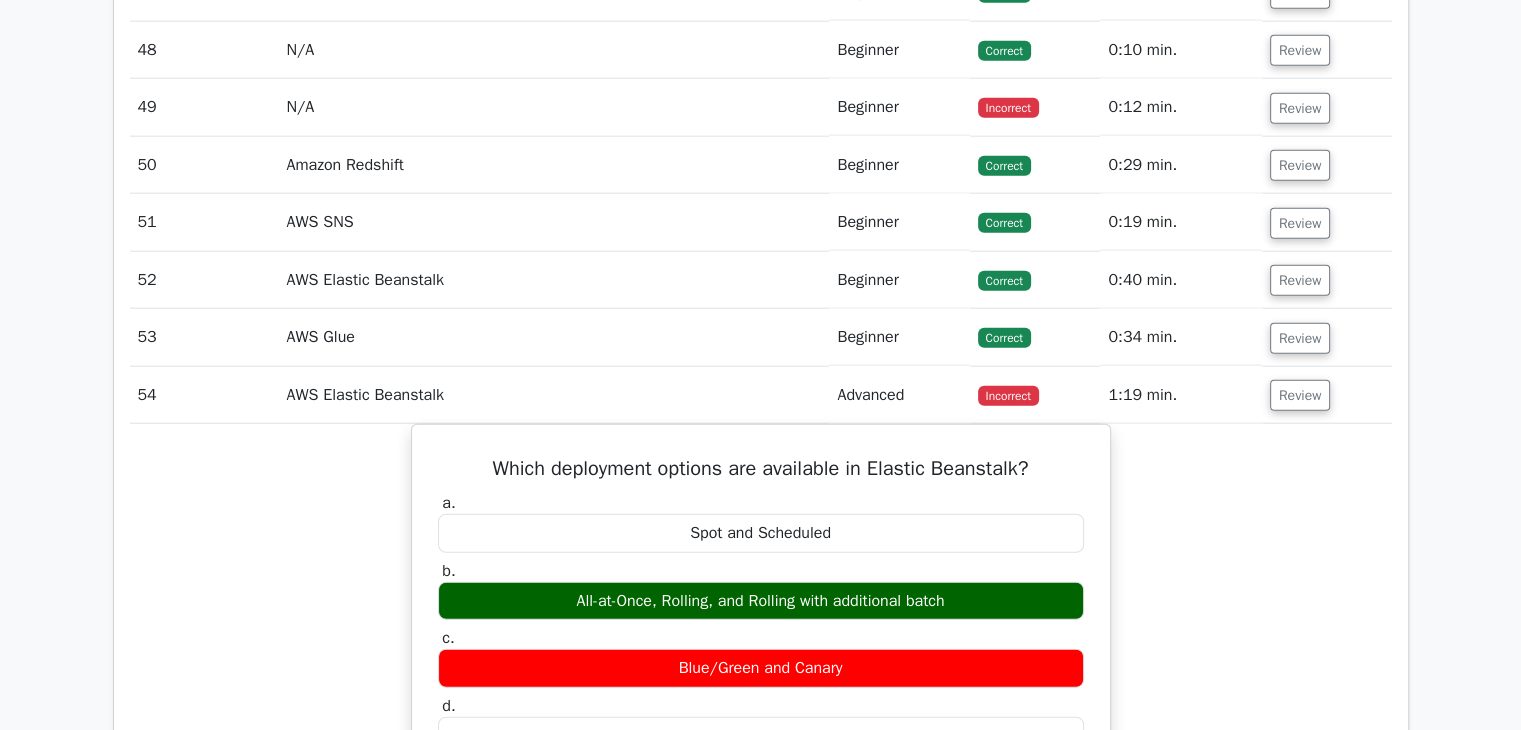 scroll, scrollTop: 4932, scrollLeft: 0, axis: vertical 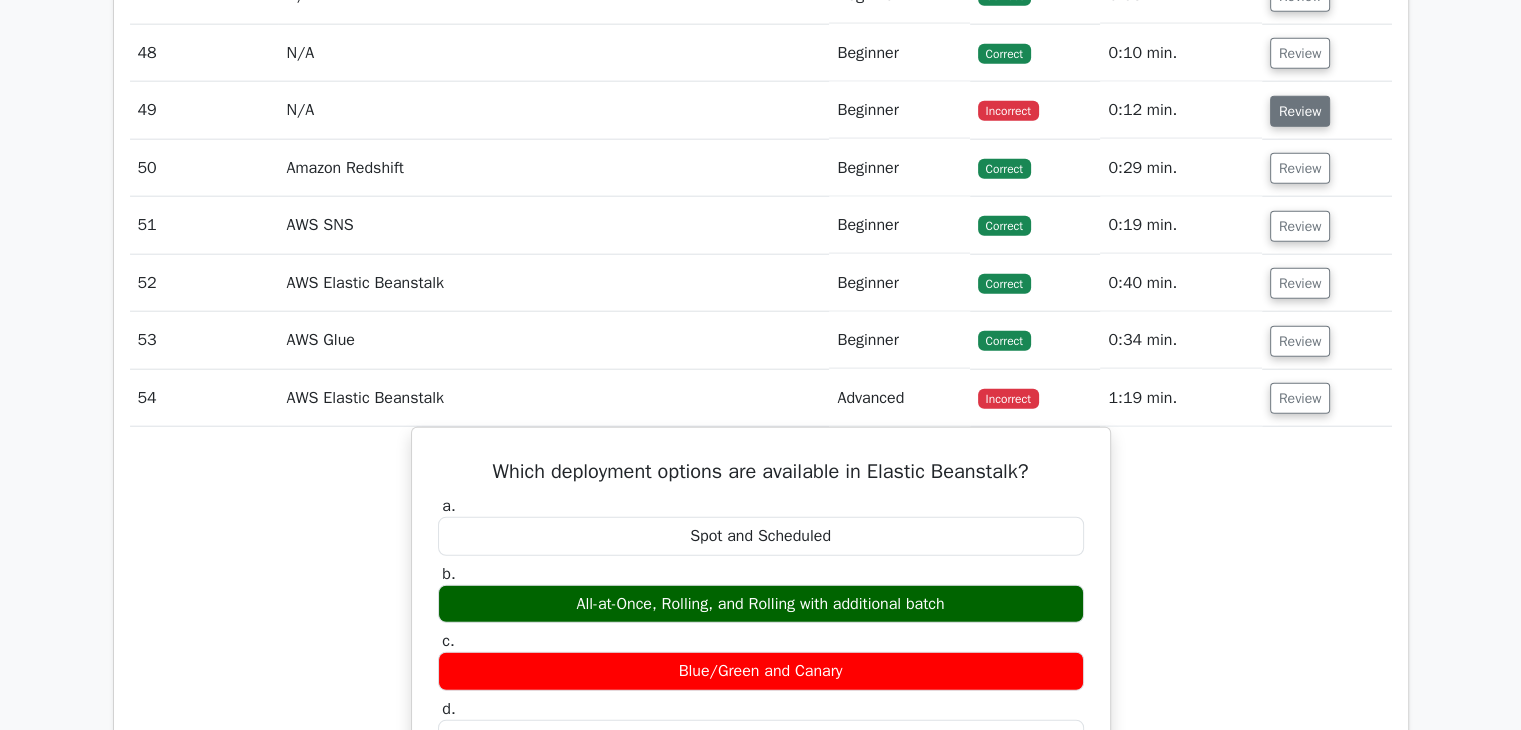 click on "Review" at bounding box center (1300, 111) 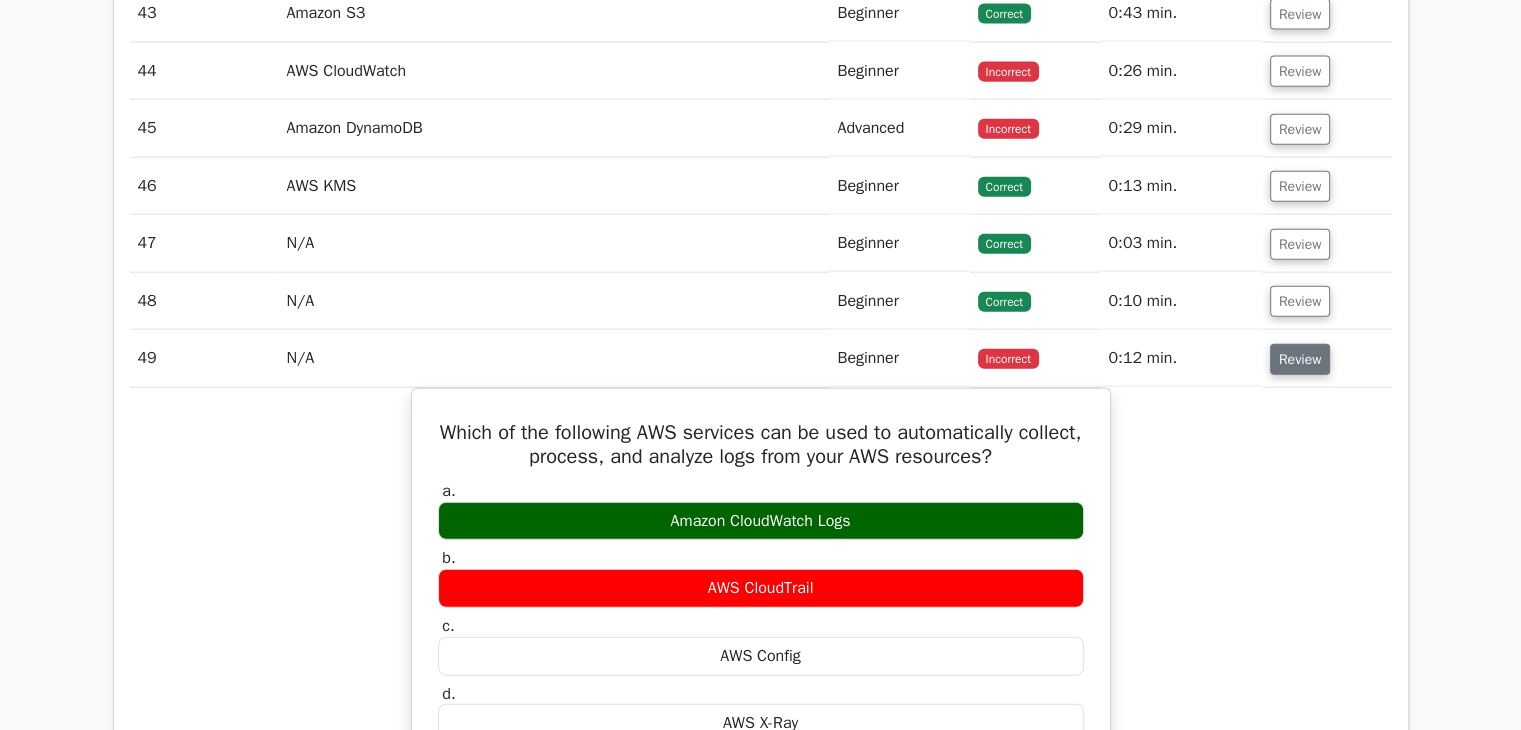 scroll, scrollTop: 4684, scrollLeft: 0, axis: vertical 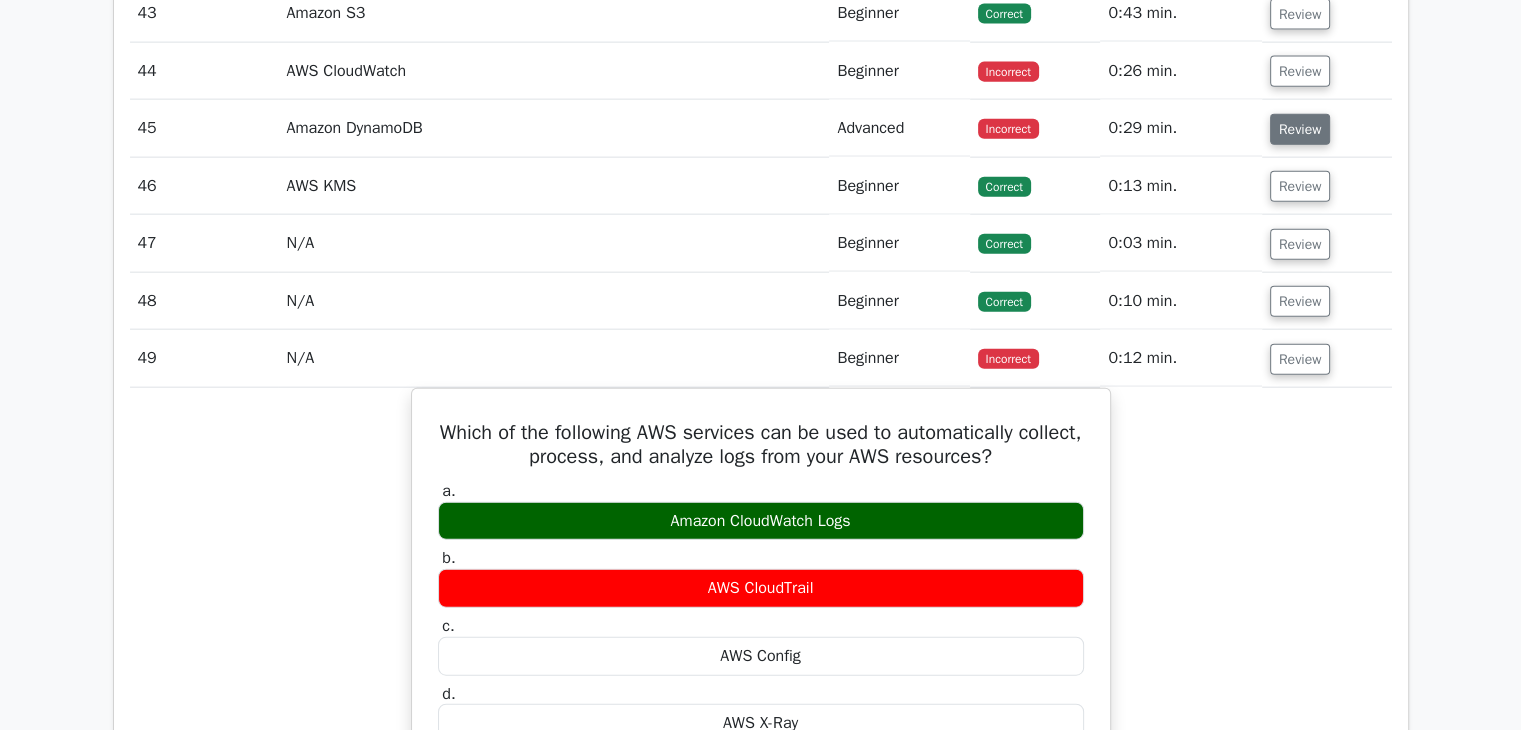 click on "Review" at bounding box center [1300, 129] 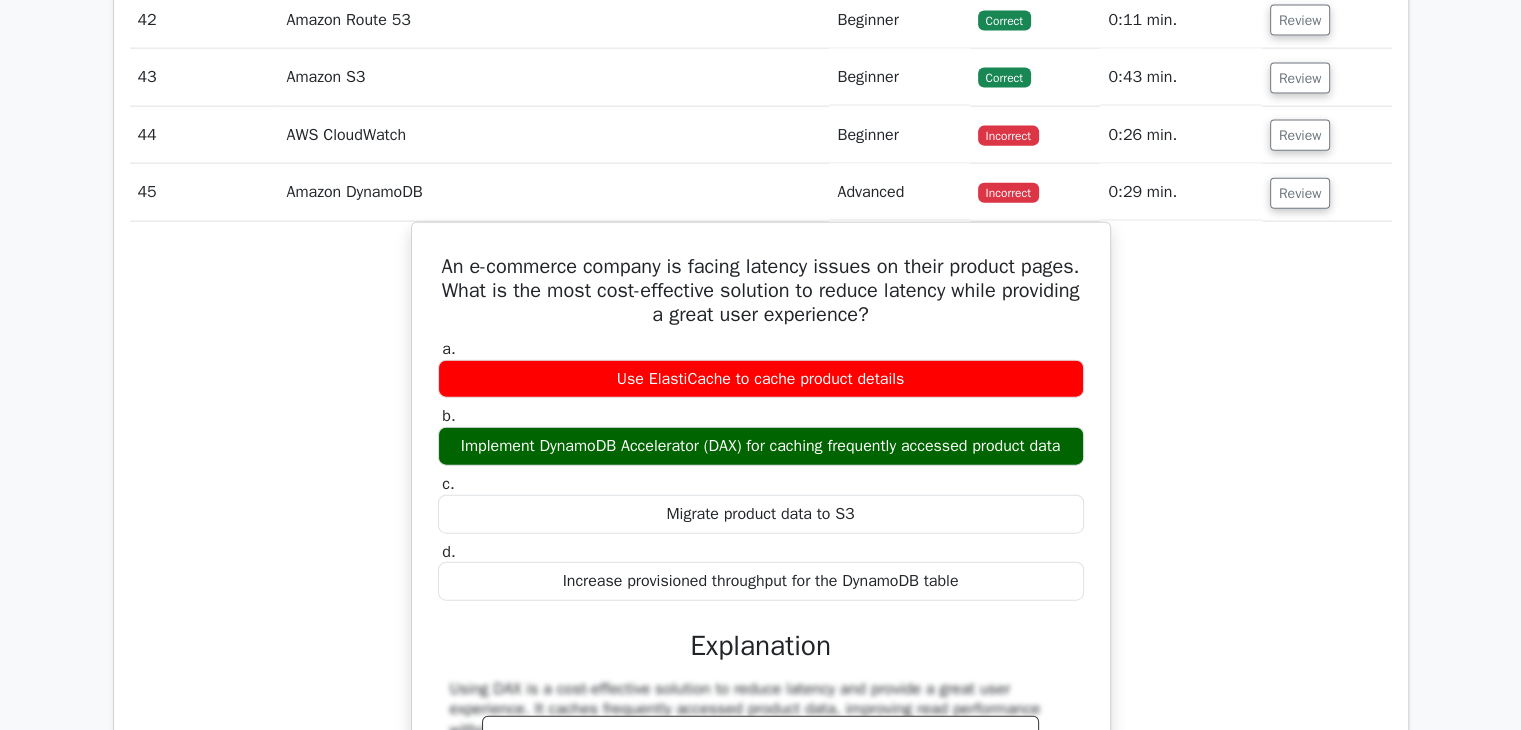 scroll, scrollTop: 4588, scrollLeft: 0, axis: vertical 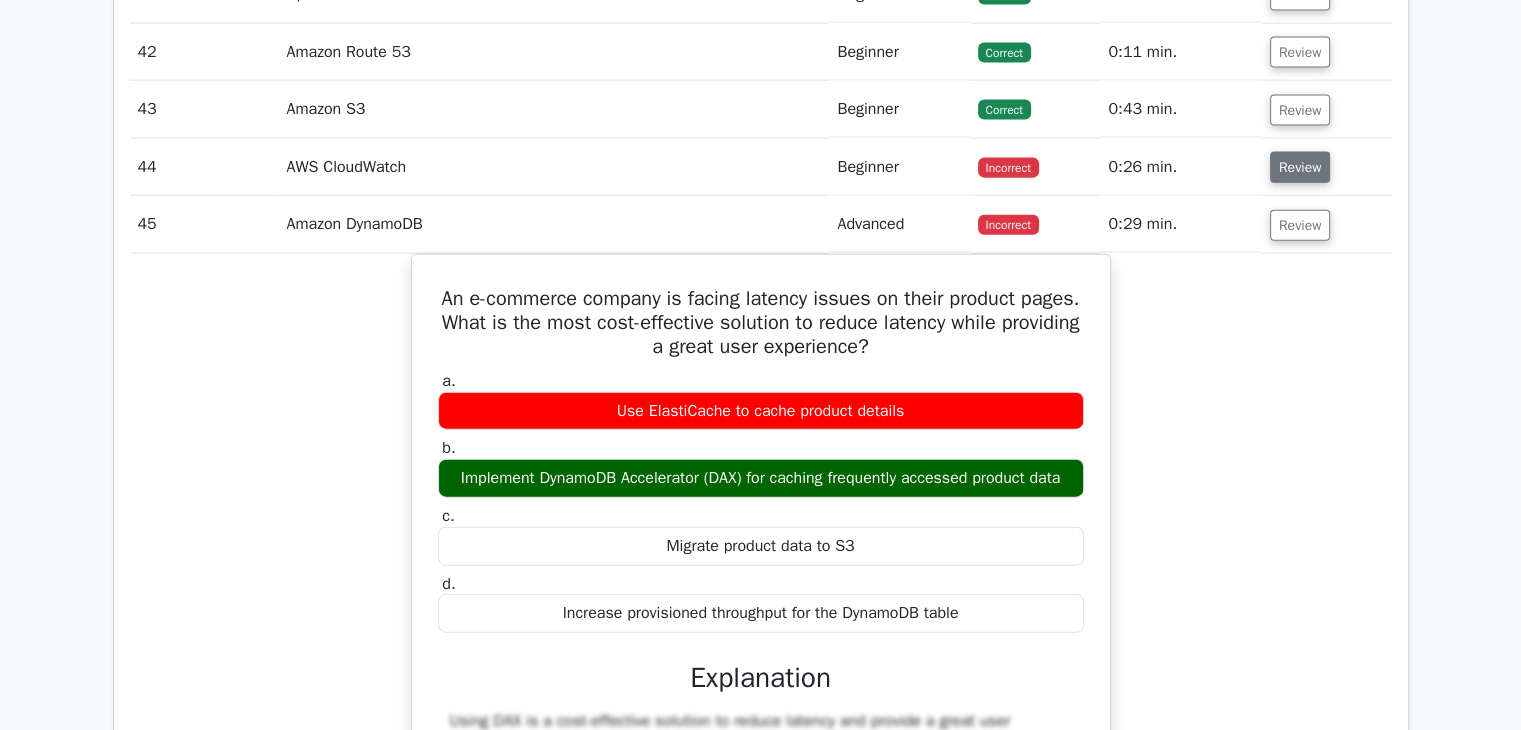 click on "Review" at bounding box center [1300, 167] 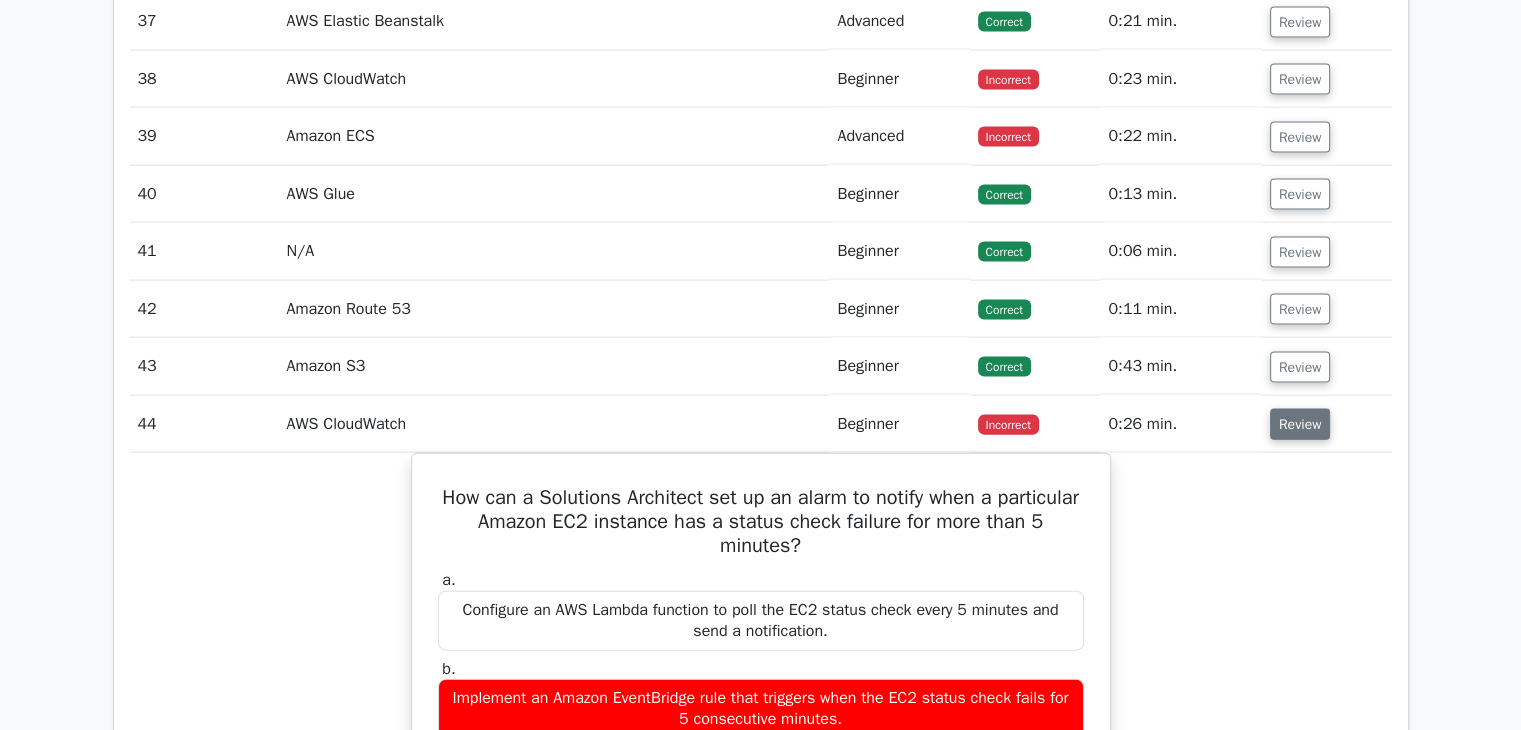 scroll, scrollTop: 4328, scrollLeft: 0, axis: vertical 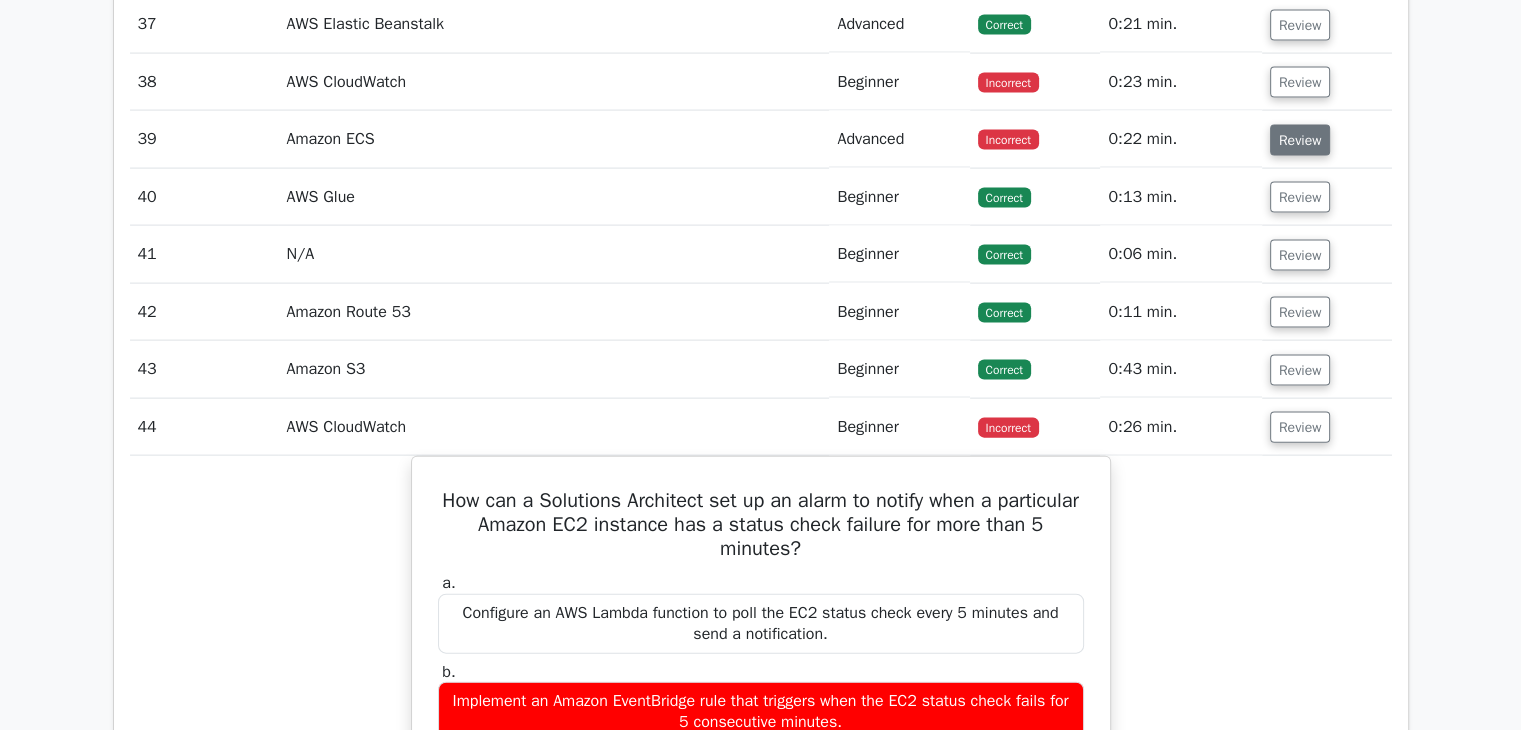 click on "Review" at bounding box center [1300, 140] 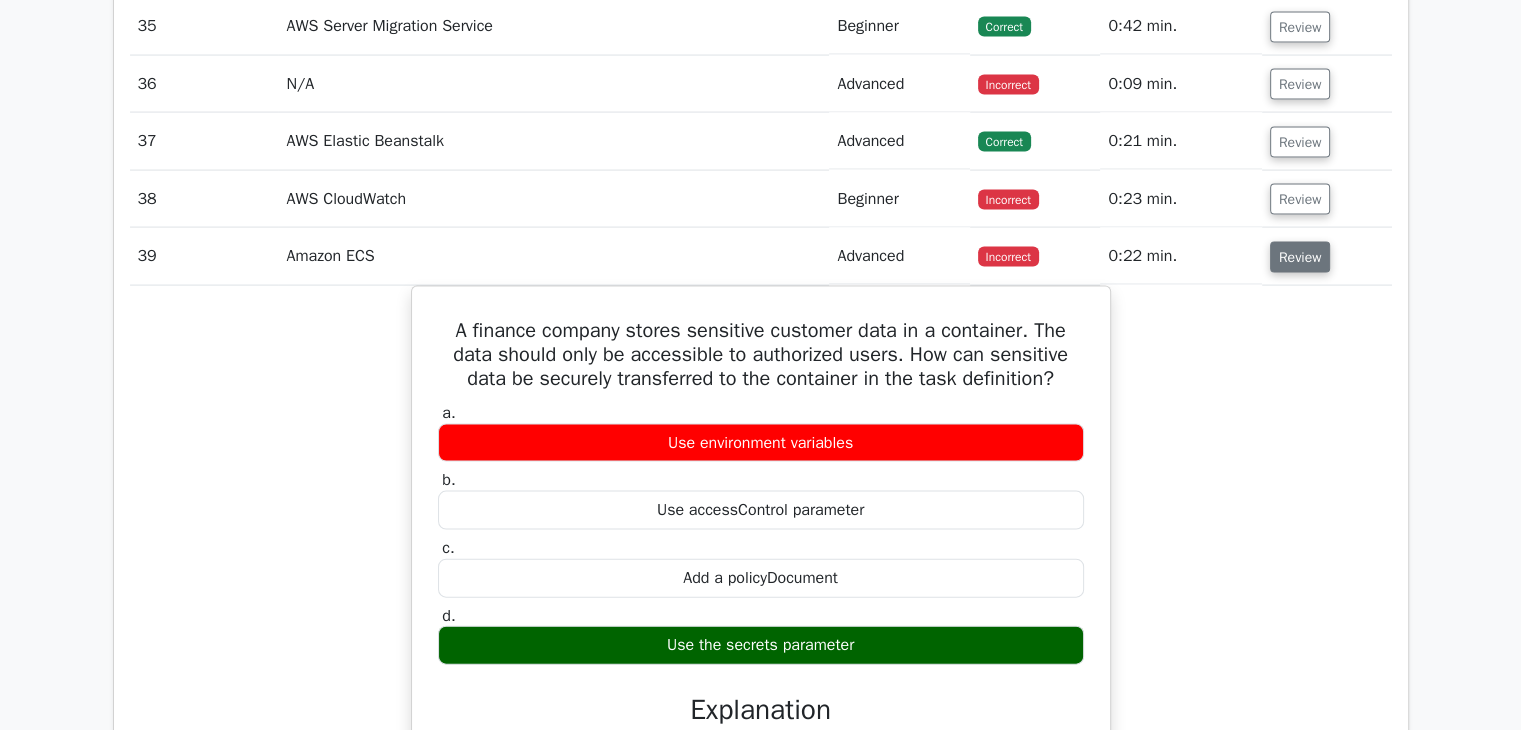 scroll, scrollTop: 4206, scrollLeft: 0, axis: vertical 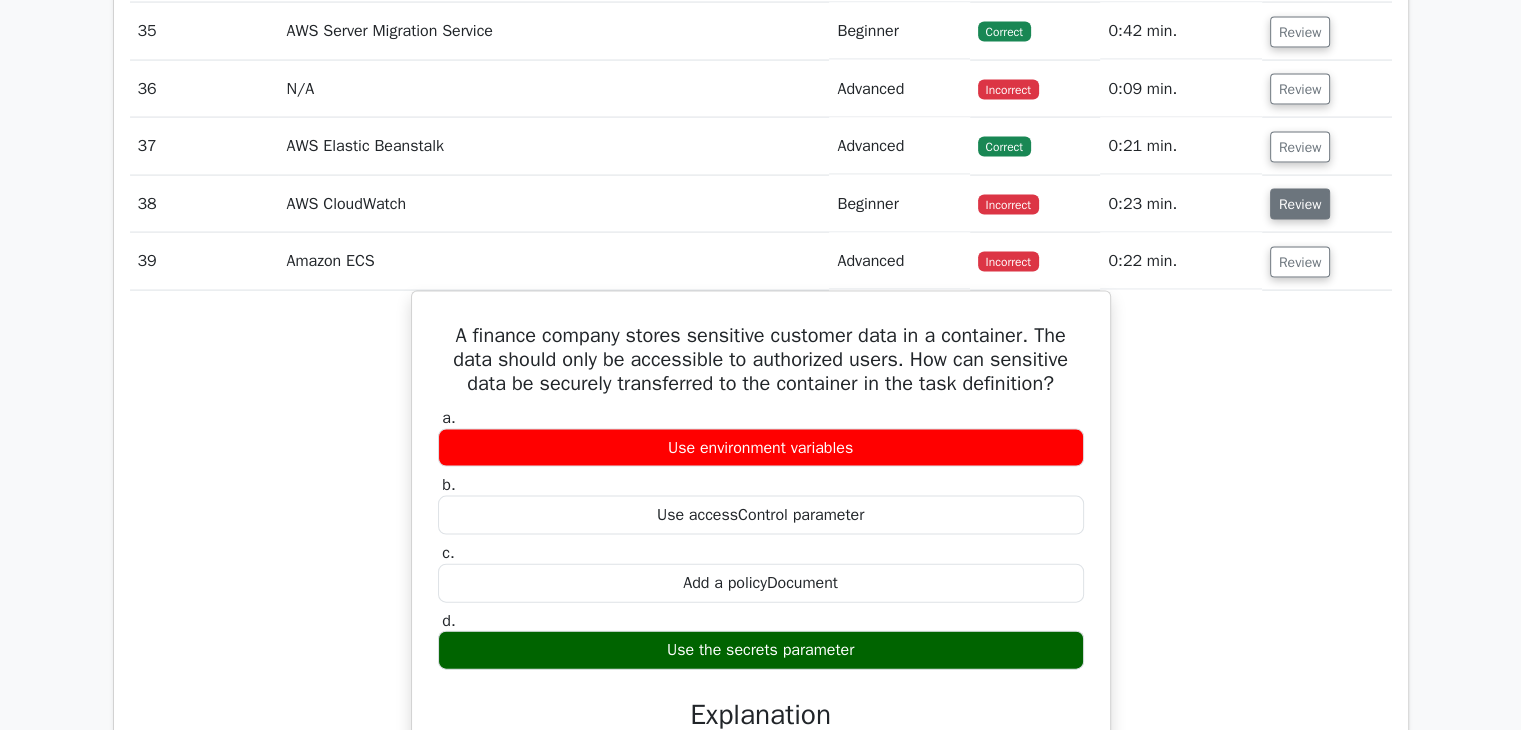 click on "Review" at bounding box center (1300, 204) 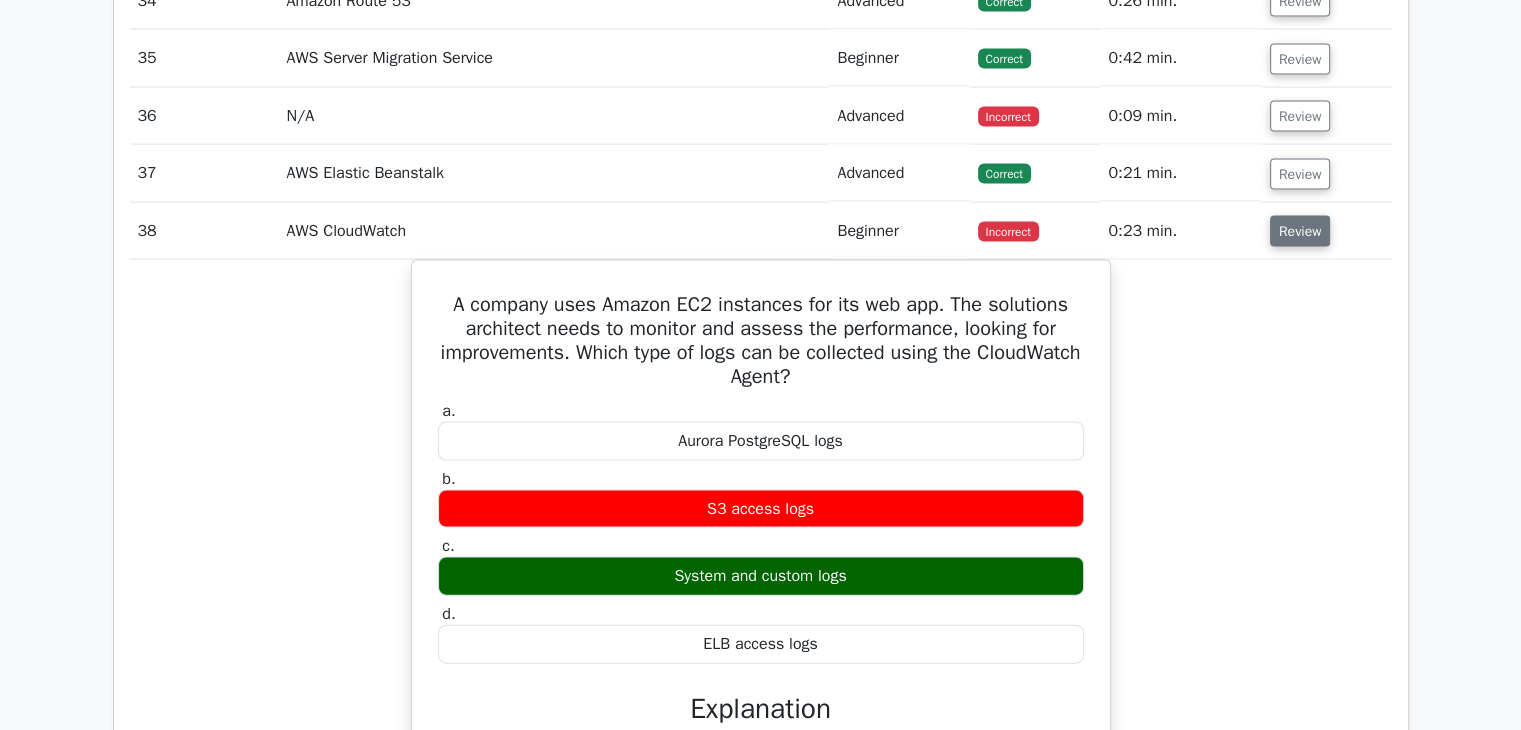 scroll, scrollTop: 4168, scrollLeft: 0, axis: vertical 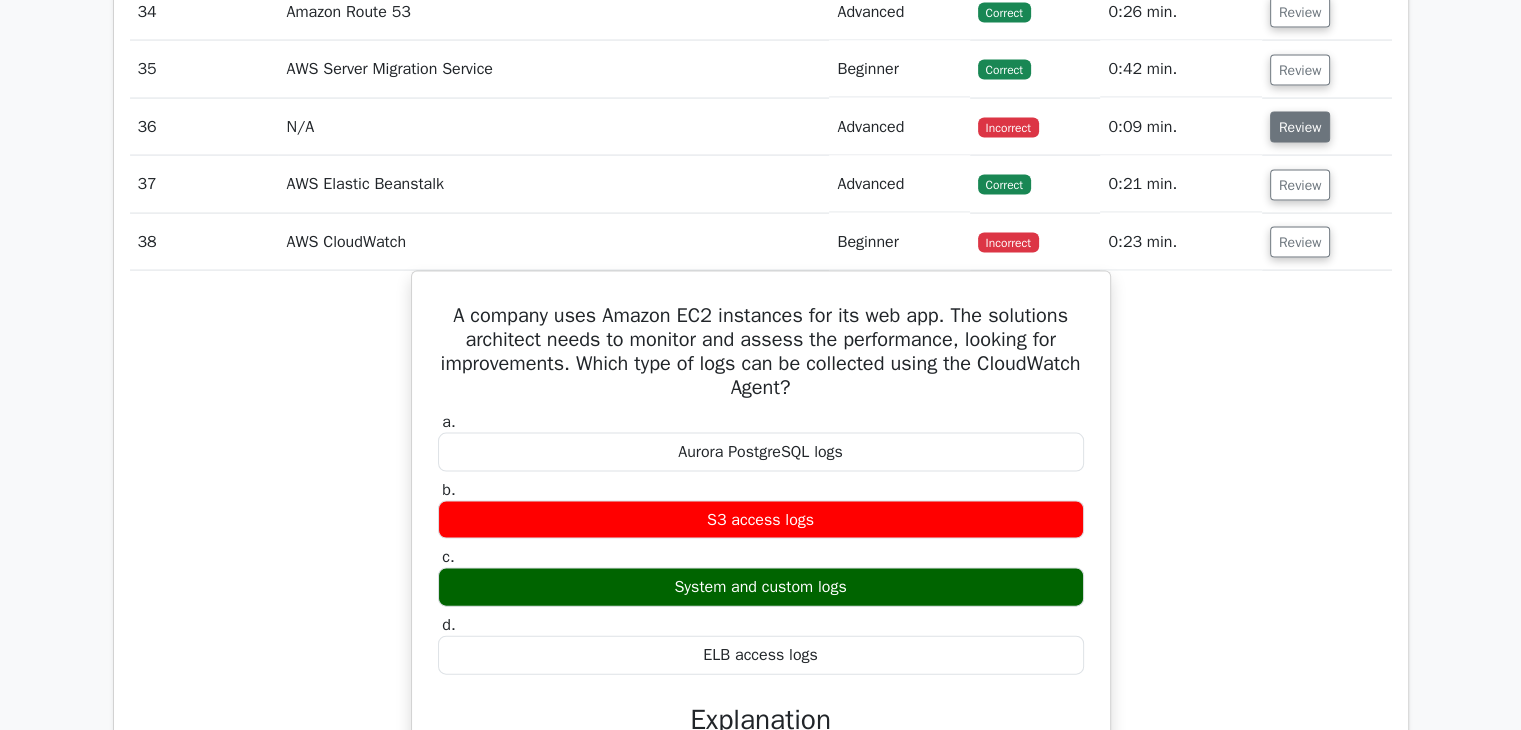 click on "Review" at bounding box center [1300, 127] 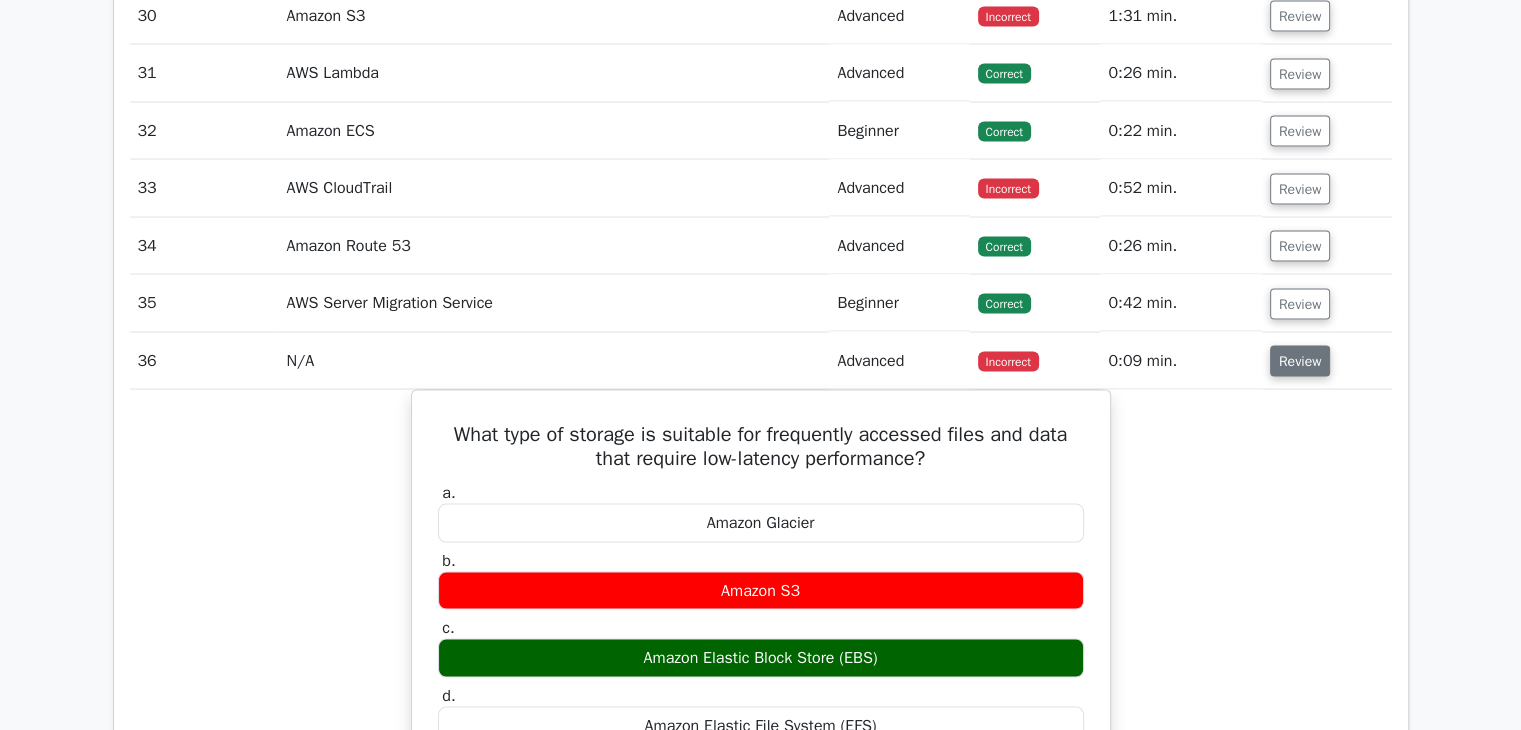scroll, scrollTop: 3932, scrollLeft: 0, axis: vertical 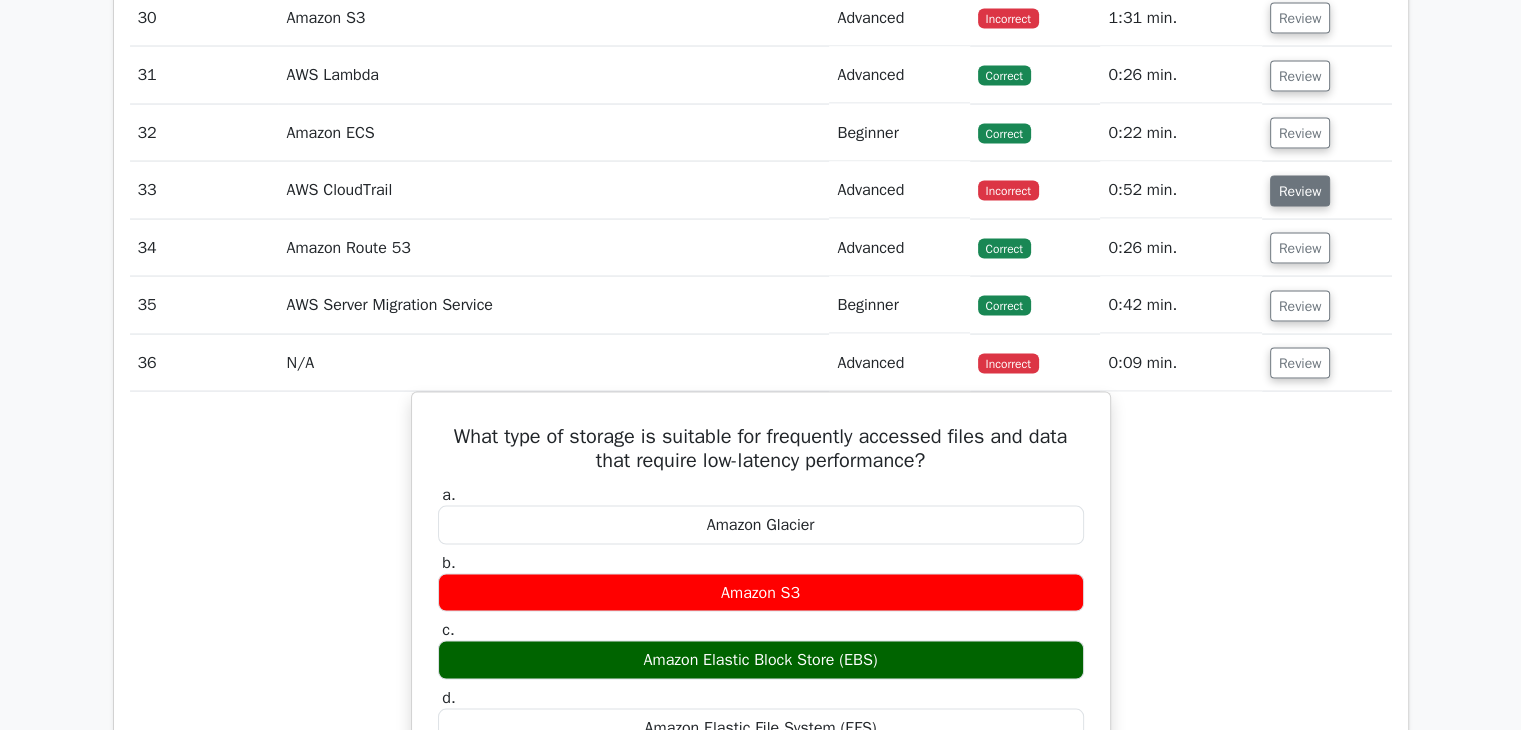click on "Review" at bounding box center [1300, 191] 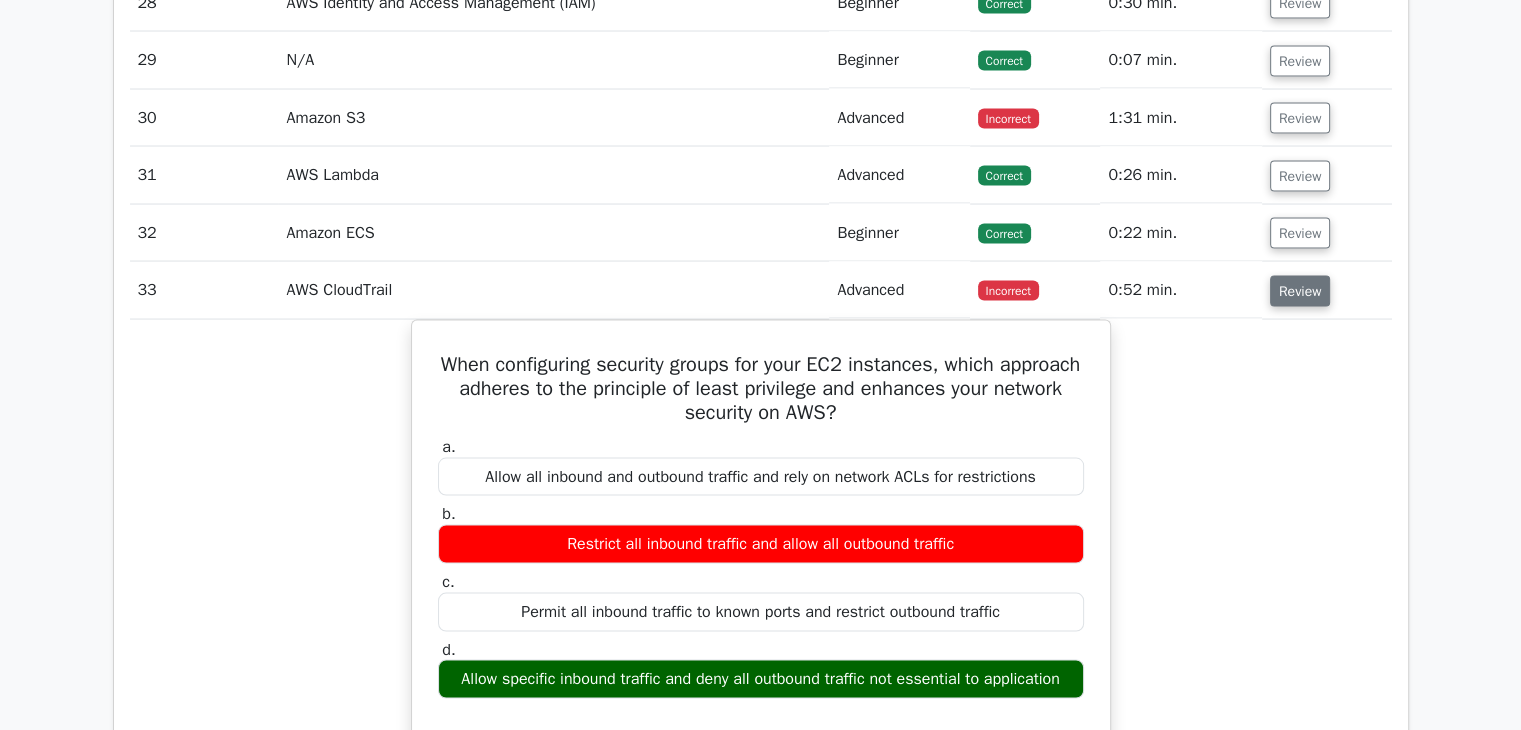 scroll, scrollTop: 3832, scrollLeft: 0, axis: vertical 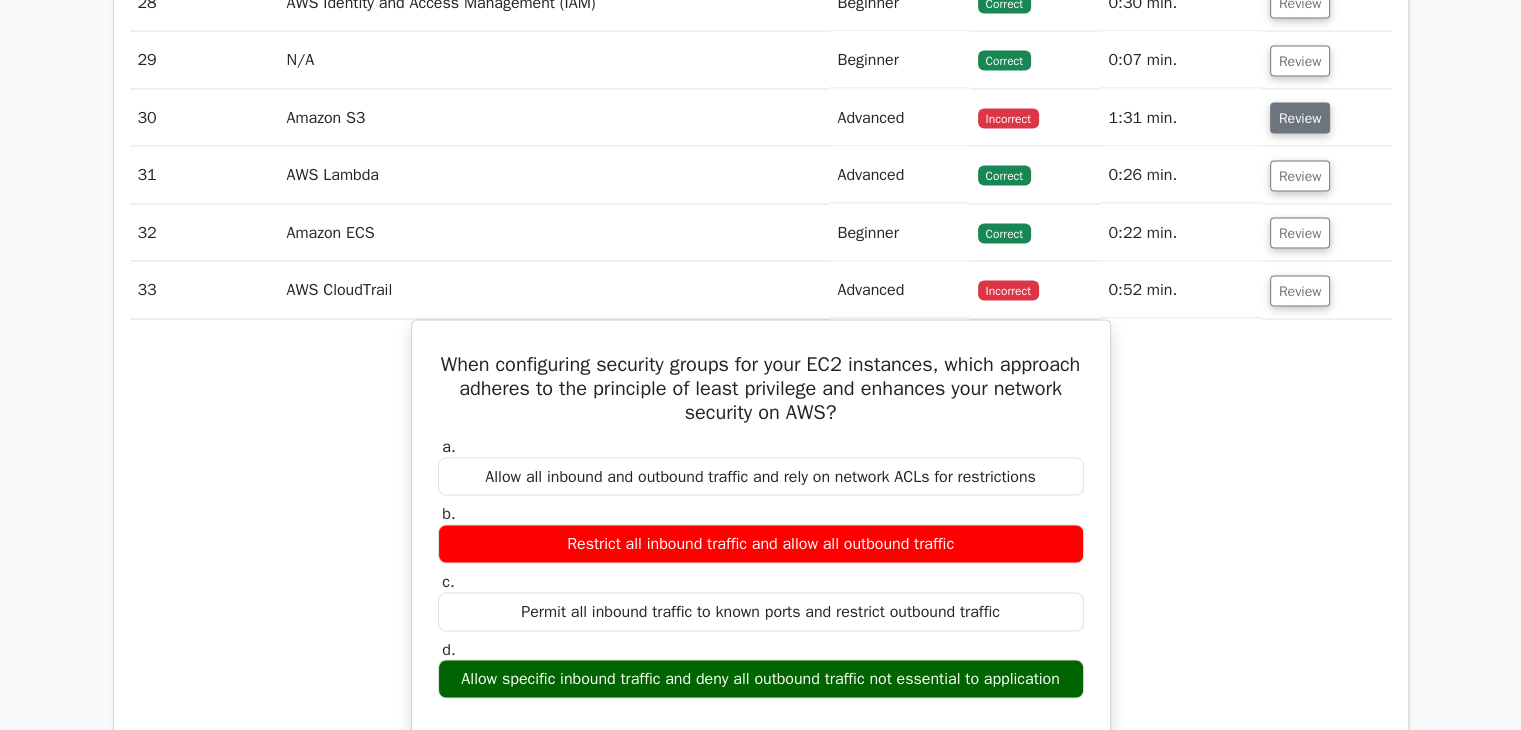 click on "Review" at bounding box center [1300, 118] 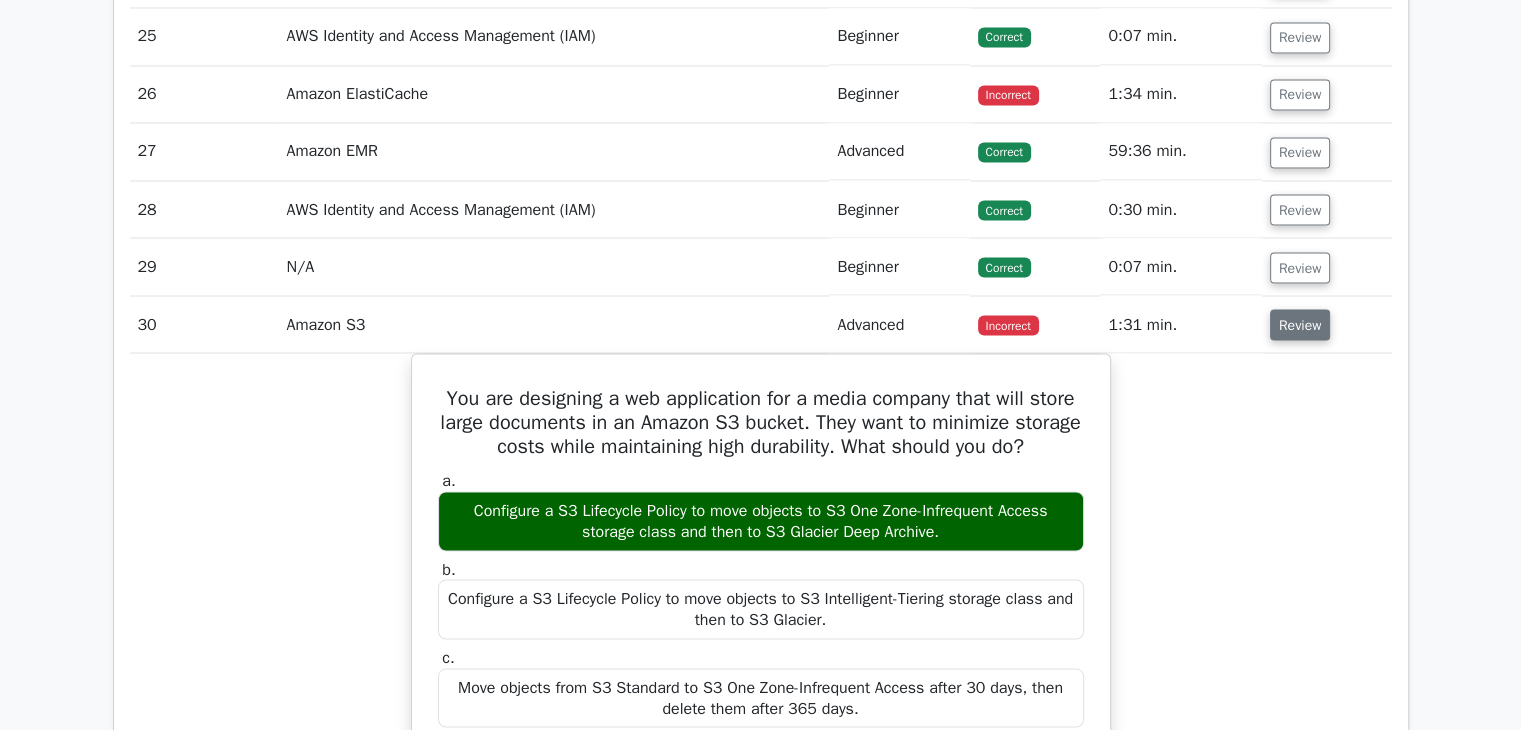 scroll, scrollTop: 3624, scrollLeft: 0, axis: vertical 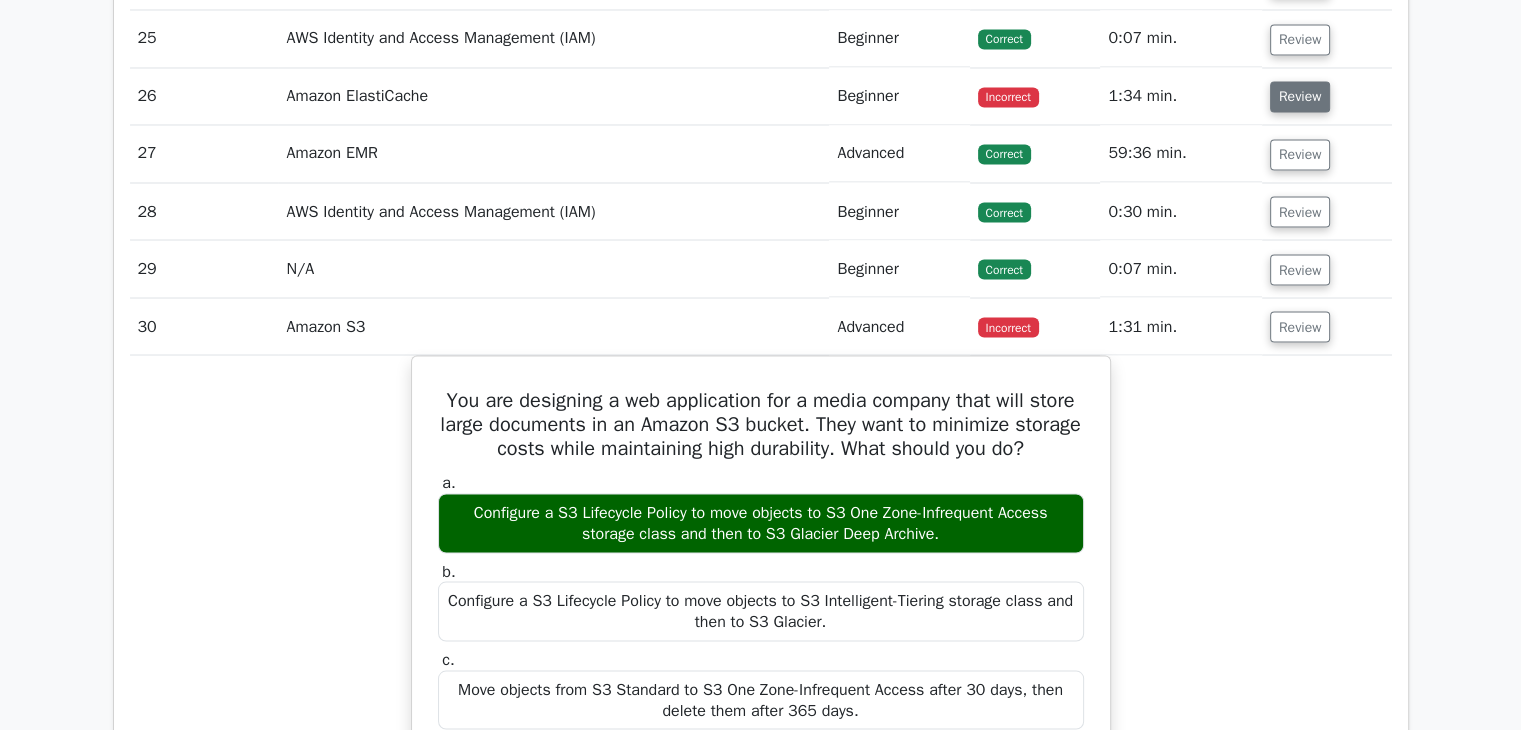 click on "Review" at bounding box center [1300, 96] 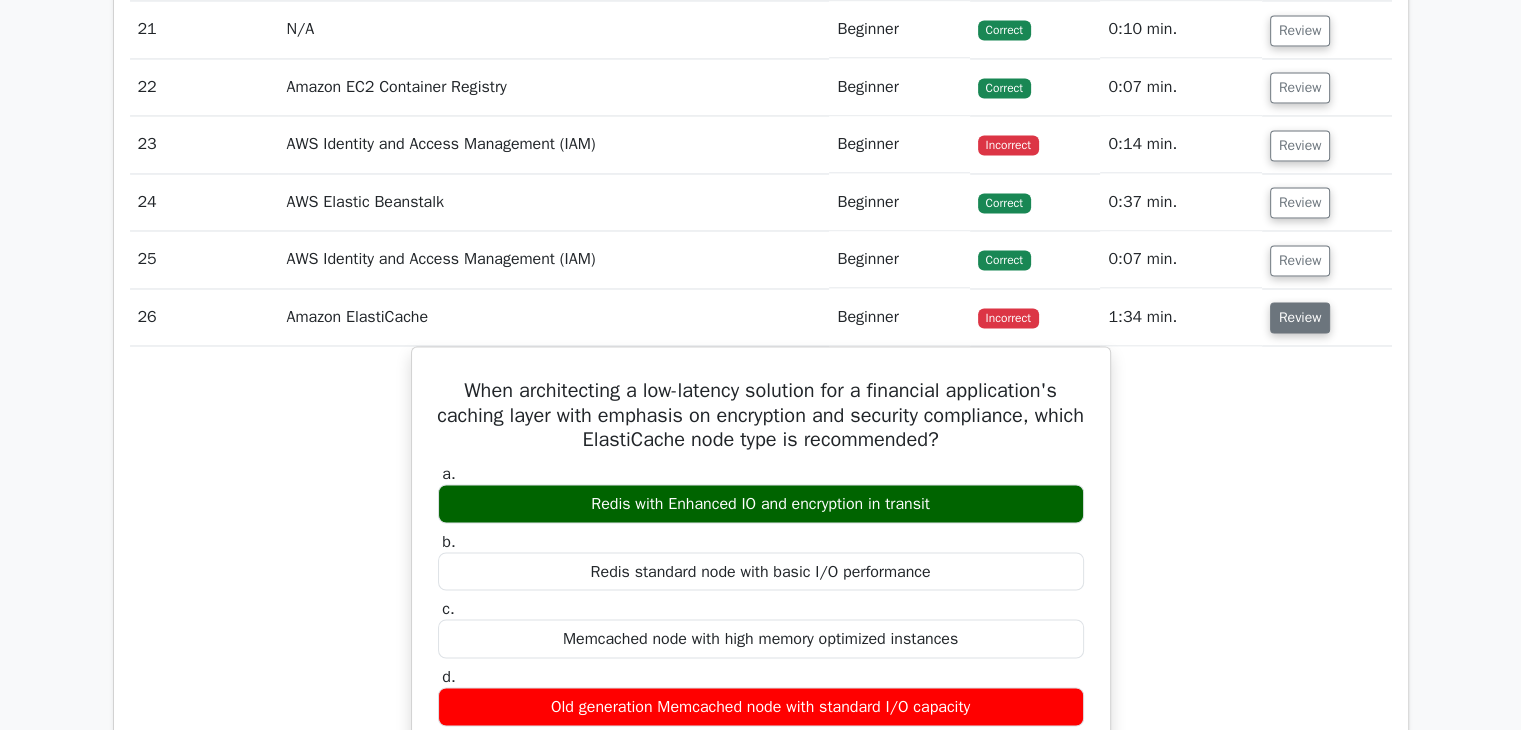 scroll, scrollTop: 3400, scrollLeft: 0, axis: vertical 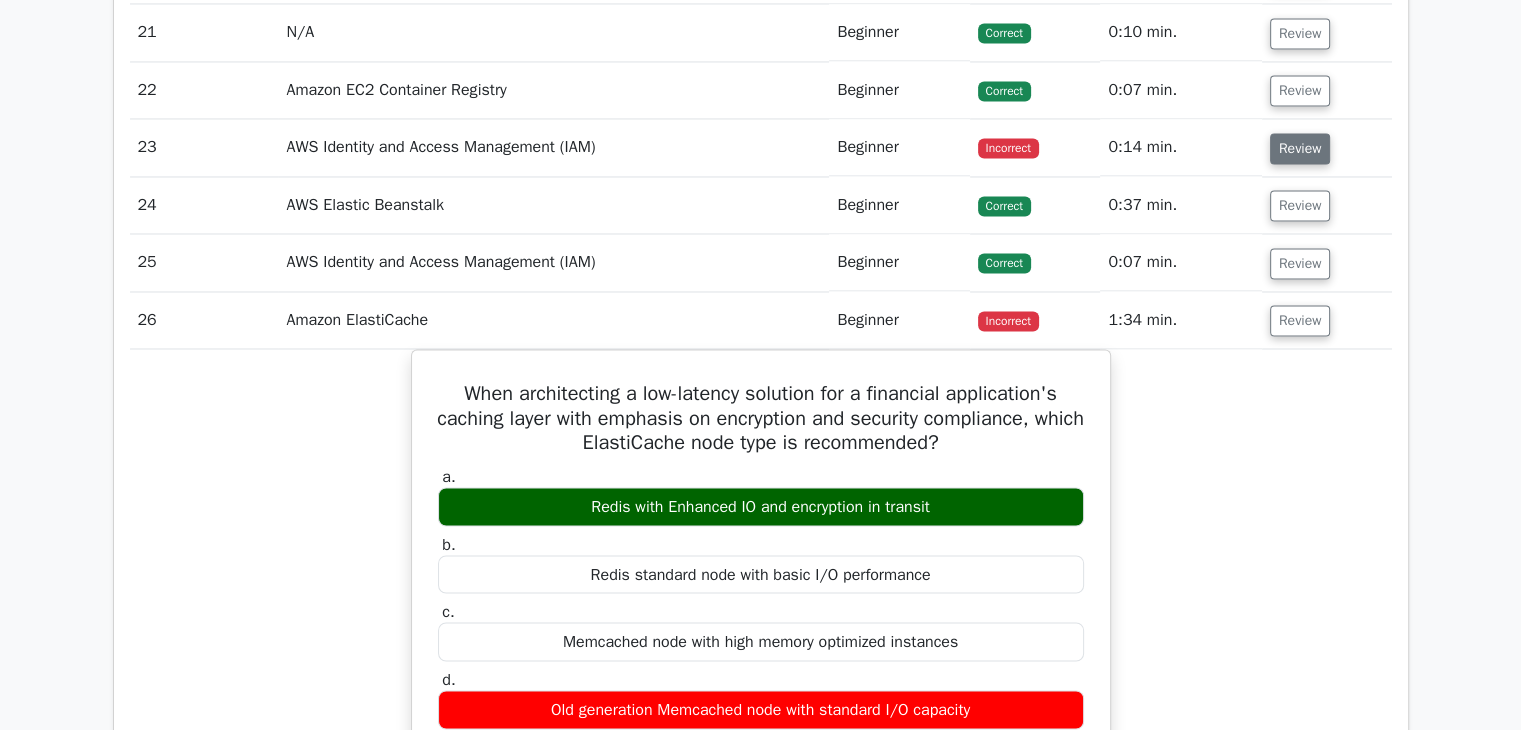 click on "Review" at bounding box center [1300, 148] 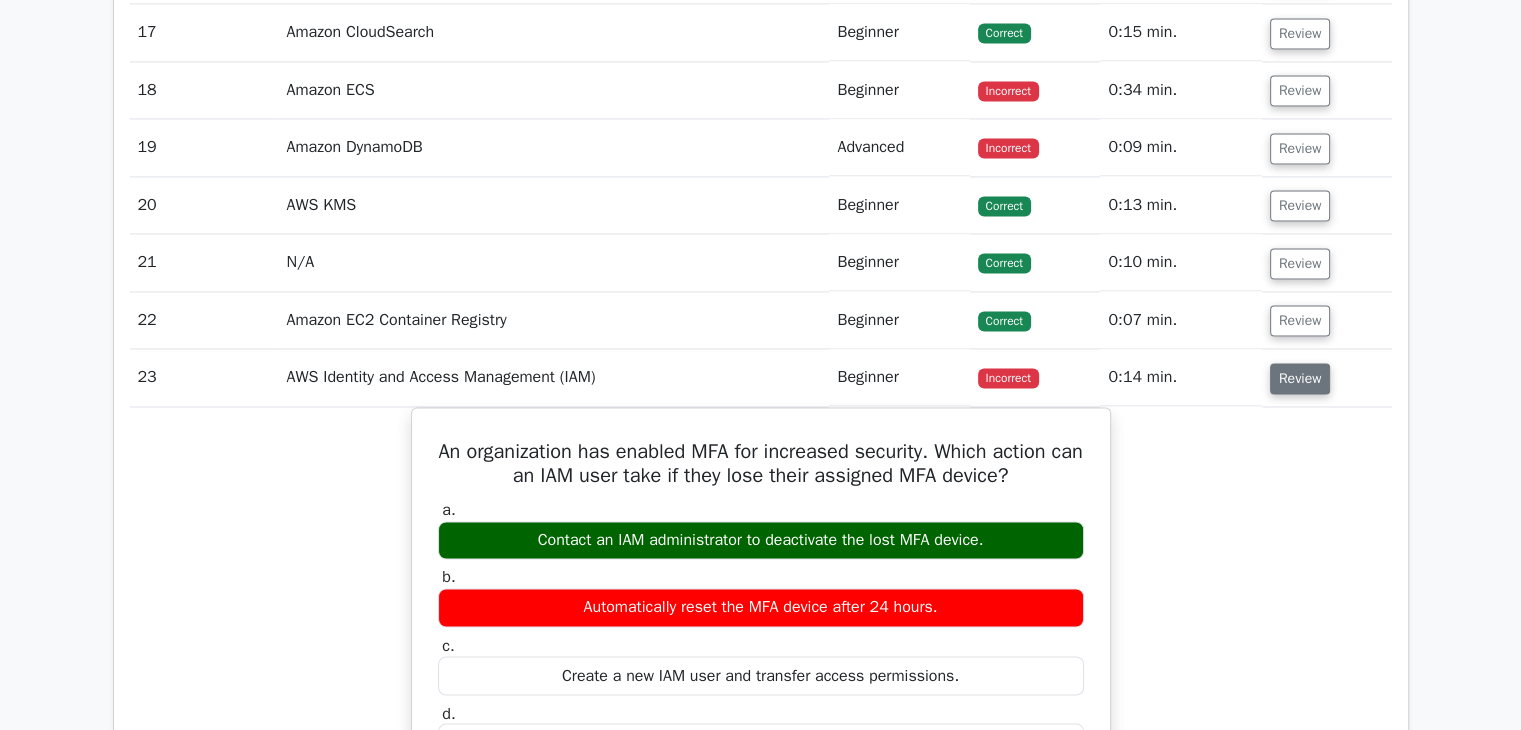 scroll, scrollTop: 3167, scrollLeft: 0, axis: vertical 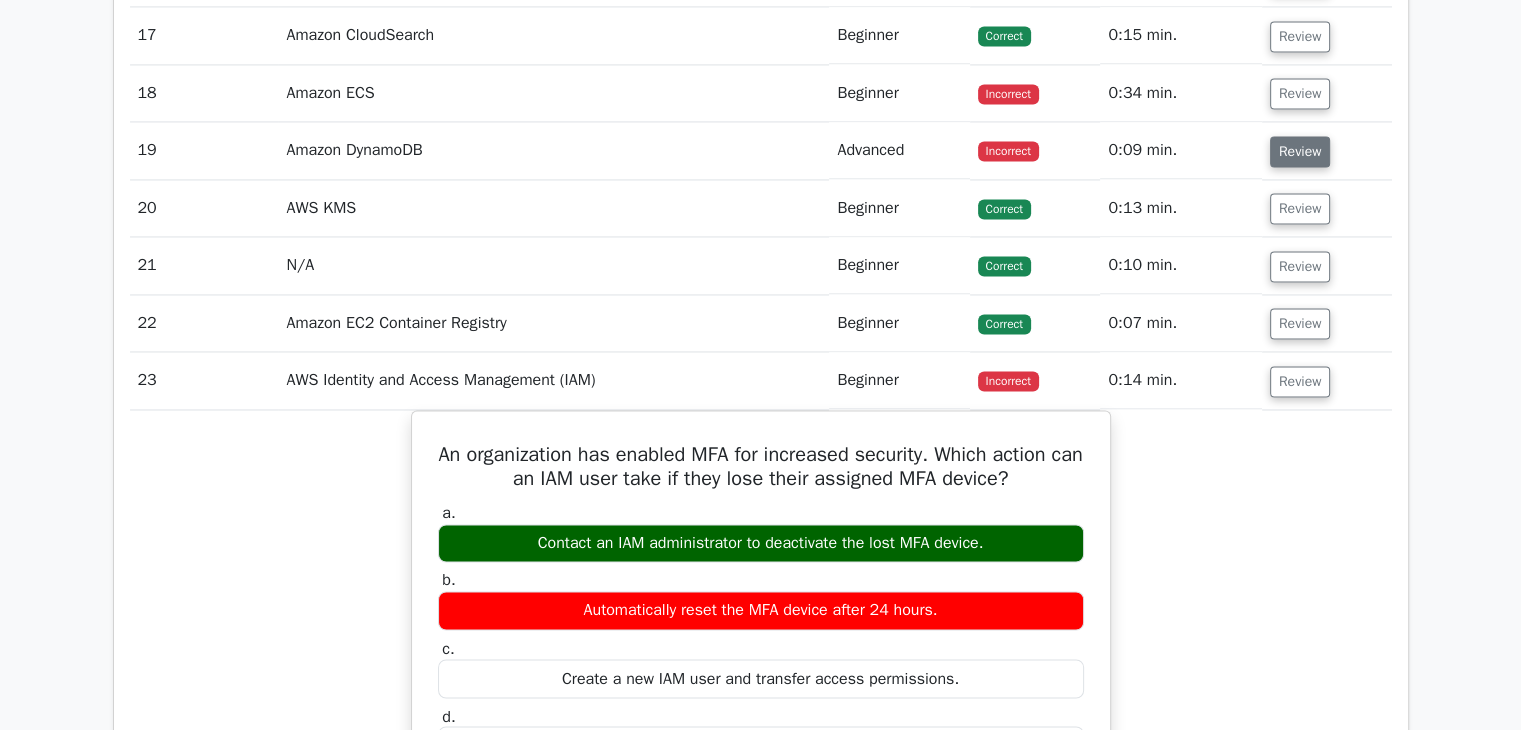 click on "Review" at bounding box center (1300, 151) 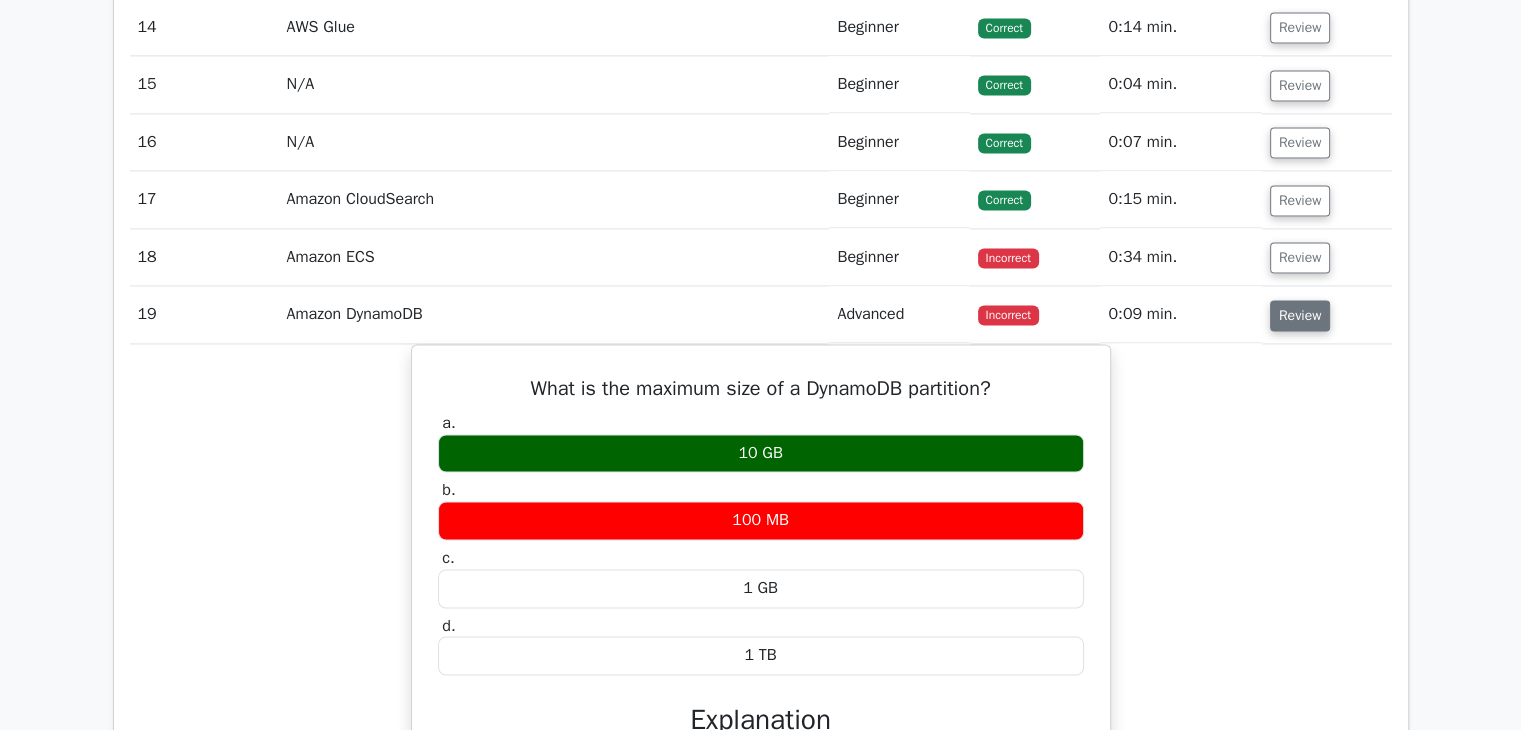 scroll, scrollTop: 3002, scrollLeft: 0, axis: vertical 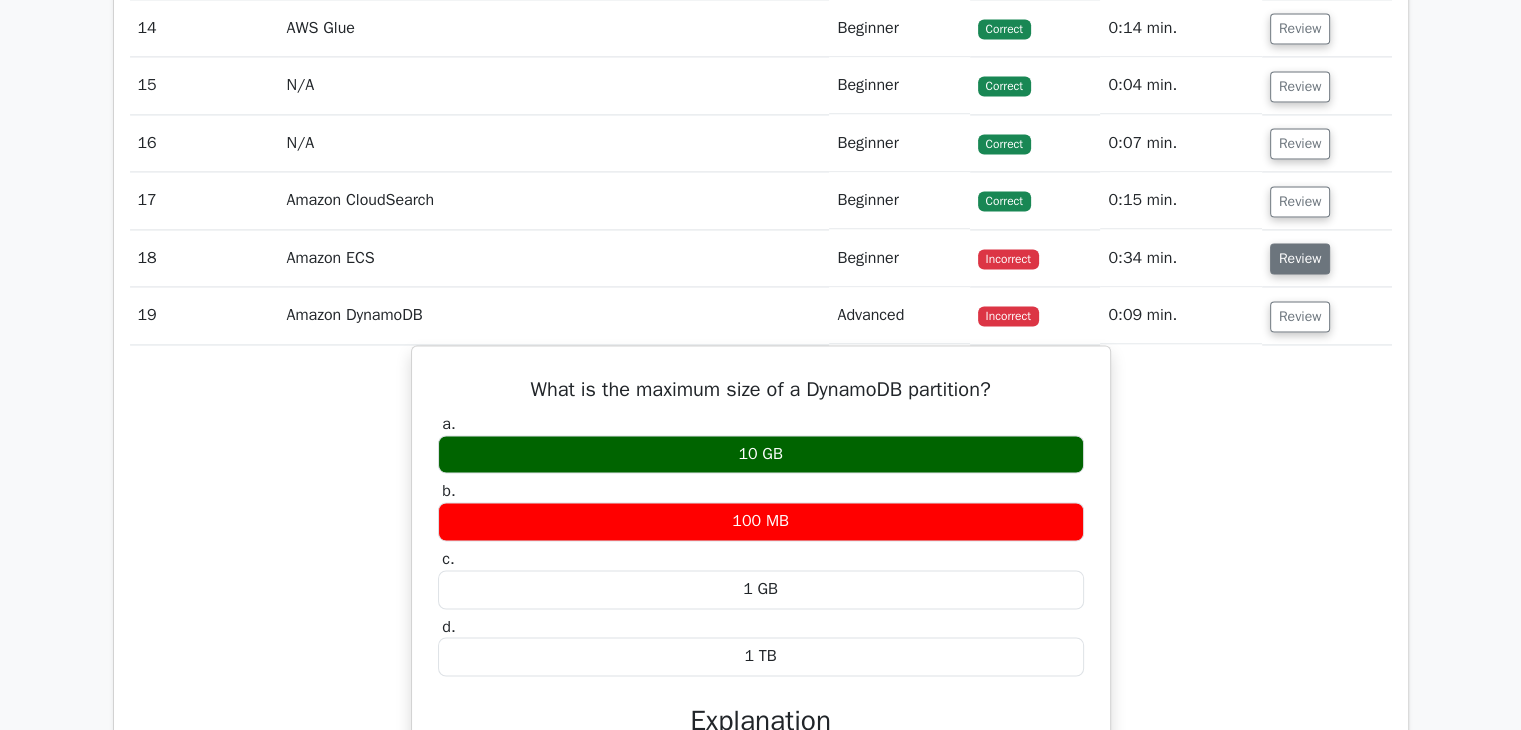 click on "Review" at bounding box center [1300, 258] 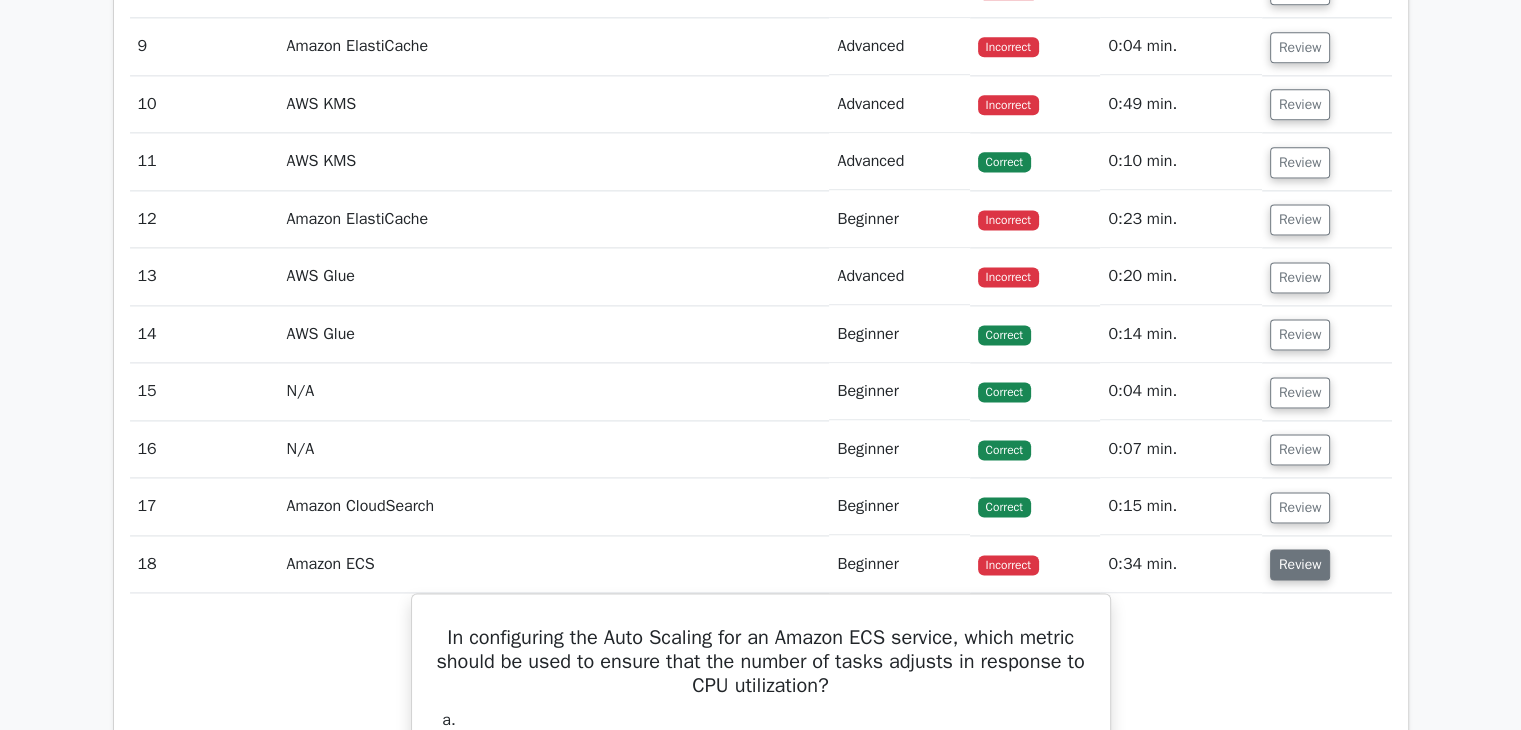 scroll, scrollTop: 2695, scrollLeft: 0, axis: vertical 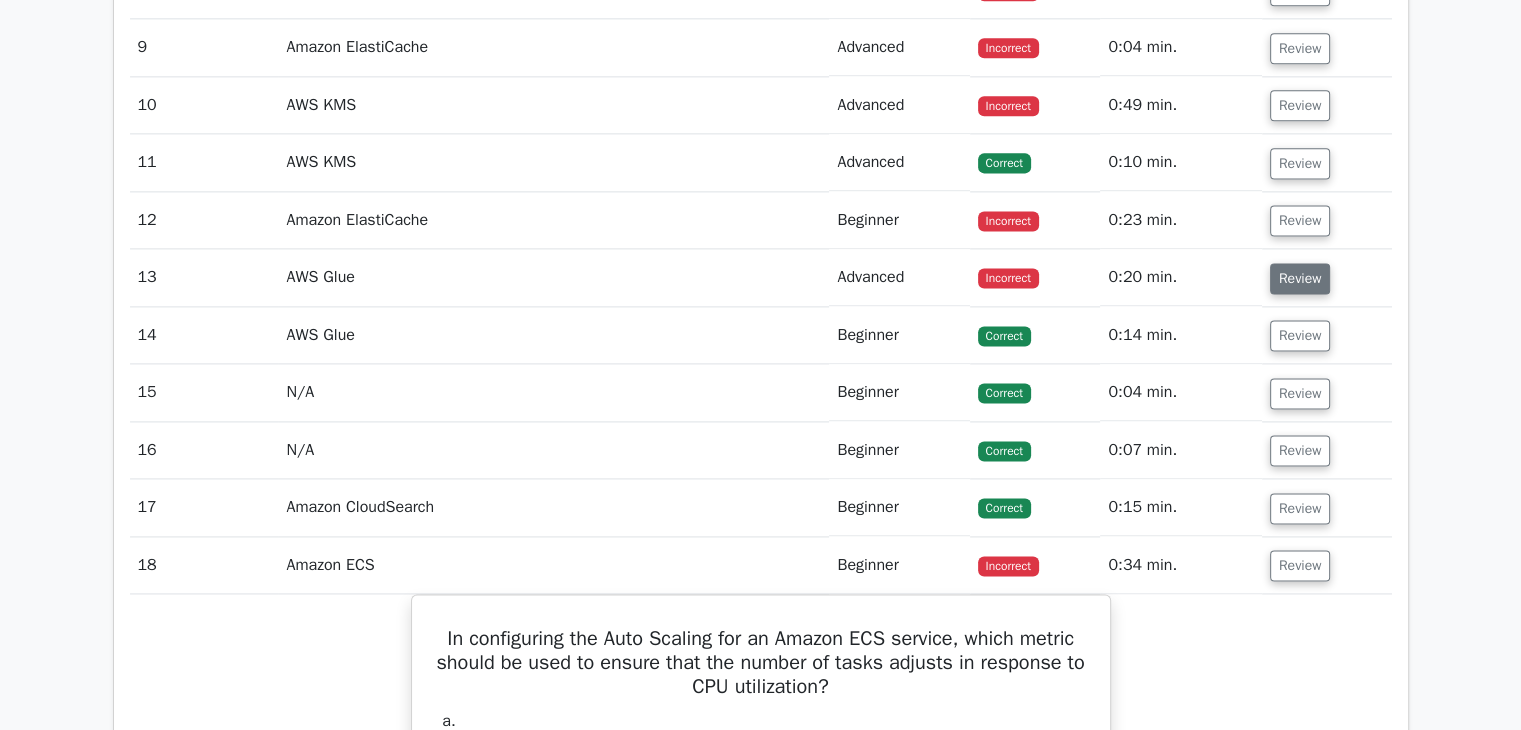 click on "Review" at bounding box center (1300, 278) 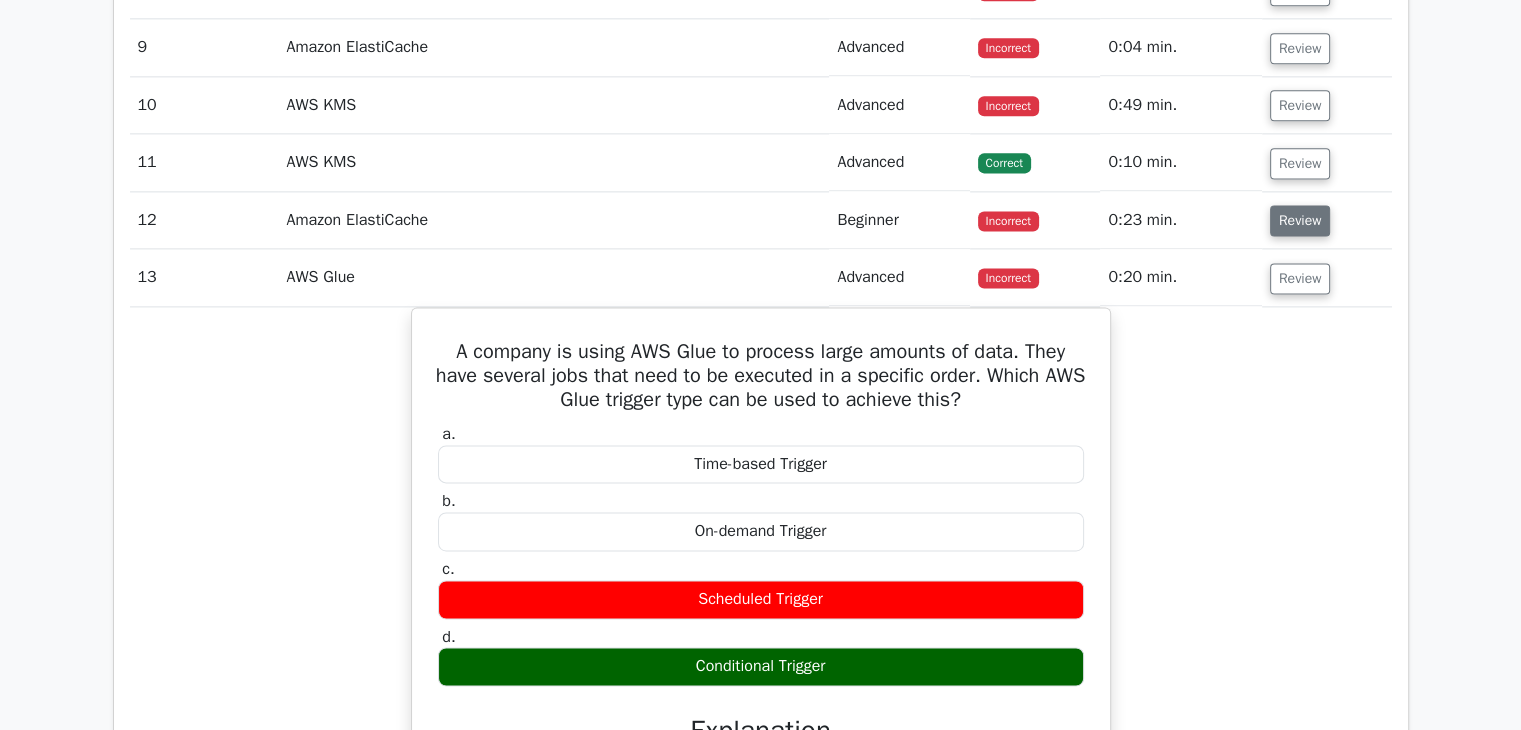 click on "Review" at bounding box center [1300, 220] 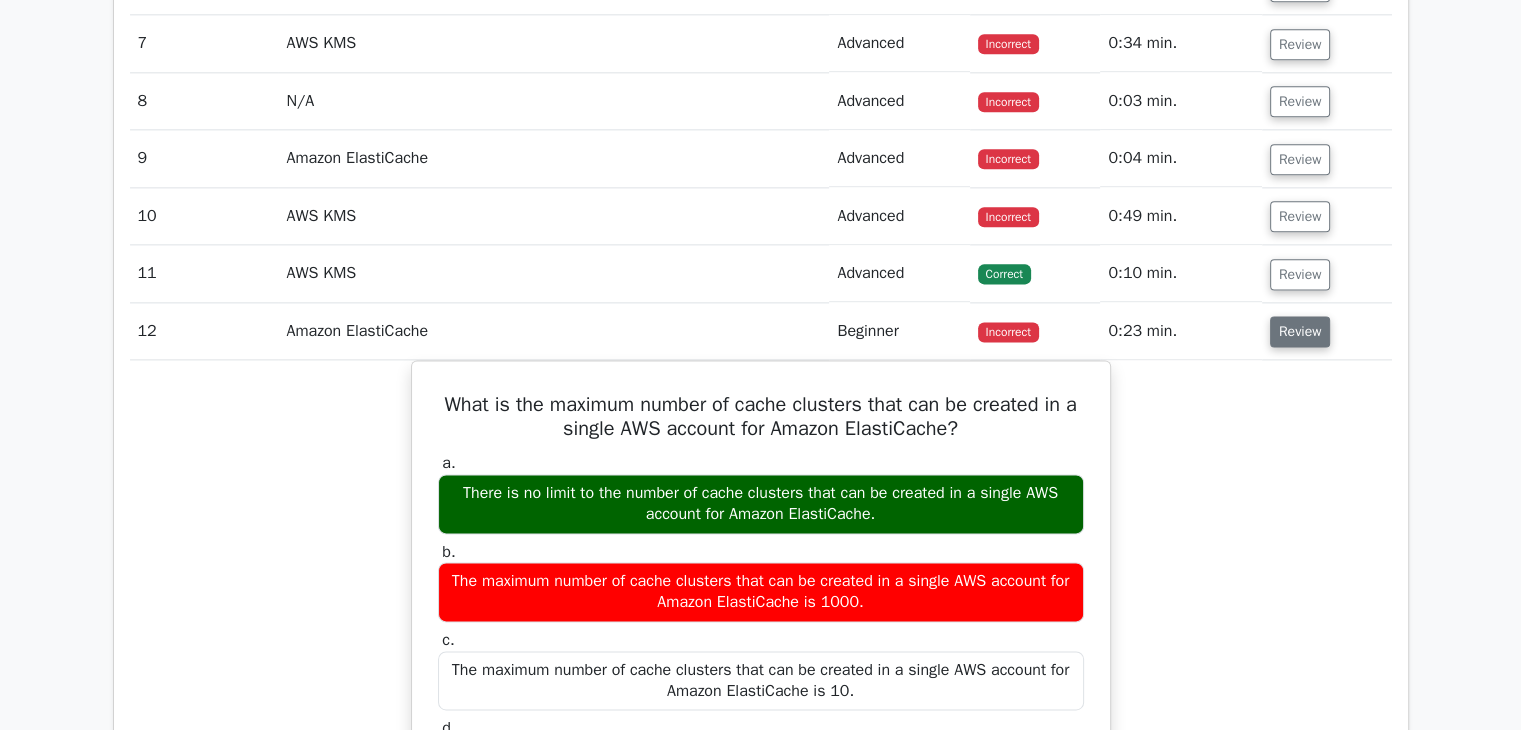 scroll, scrollTop: 2583, scrollLeft: 0, axis: vertical 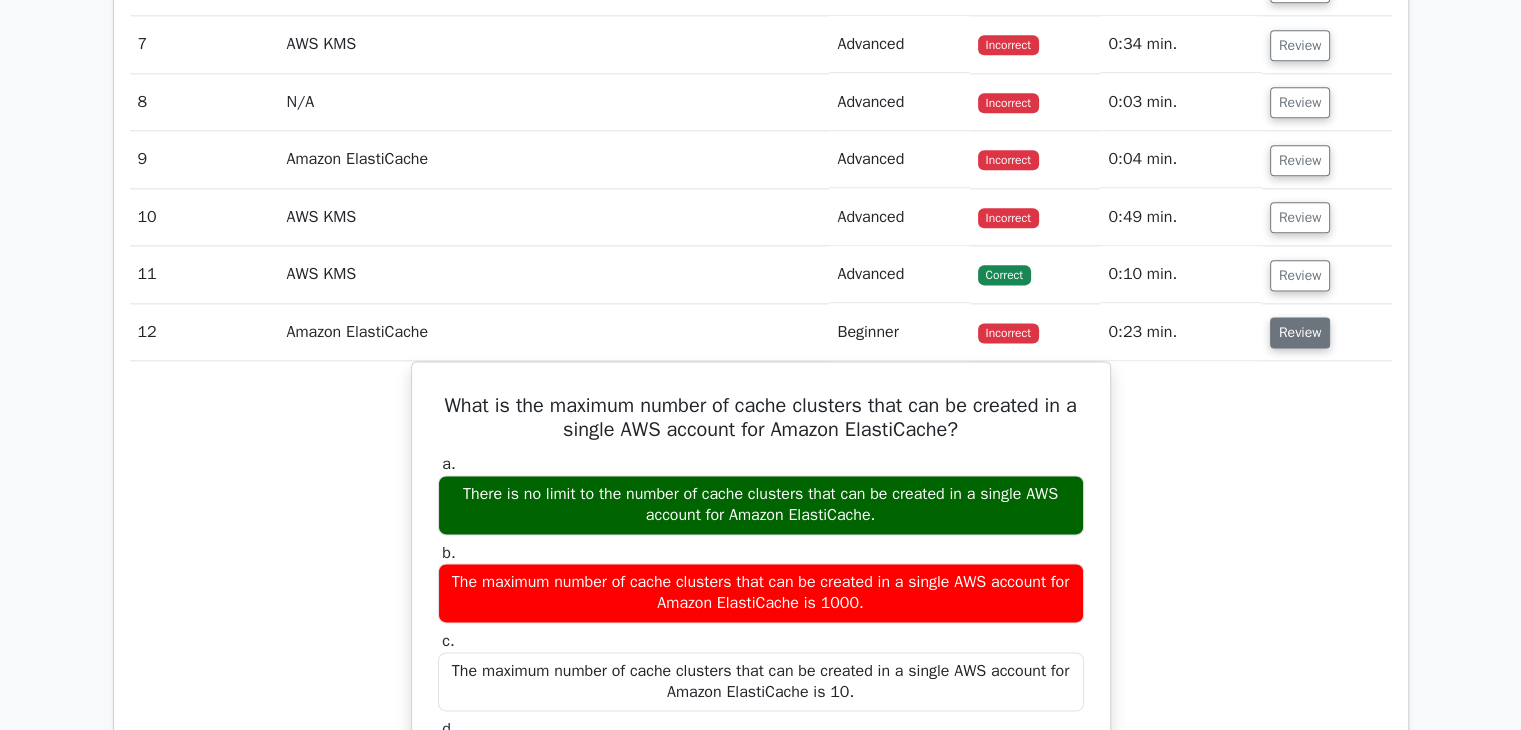 click on "Review" at bounding box center (1300, 217) 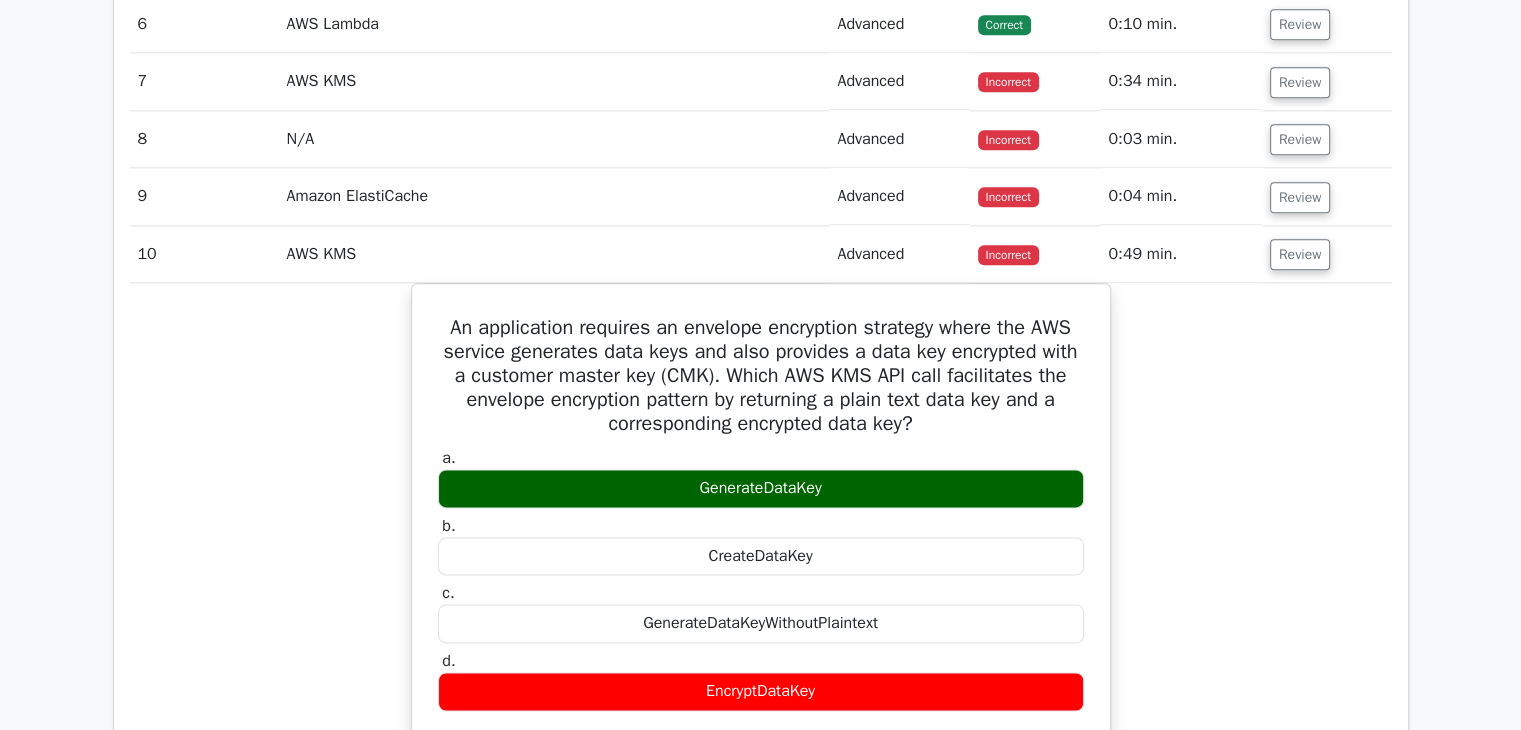 scroll, scrollTop: 2543, scrollLeft: 0, axis: vertical 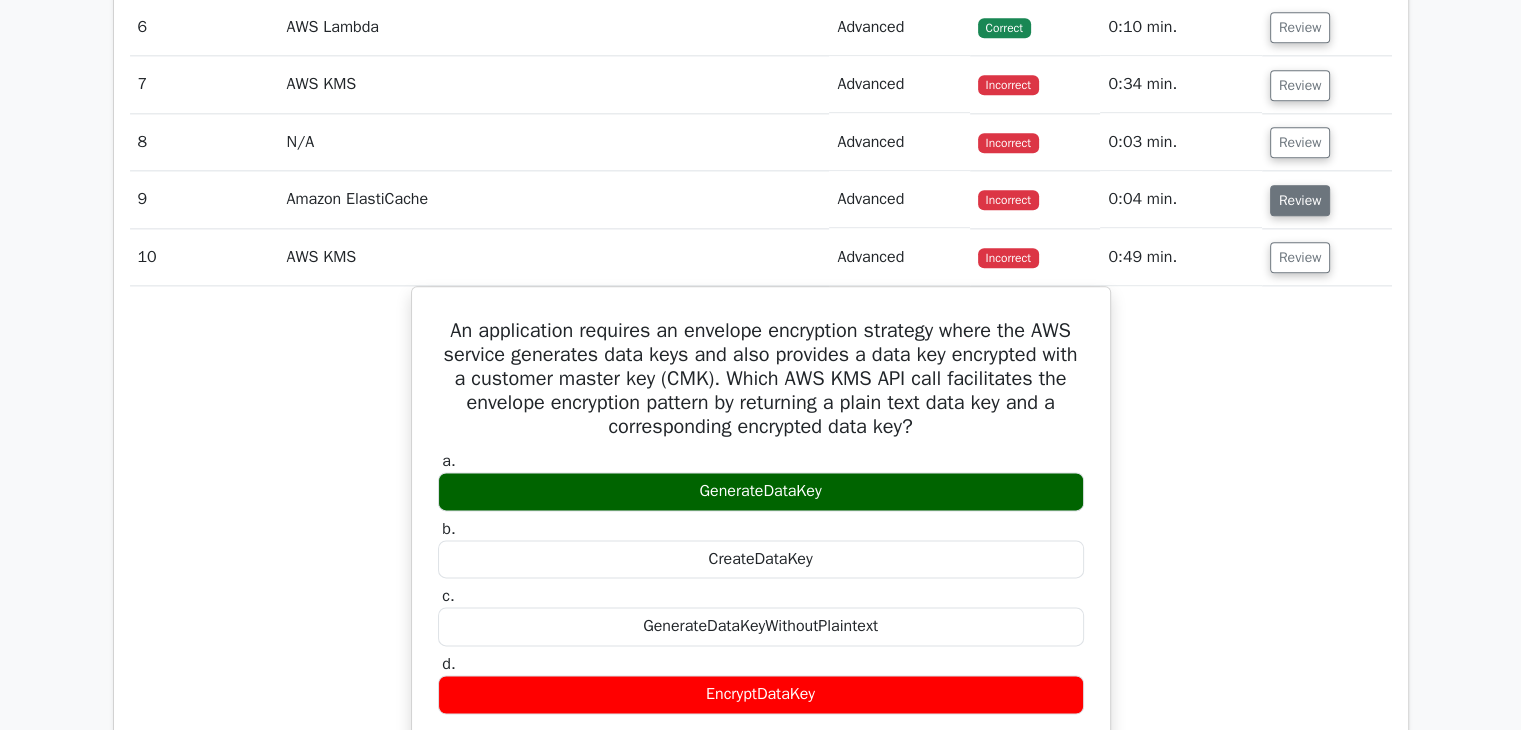 click on "Review" at bounding box center [1300, 200] 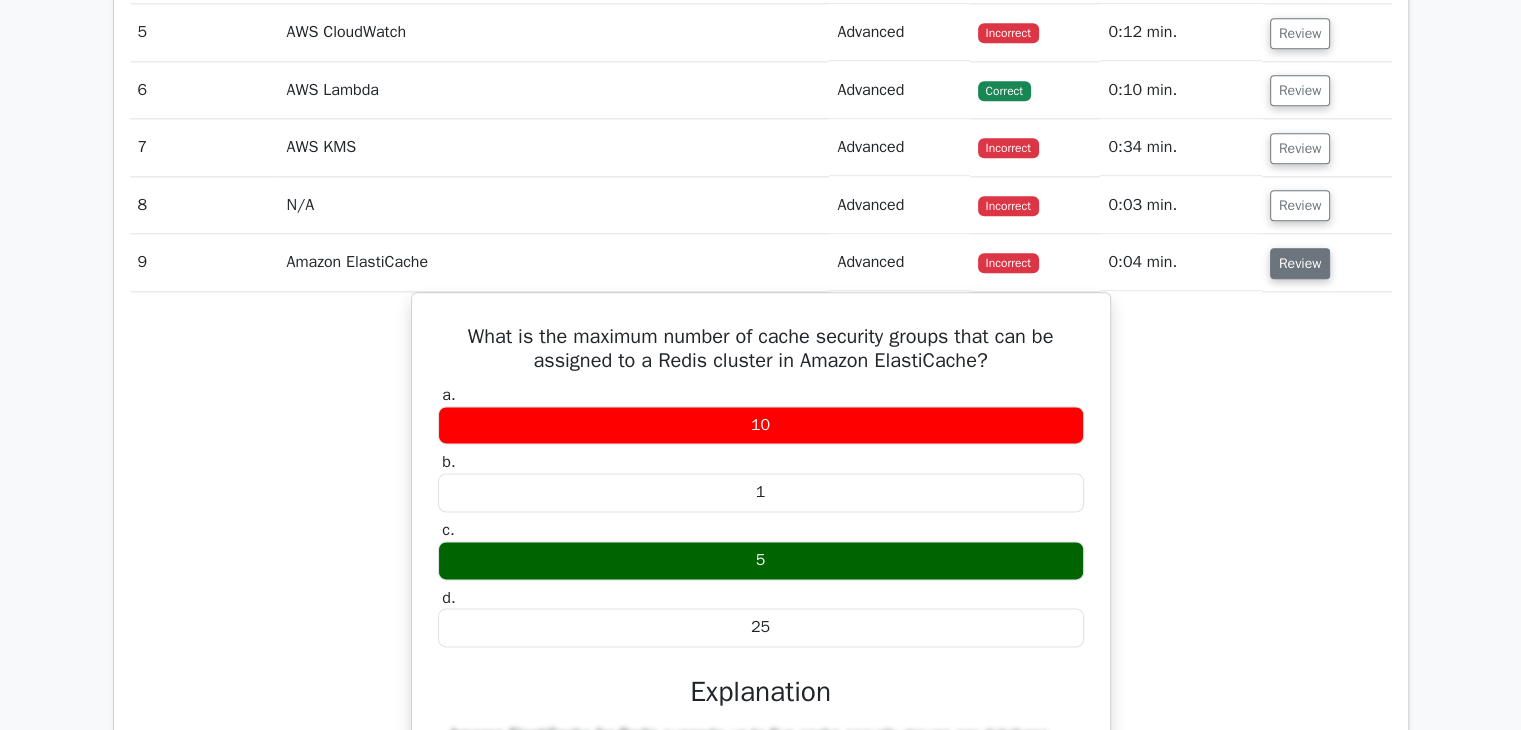 scroll, scrollTop: 2480, scrollLeft: 0, axis: vertical 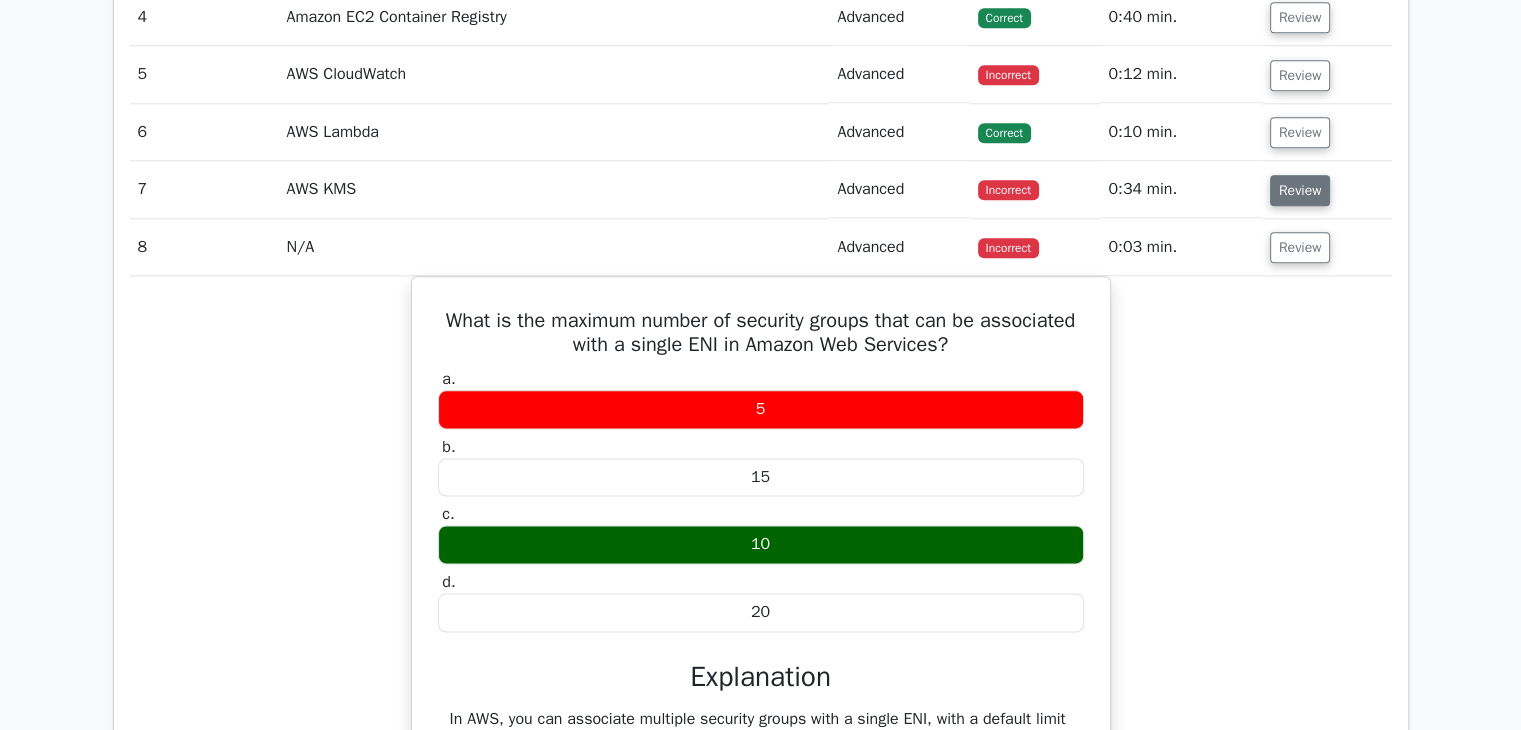 click on "Review" at bounding box center (1300, 190) 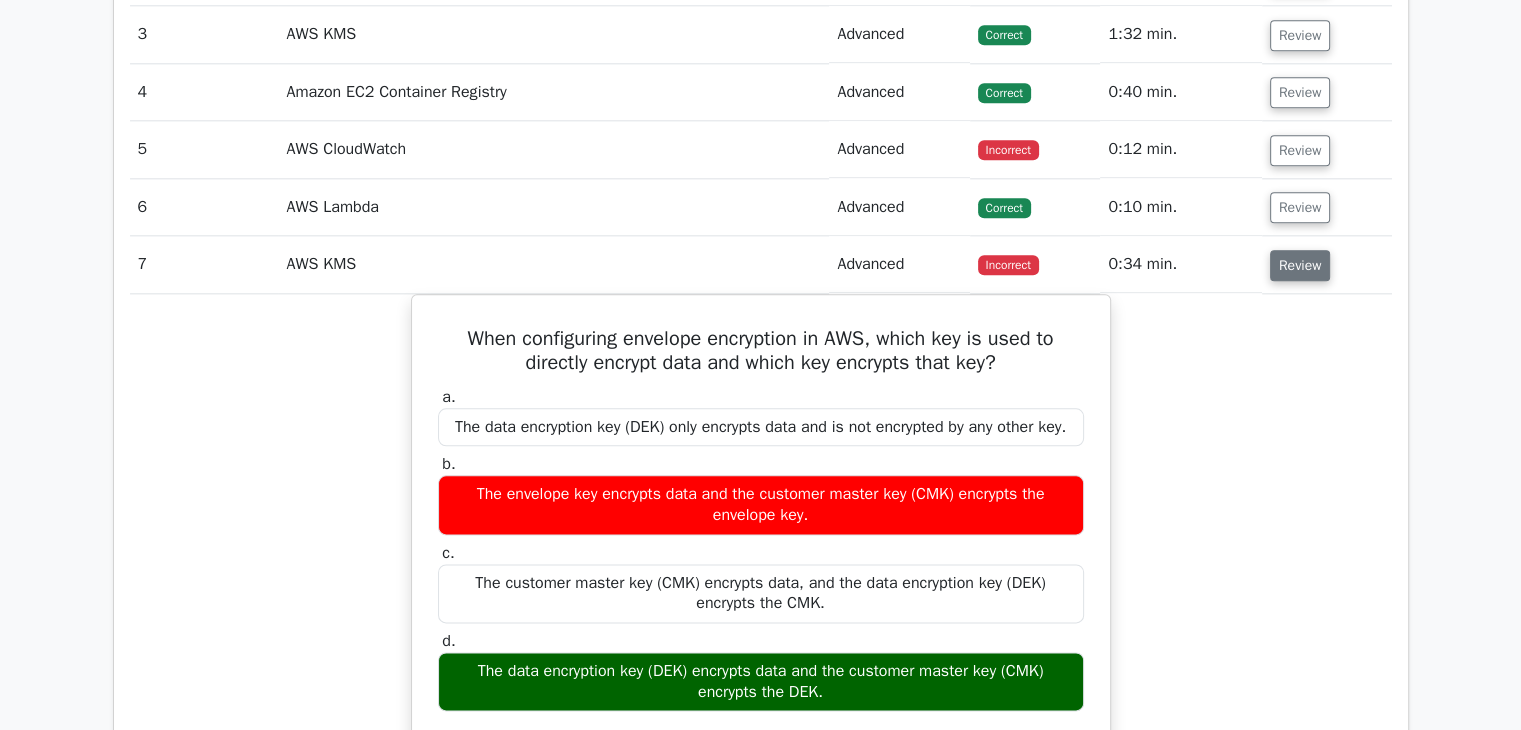 scroll, scrollTop: 2360, scrollLeft: 0, axis: vertical 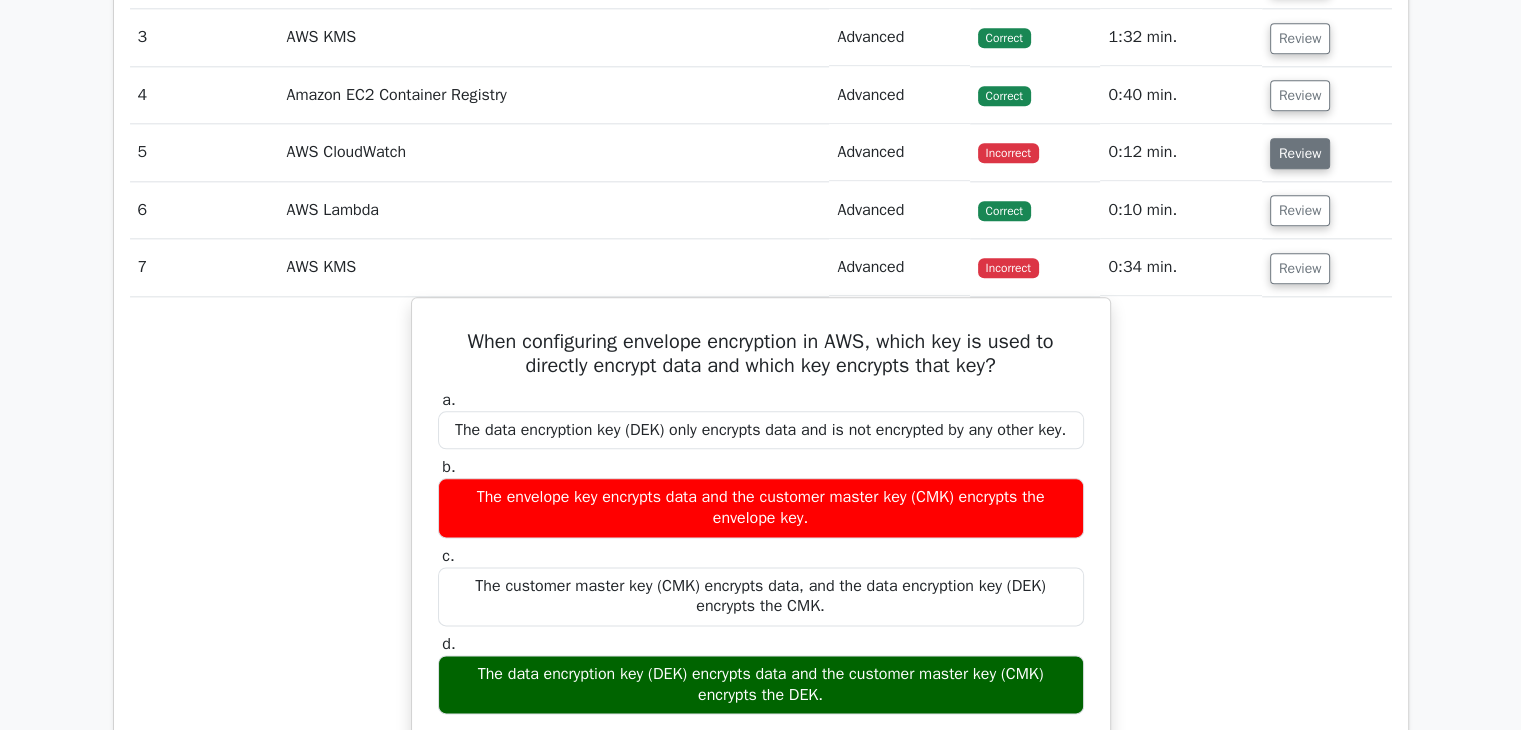 click on "Review" at bounding box center [1300, 153] 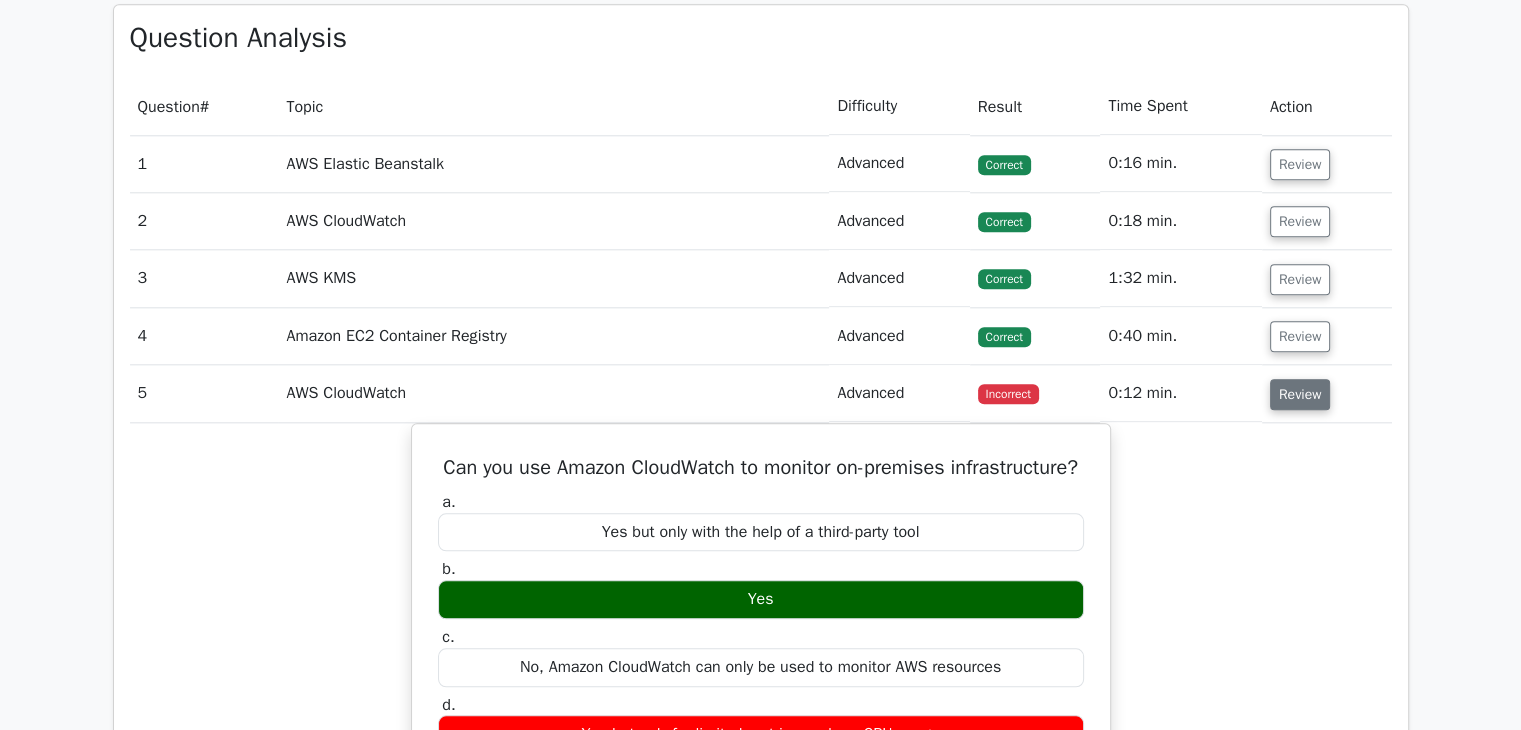scroll, scrollTop: 2116, scrollLeft: 0, axis: vertical 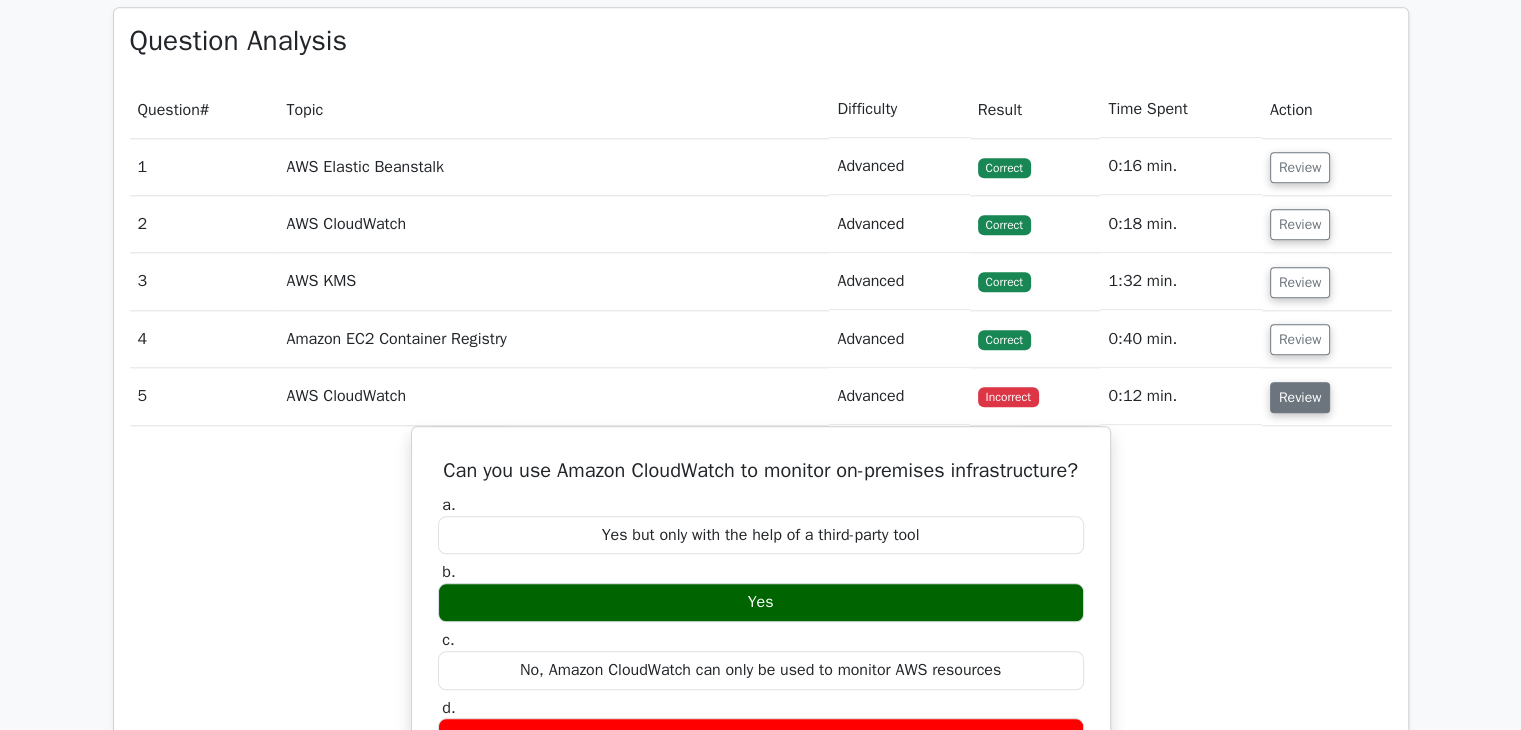 click on "Review" at bounding box center [1300, 397] 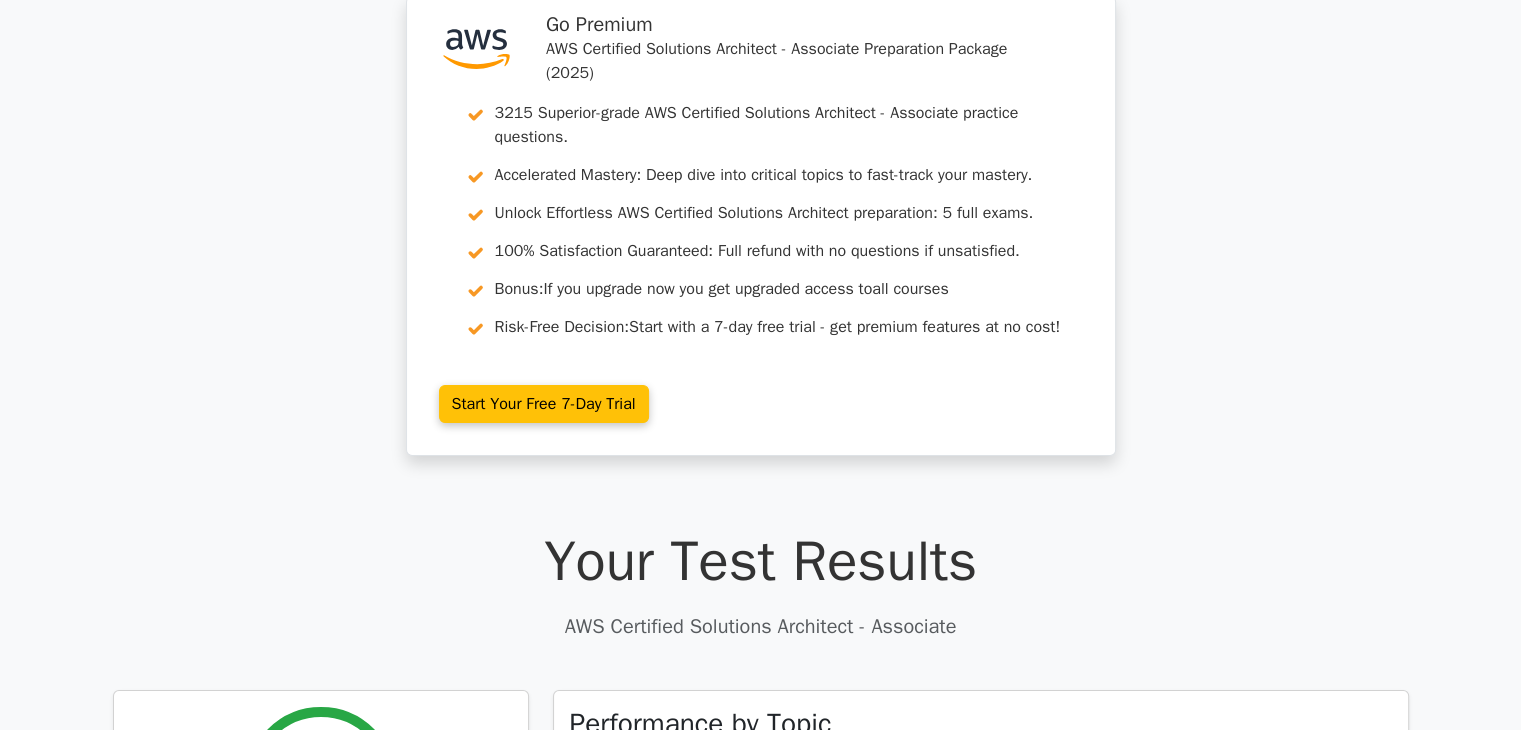 scroll, scrollTop: 0, scrollLeft: 0, axis: both 